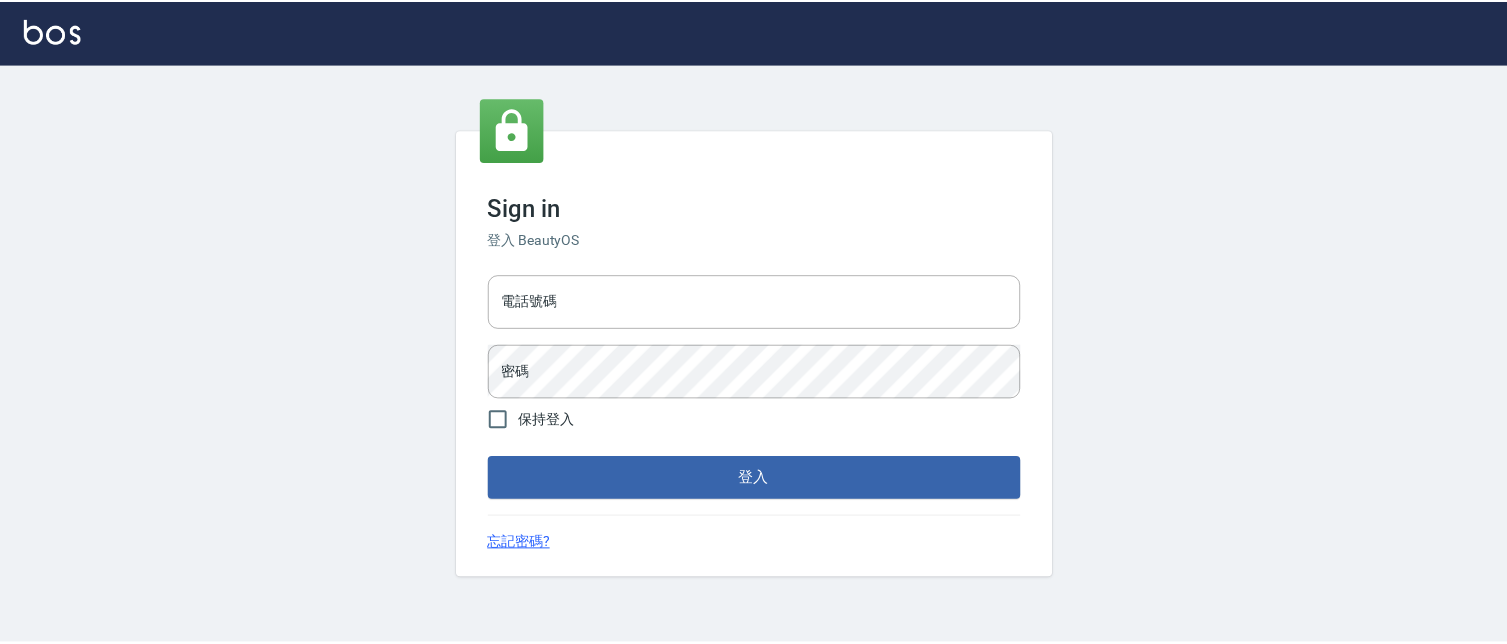 scroll, scrollTop: 0, scrollLeft: 0, axis: both 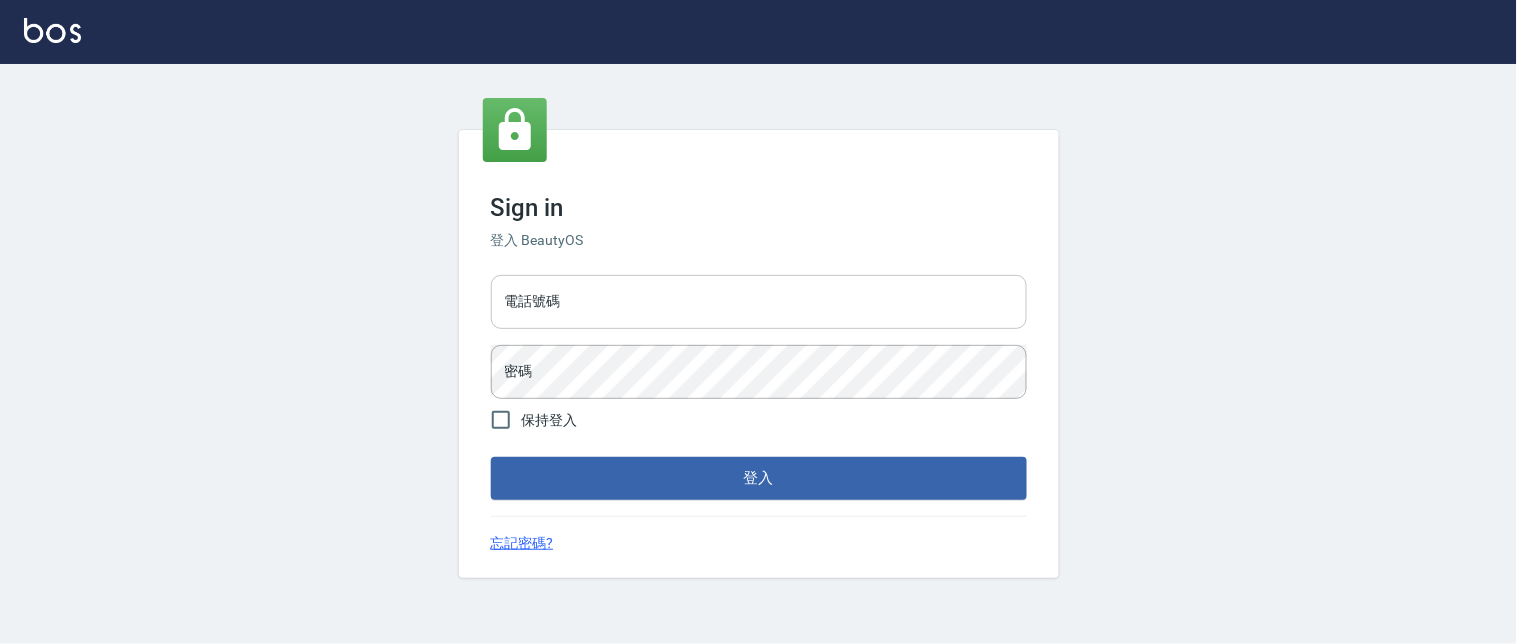 click on "電話號碼" at bounding box center (759, 302) 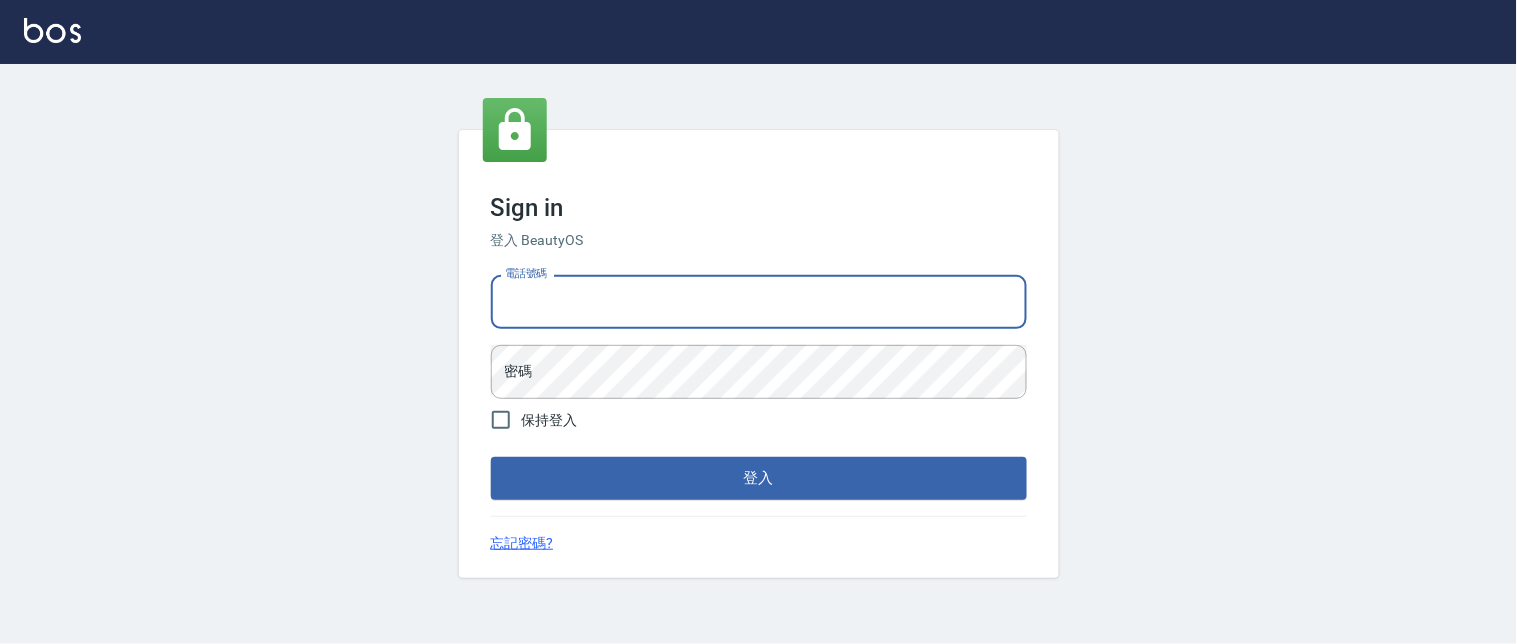 type on "82951313" 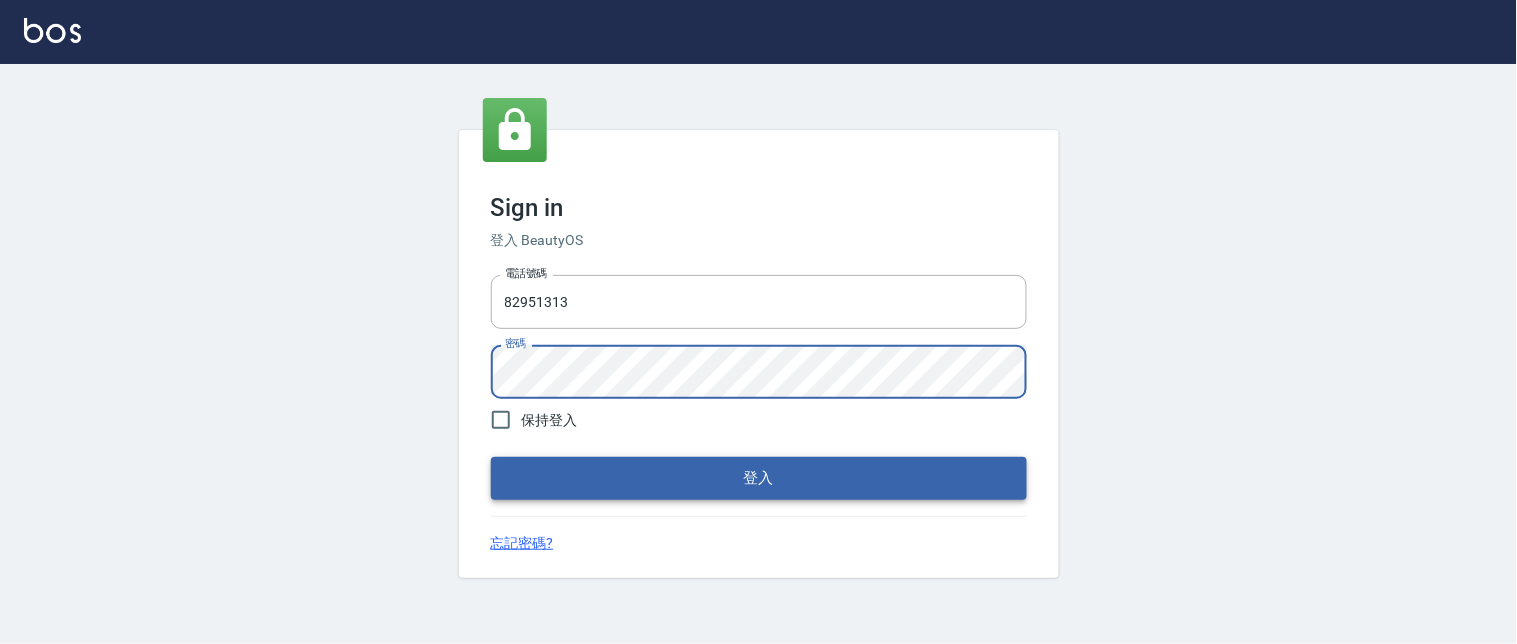 click on "登入" at bounding box center (759, 478) 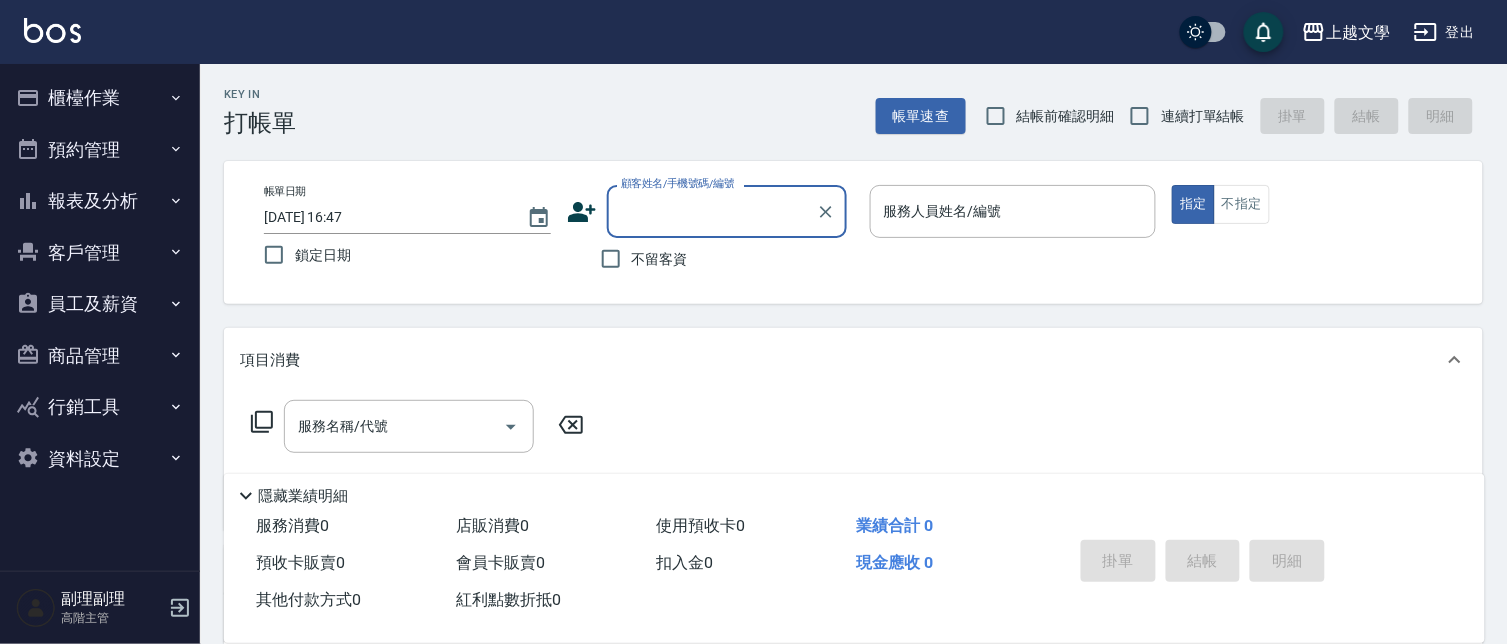 click on "櫃檯作業" at bounding box center (100, 98) 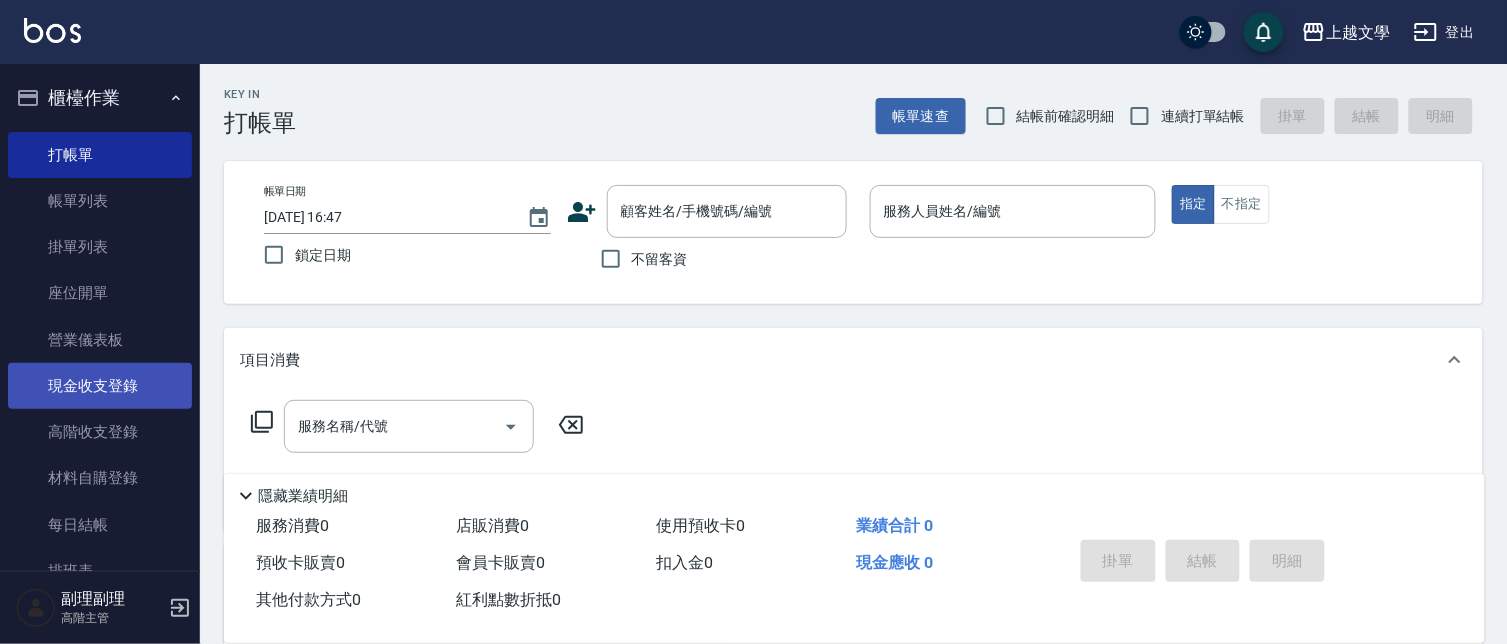 click on "現金收支登錄" at bounding box center (100, 386) 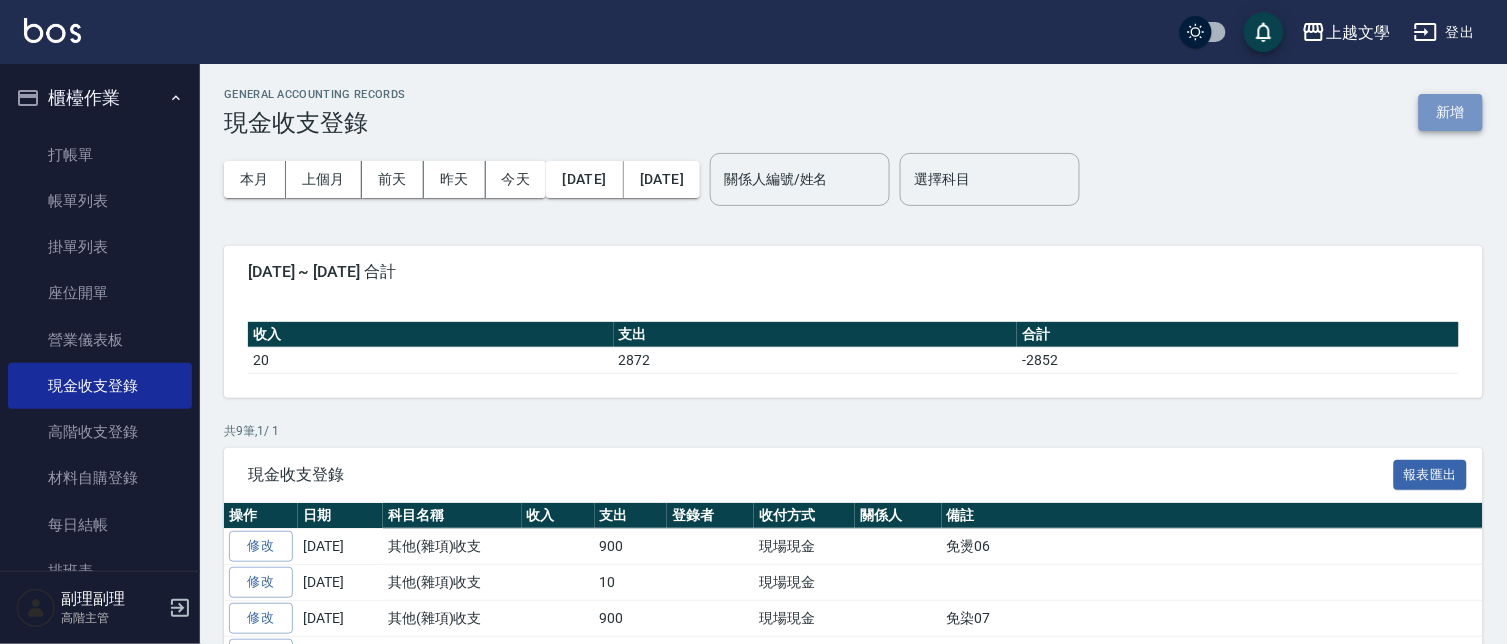 click on "新增" at bounding box center (1451, 112) 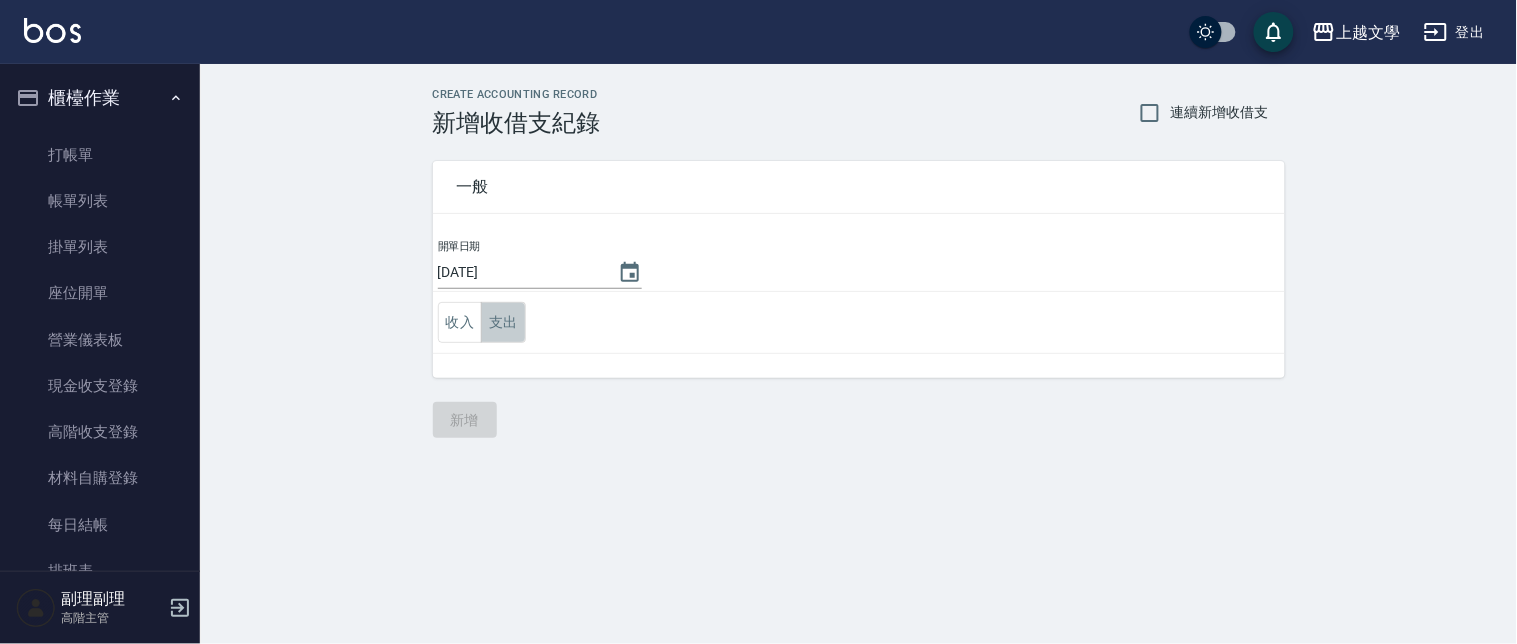 click on "支出" at bounding box center (503, 322) 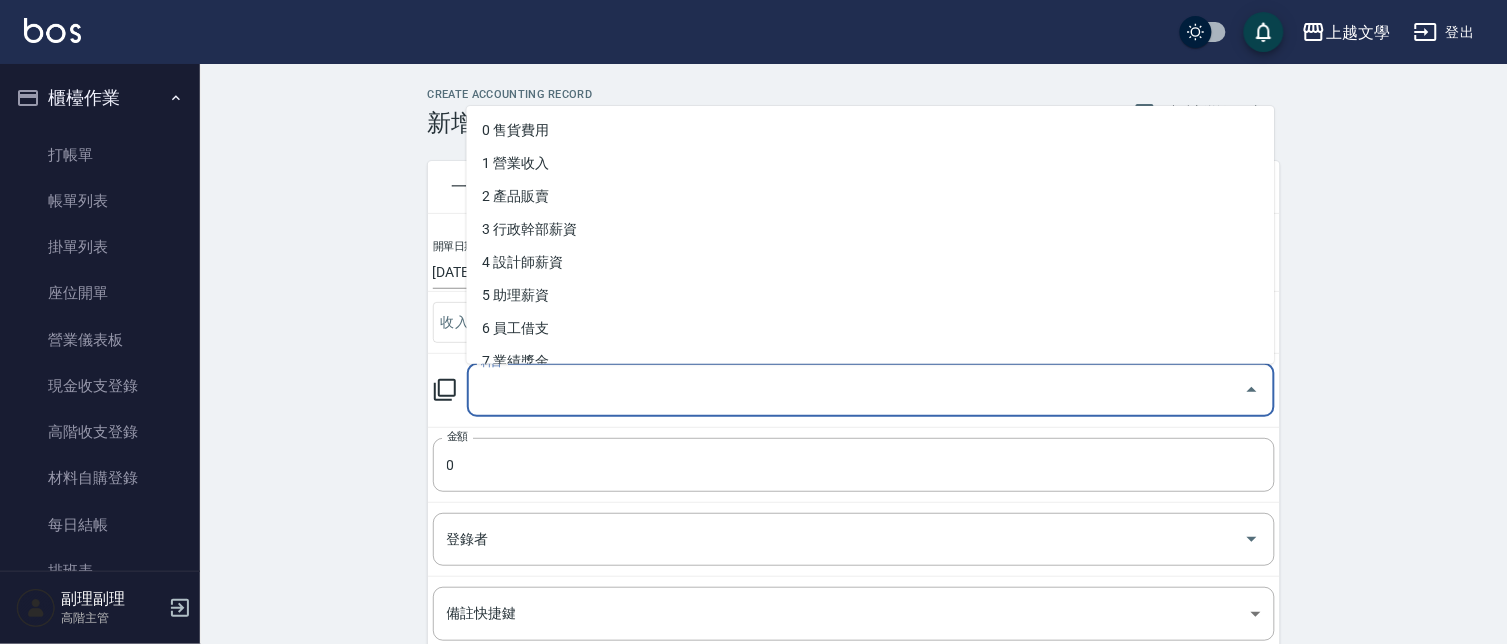 drag, startPoint x: 563, startPoint y: 387, endPoint x: 575, endPoint y: 401, distance: 18.439089 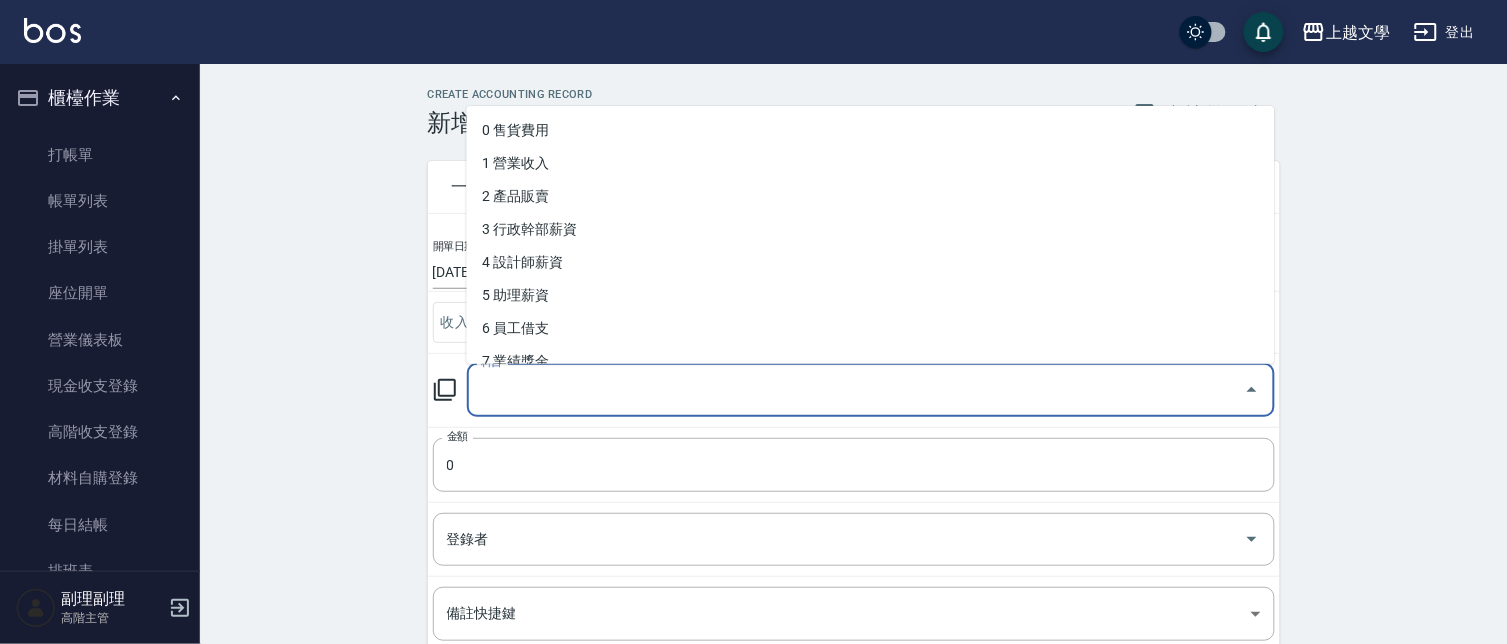click on "科目" at bounding box center [856, 390] 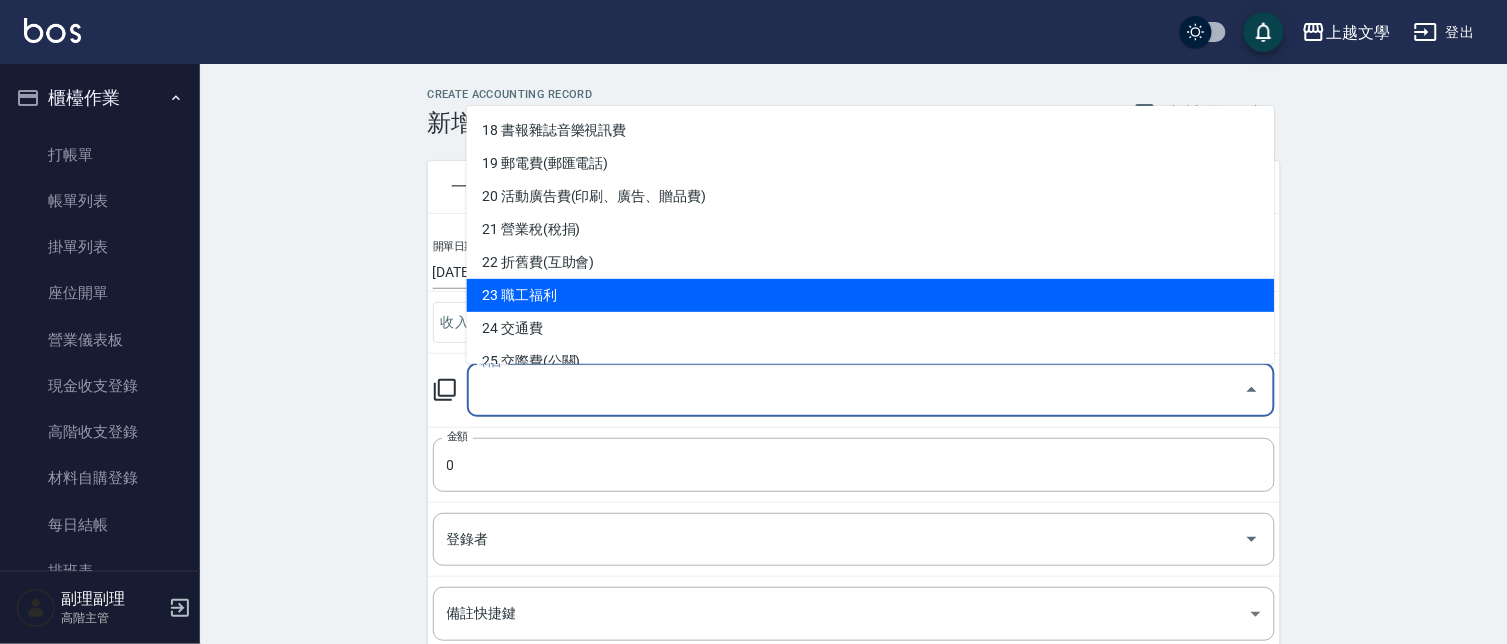 scroll, scrollTop: 555, scrollLeft: 0, axis: vertical 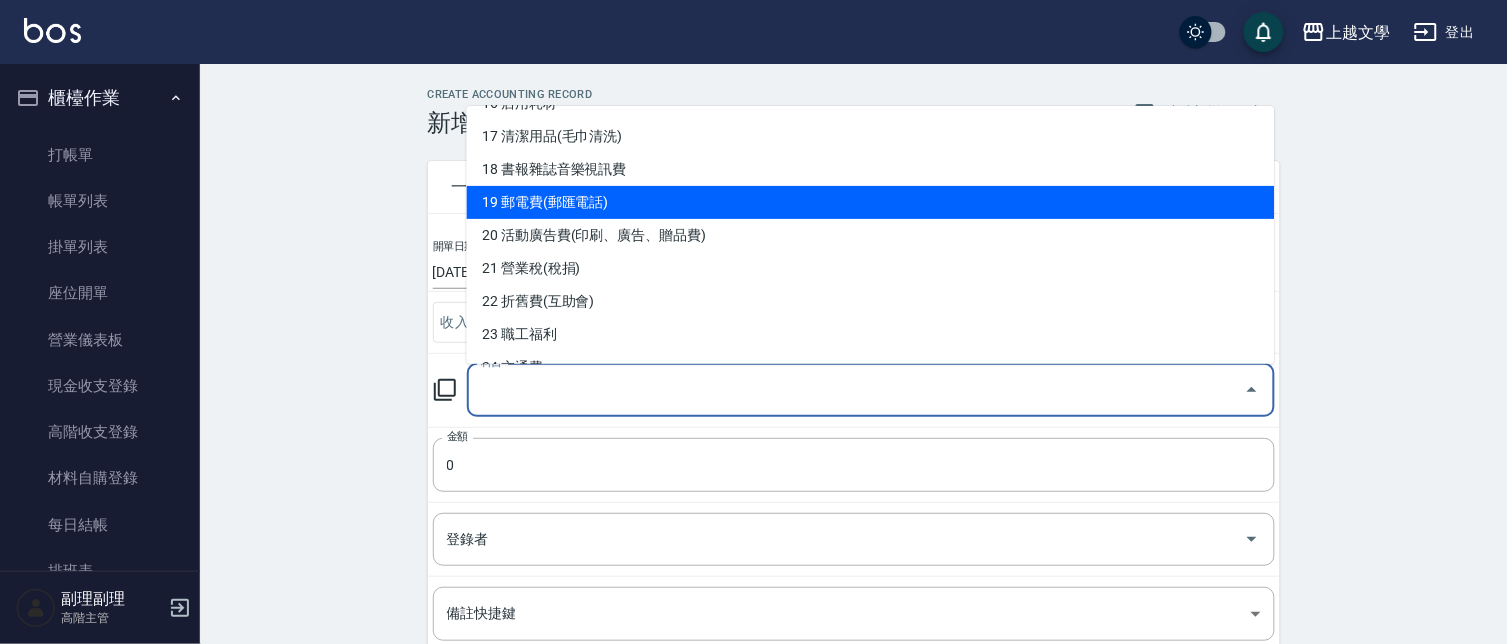 click on "19 郵電費(郵匯電話)" at bounding box center (871, 202) 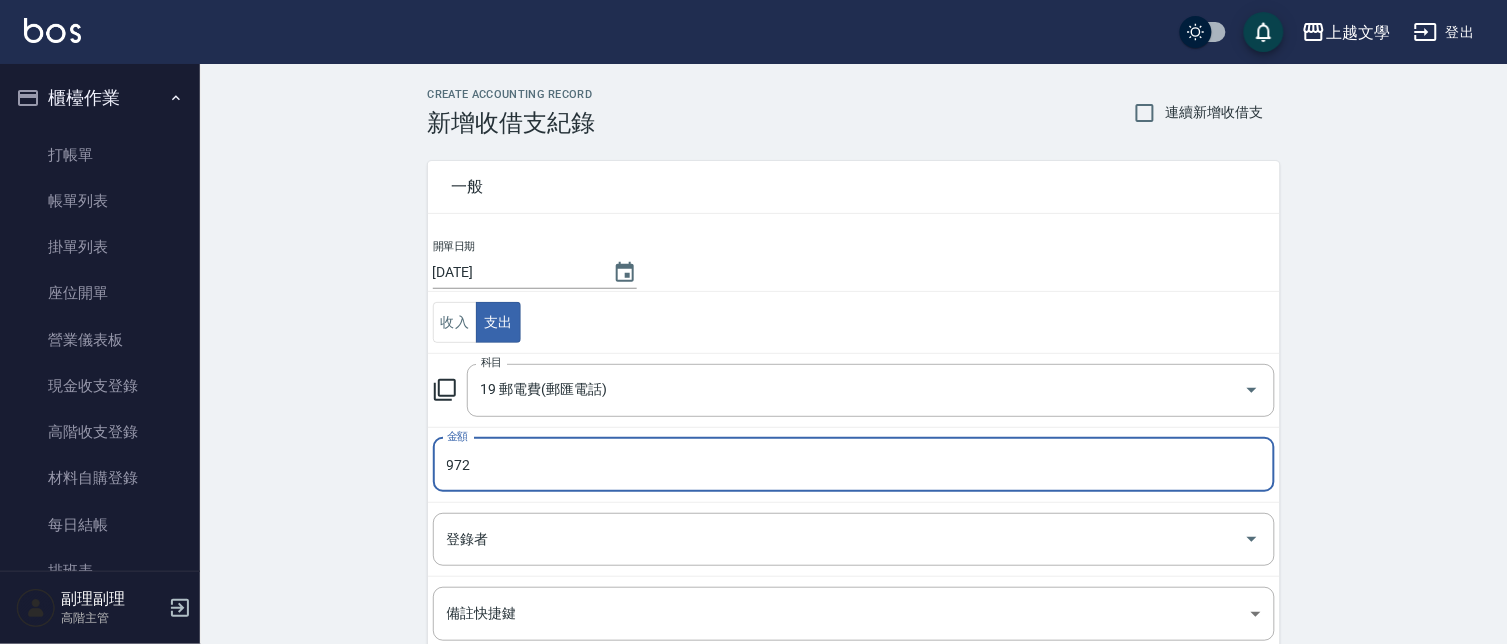 click on "972" at bounding box center (854, 465) 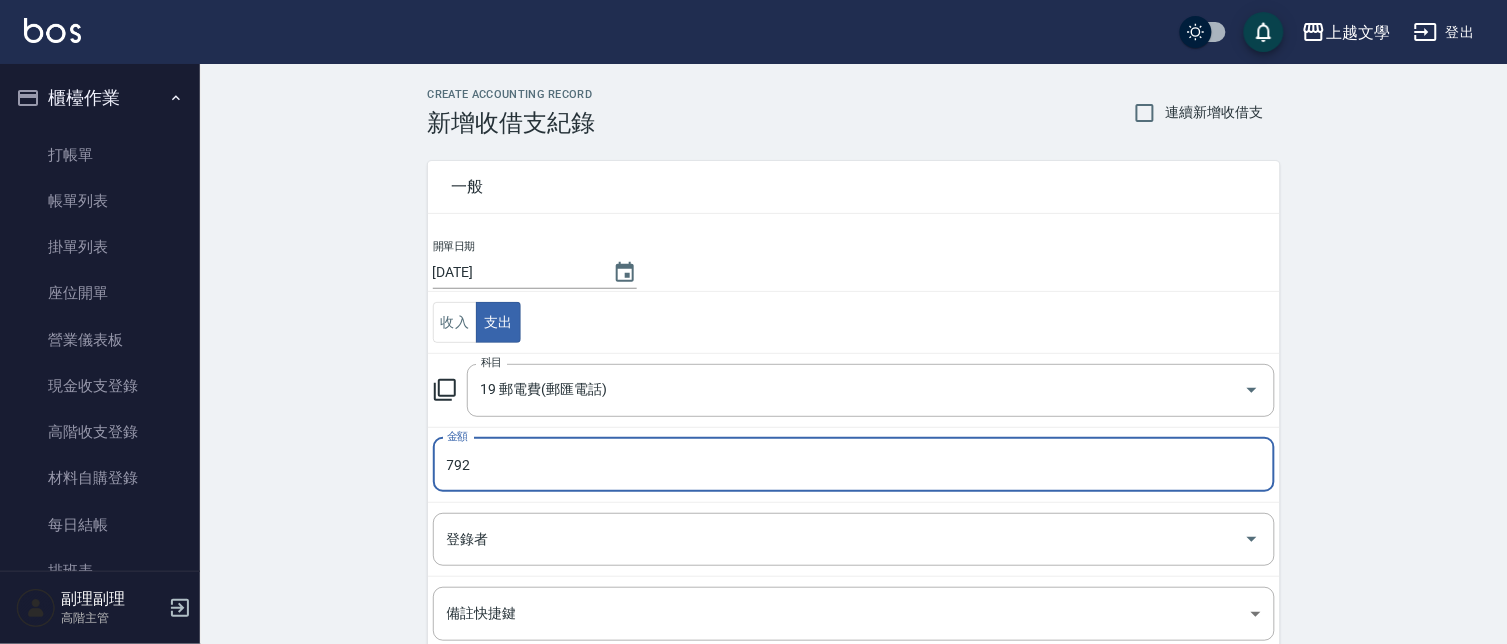 click on "792" at bounding box center (854, 465) 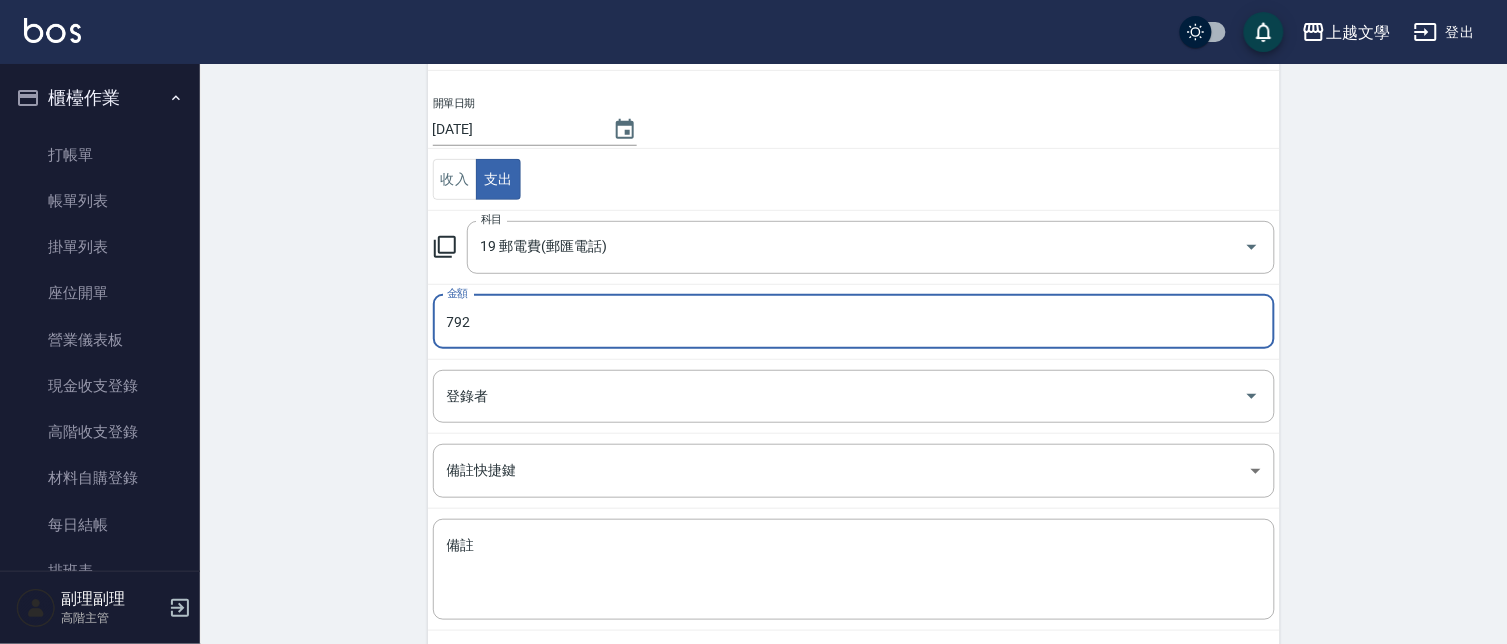 scroll, scrollTop: 238, scrollLeft: 0, axis: vertical 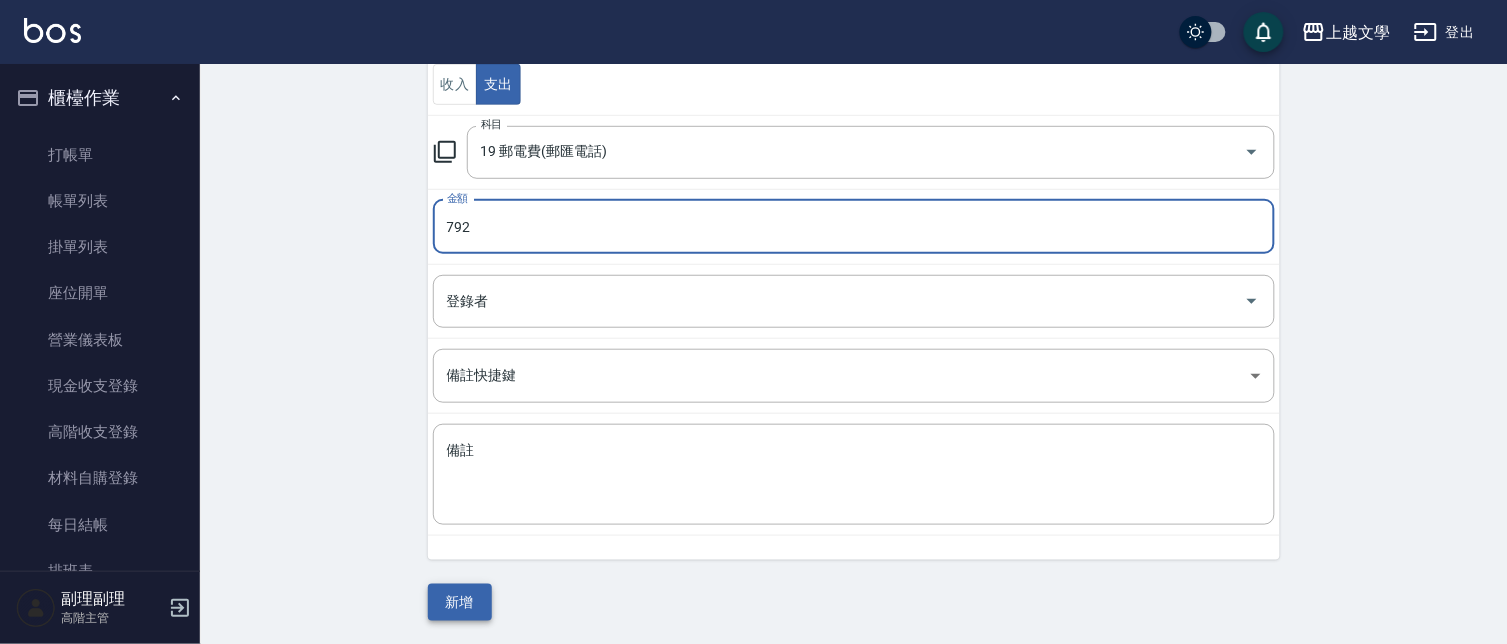 type on "792" 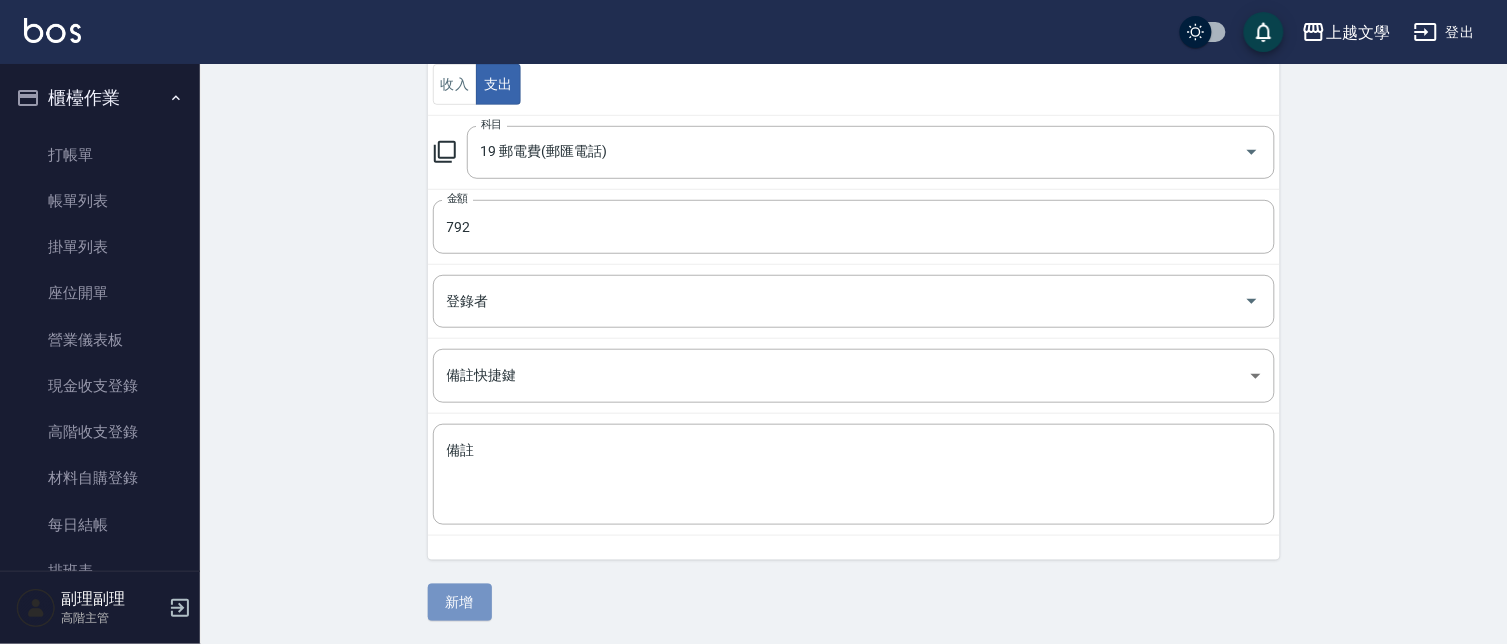 click on "新增" at bounding box center [460, 602] 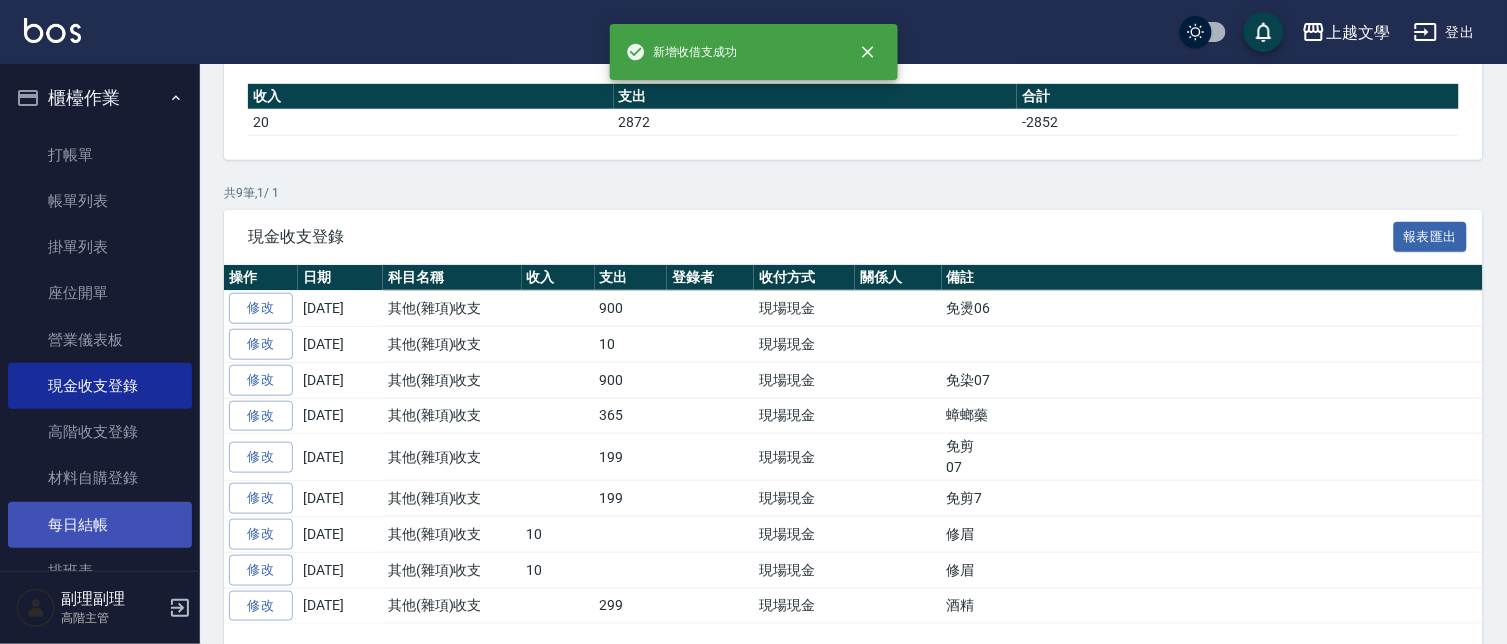 scroll, scrollTop: 0, scrollLeft: 0, axis: both 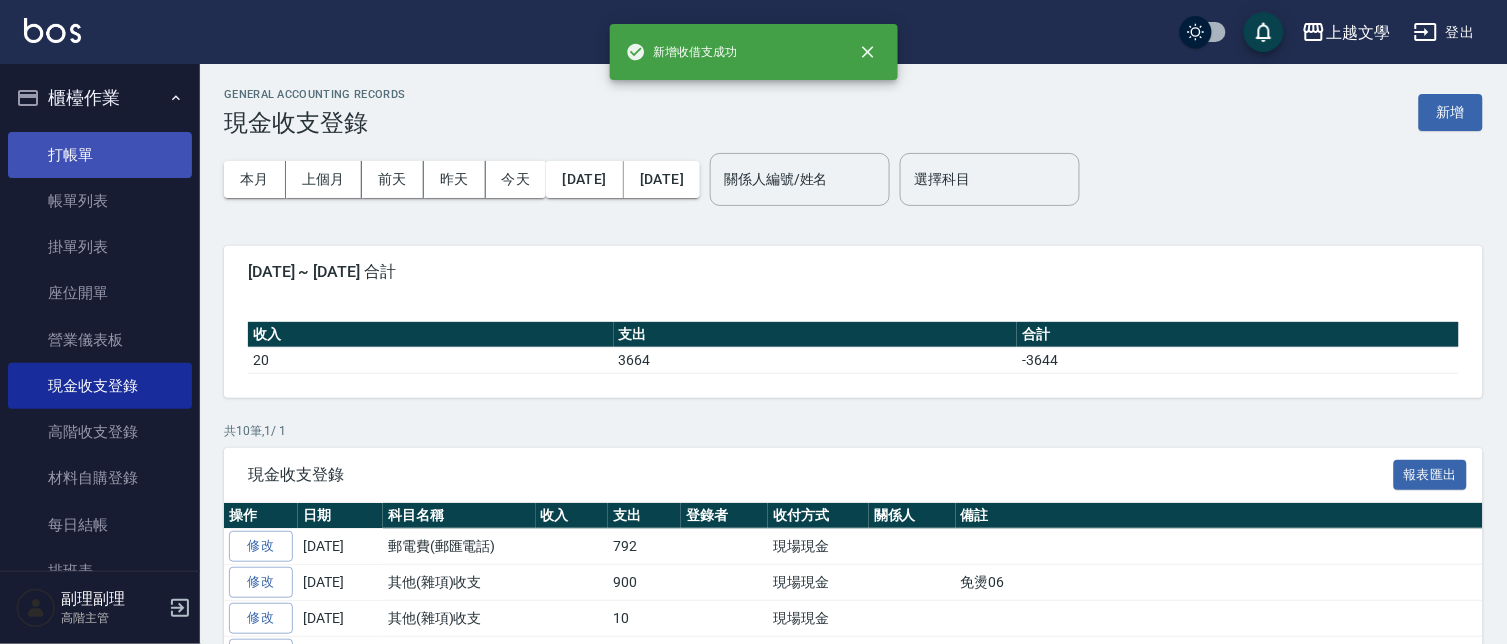 click on "打帳單" at bounding box center (100, 155) 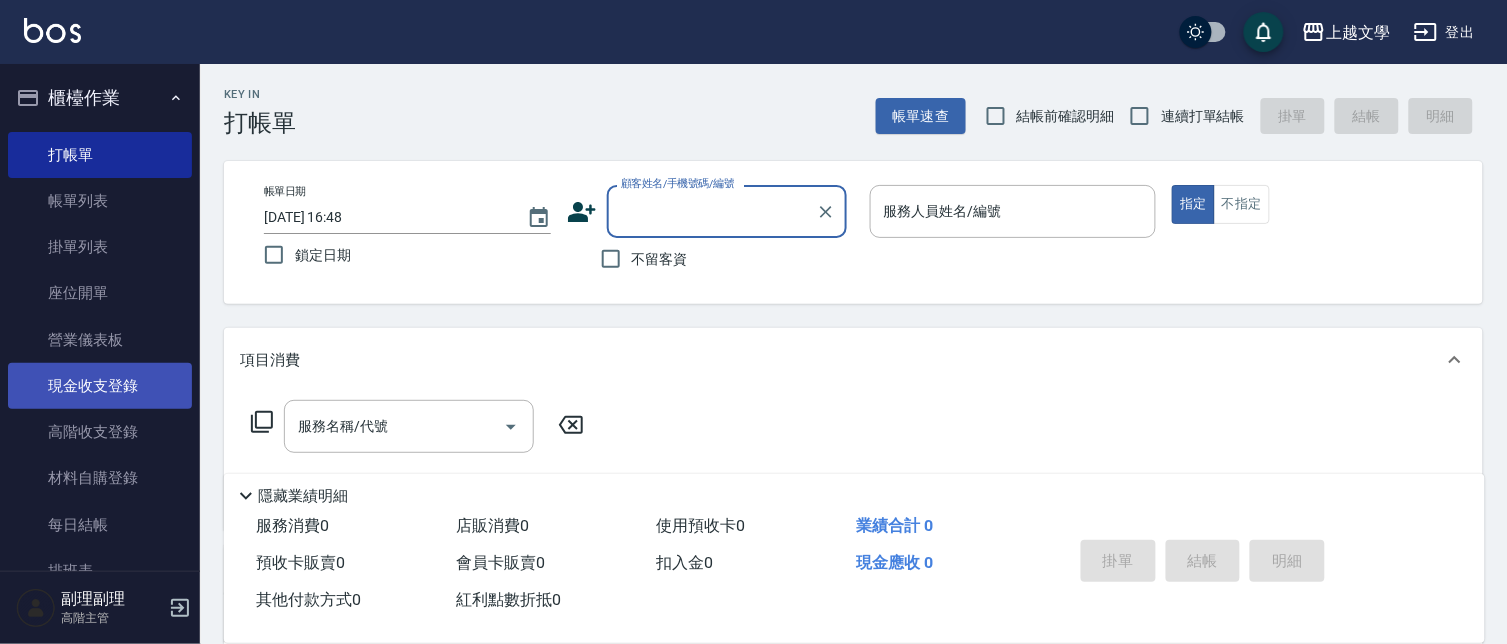 click on "現金收支登錄" at bounding box center [100, 386] 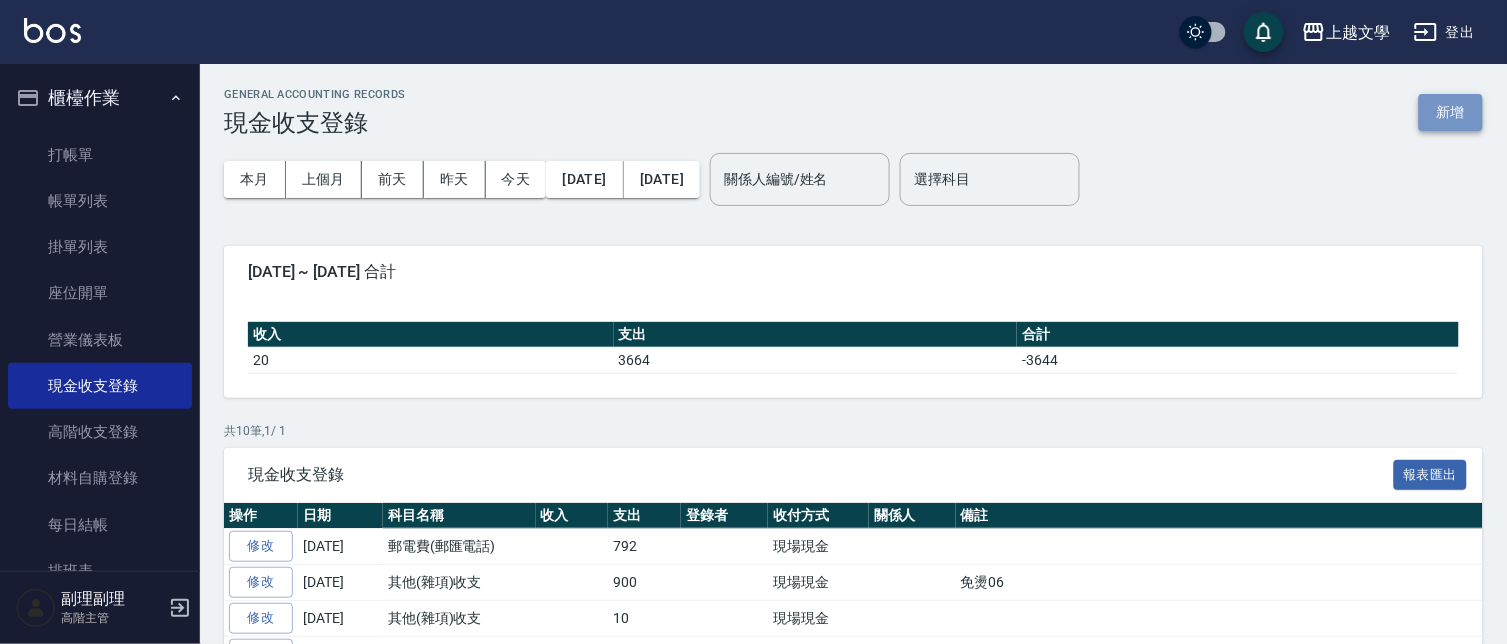 click on "新增" at bounding box center [1451, 112] 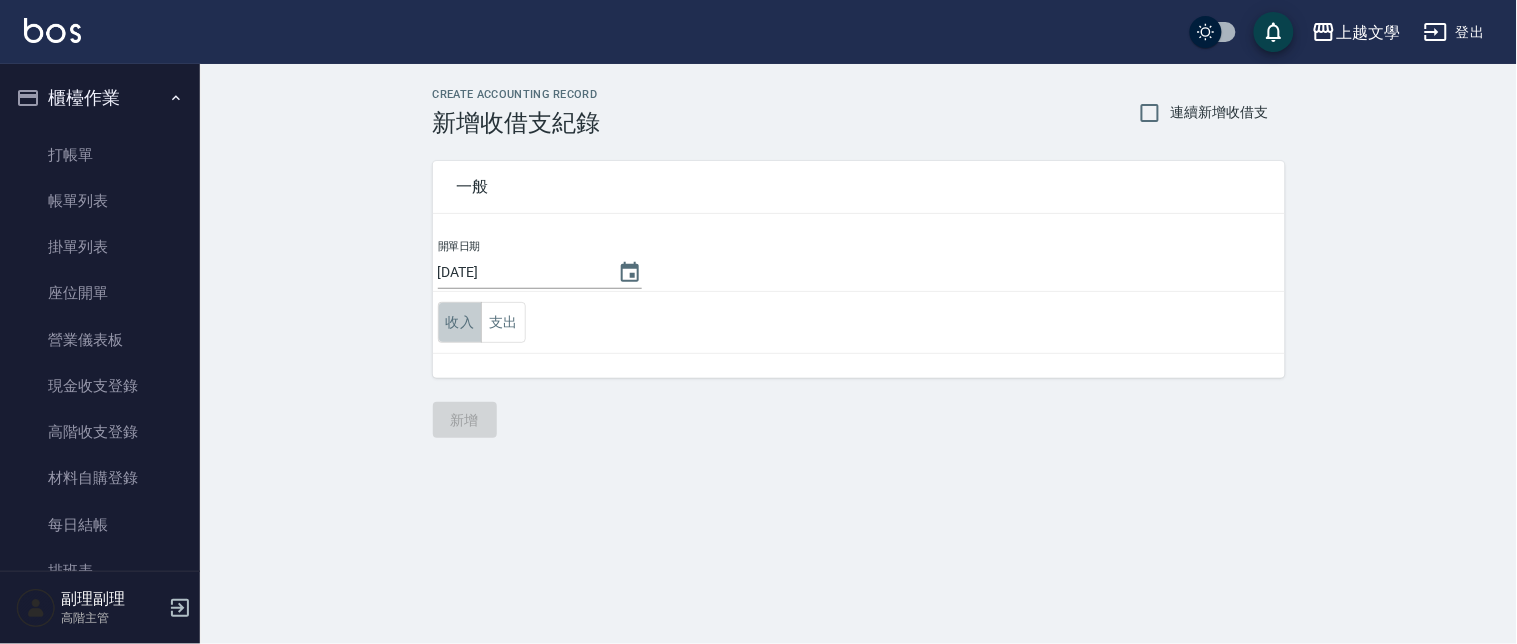 drag, startPoint x: 461, startPoint y: 312, endPoint x: 461, endPoint y: 337, distance: 25 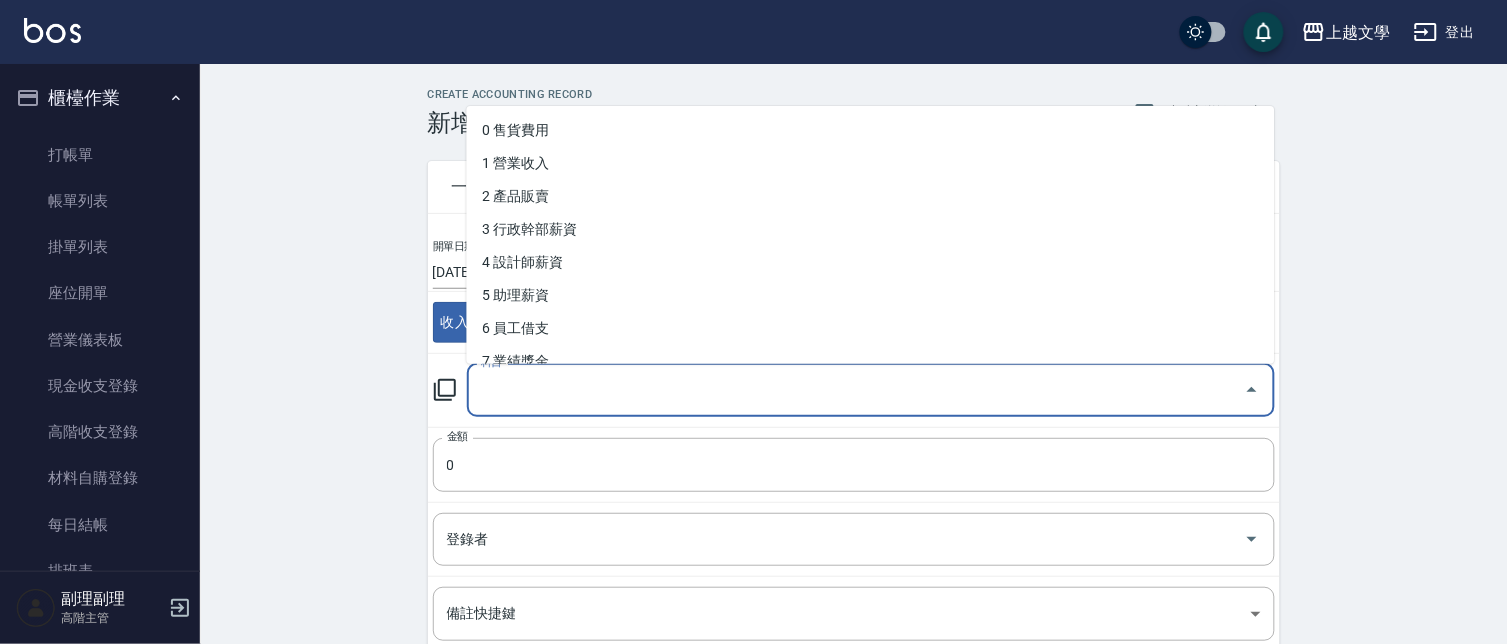 click on "科目" at bounding box center (856, 390) 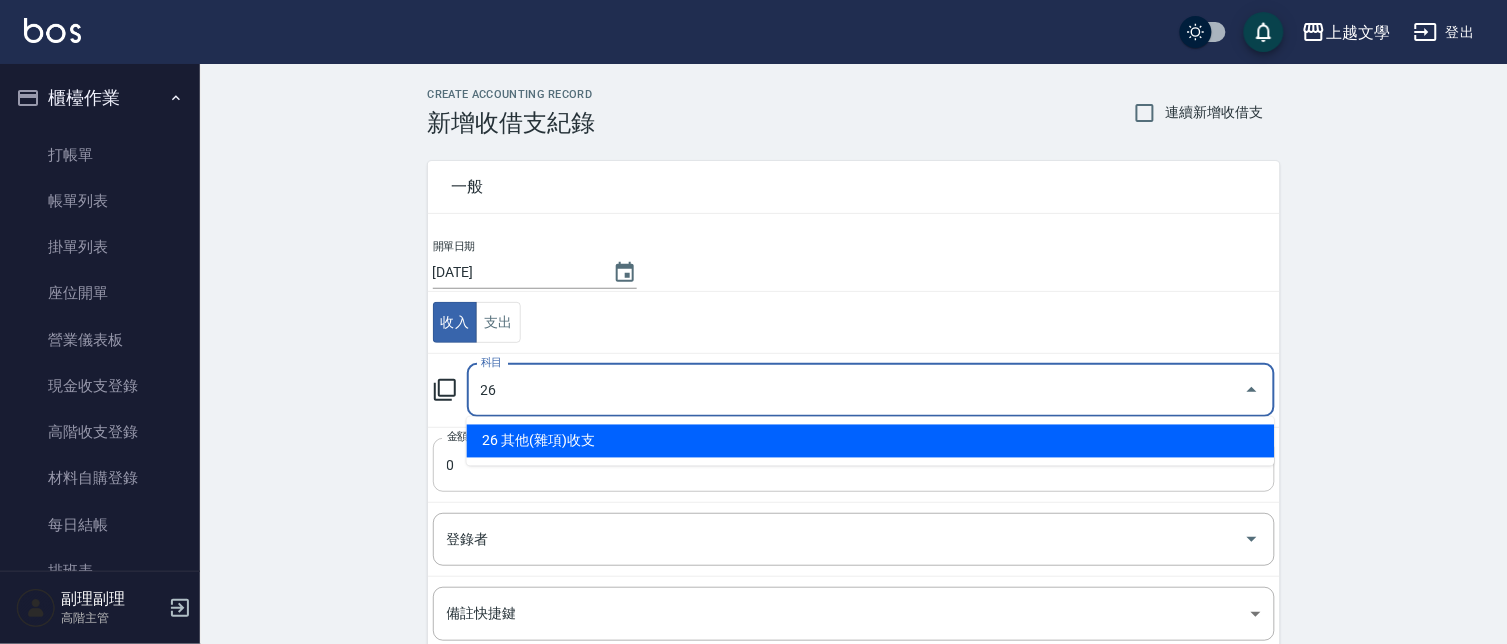 click on "26 其他(雜項)收支" at bounding box center [871, 441] 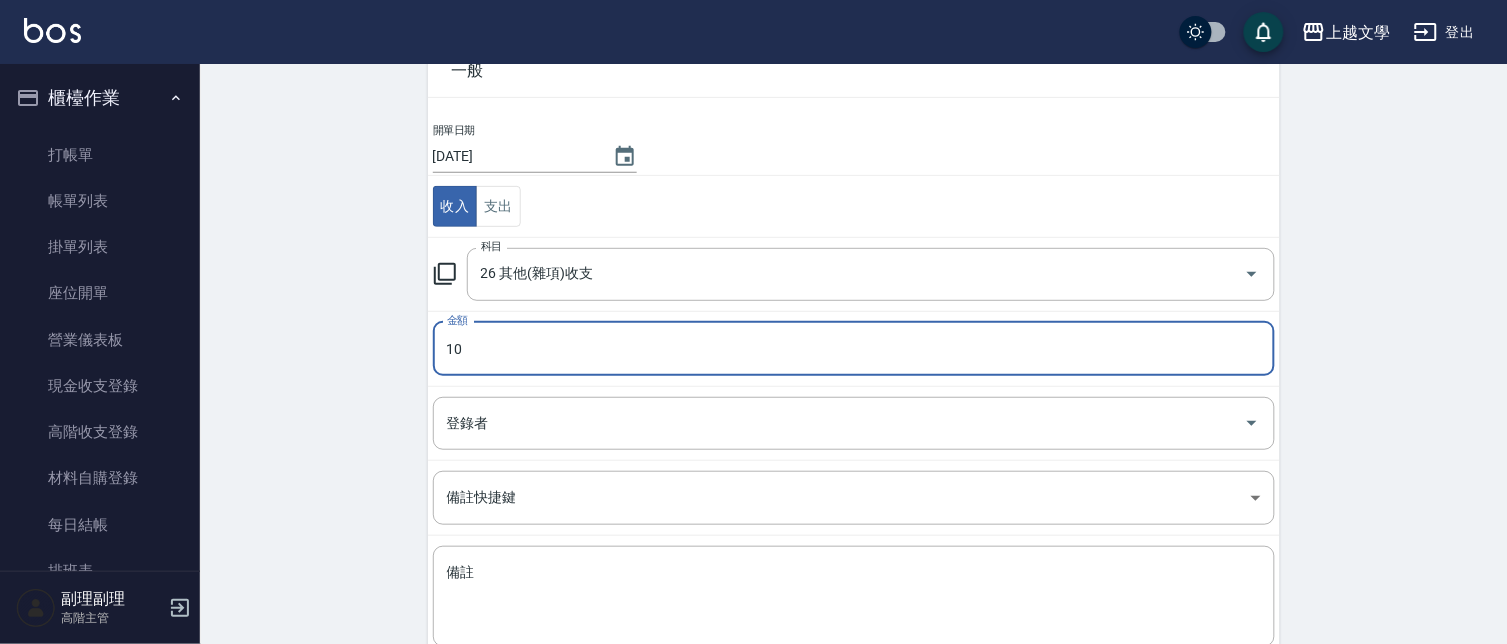 scroll, scrollTop: 238, scrollLeft: 0, axis: vertical 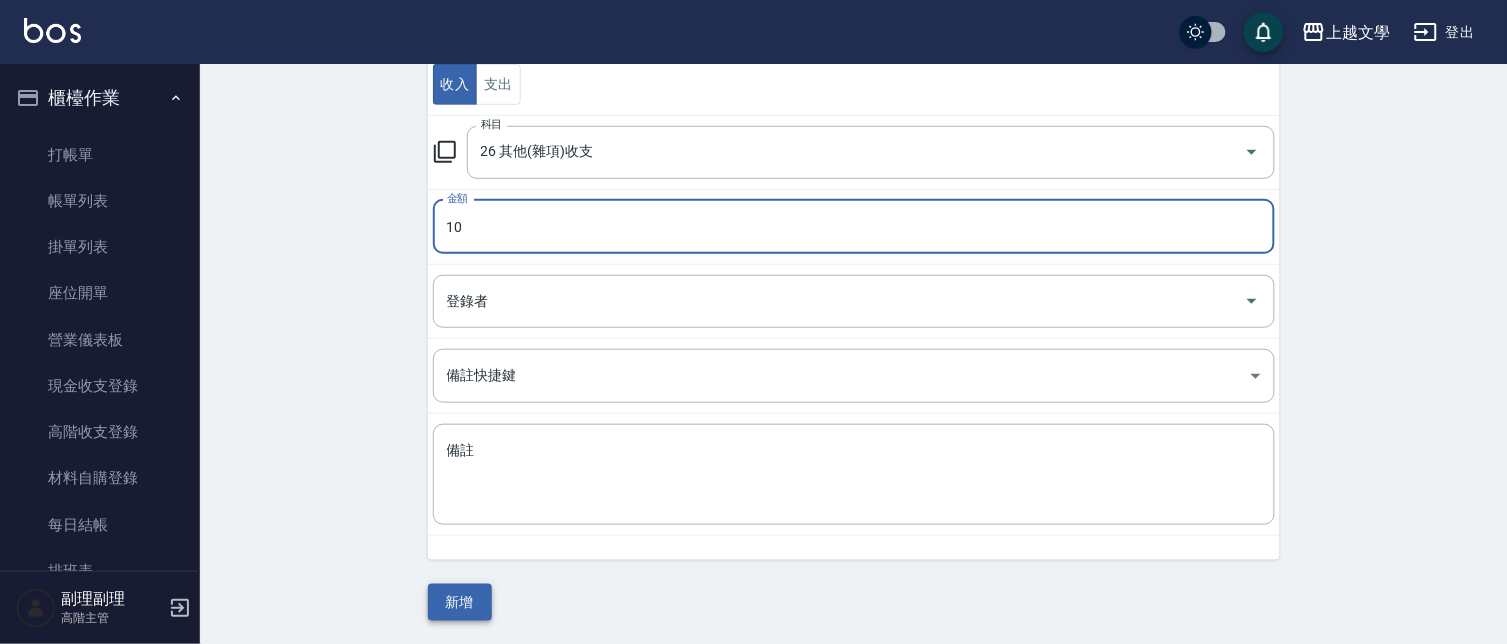 type on "10" 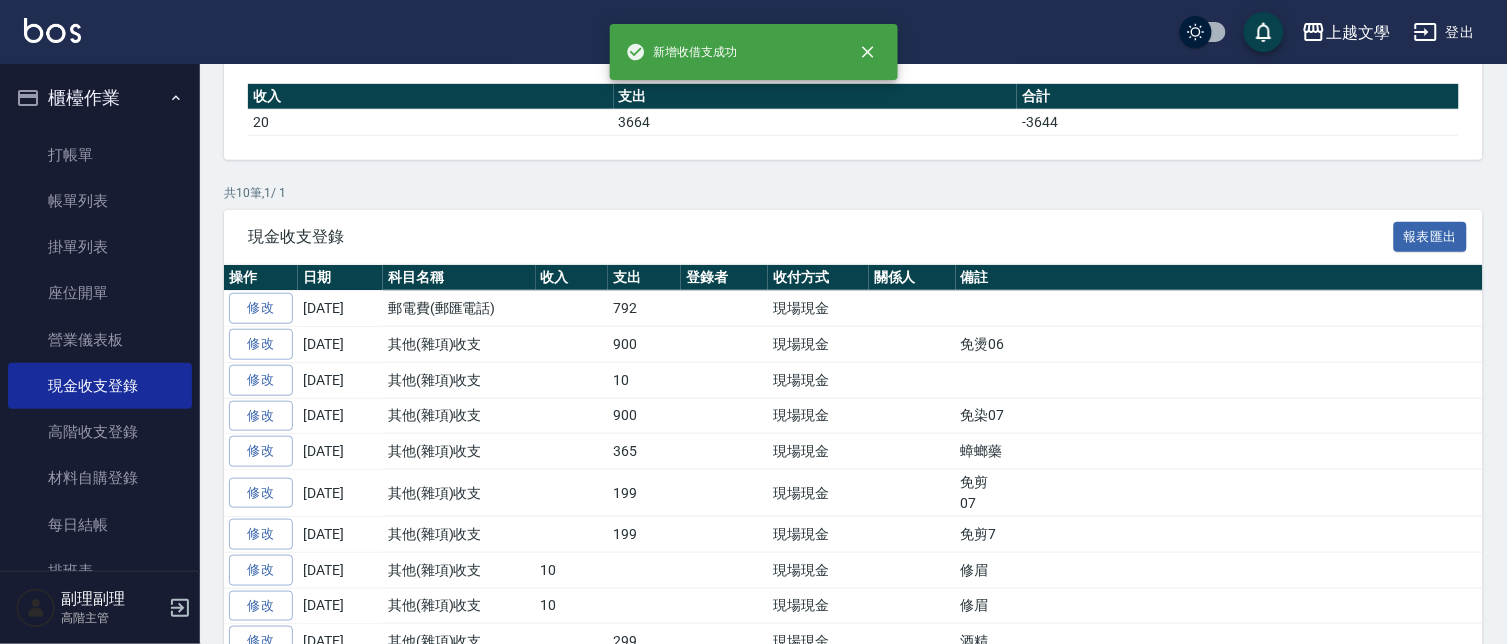 scroll, scrollTop: 0, scrollLeft: 0, axis: both 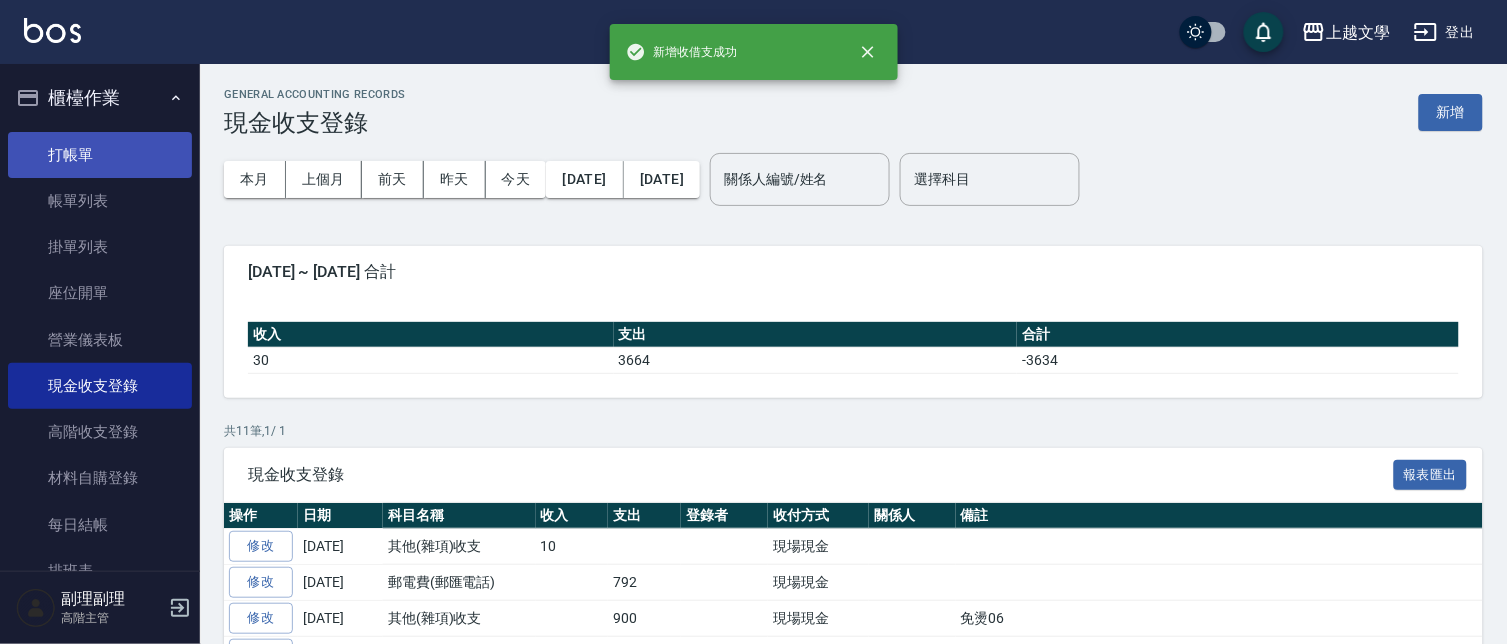 click on "打帳單" at bounding box center (100, 155) 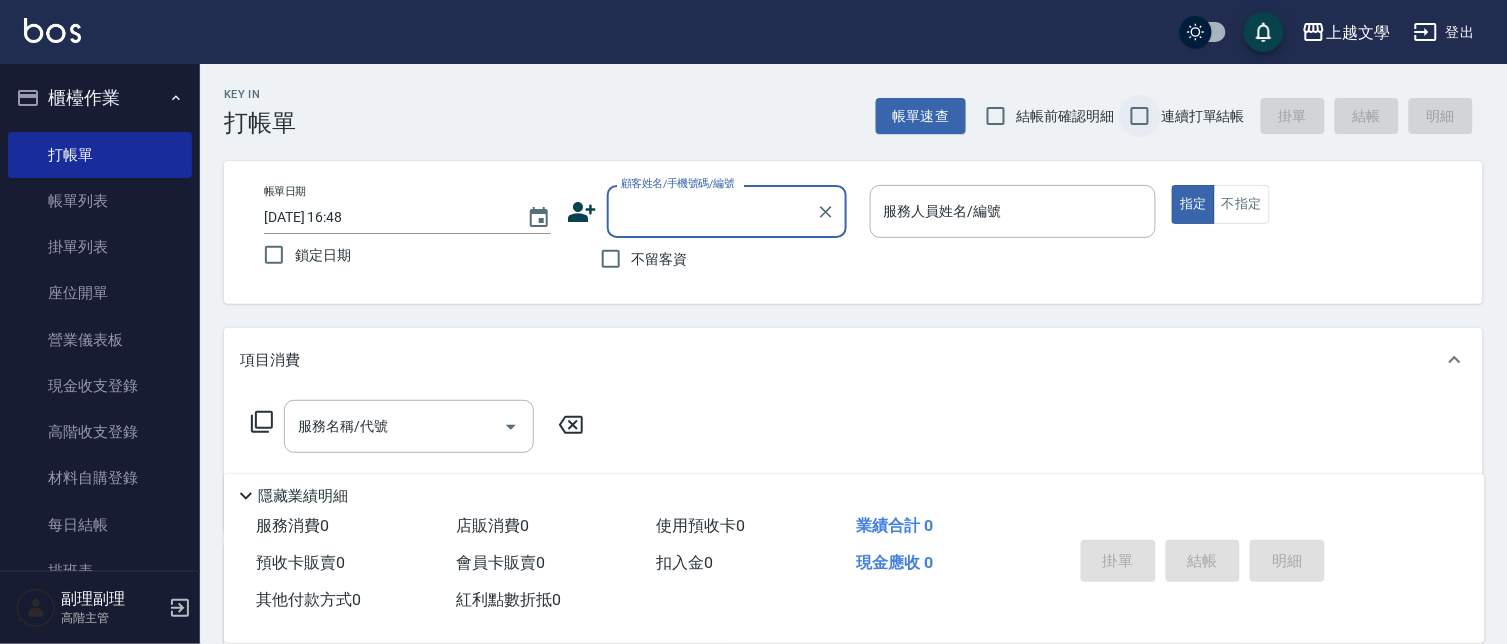 click on "連續打單結帳" at bounding box center (1140, 116) 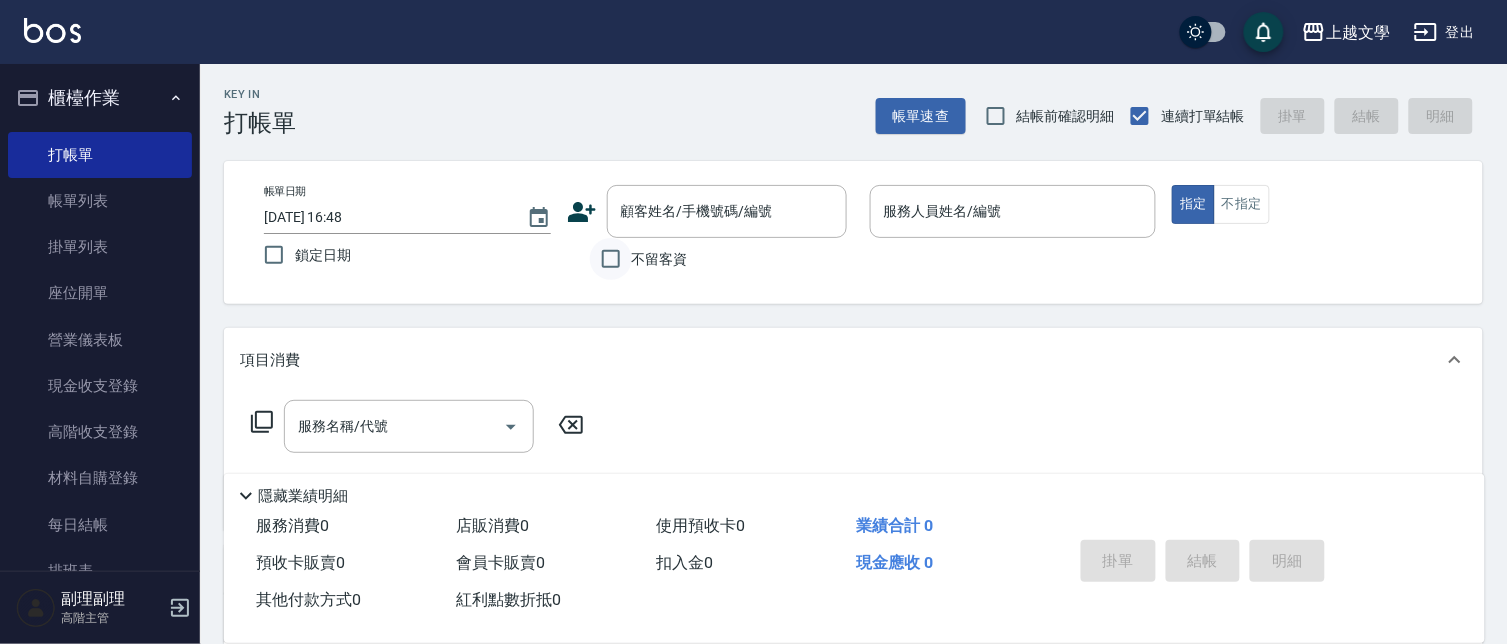 click on "不留客資" at bounding box center [611, 259] 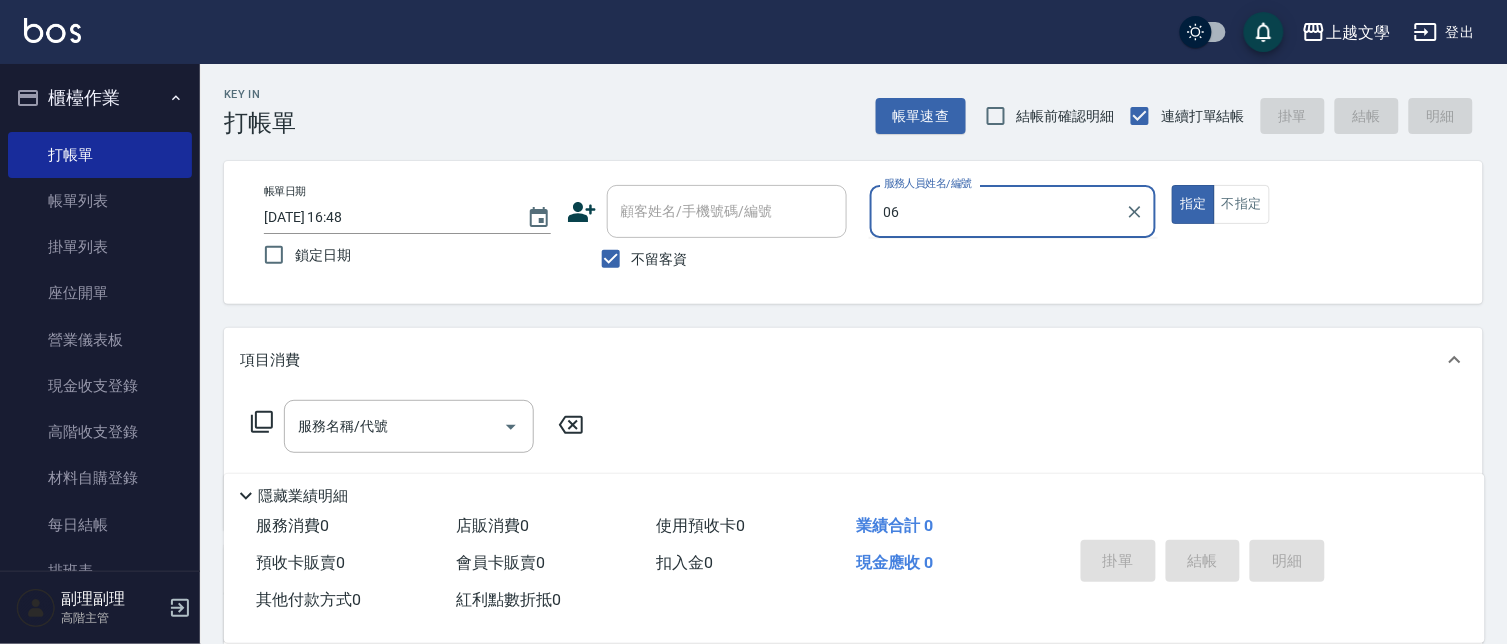 type on "佳珍-06" 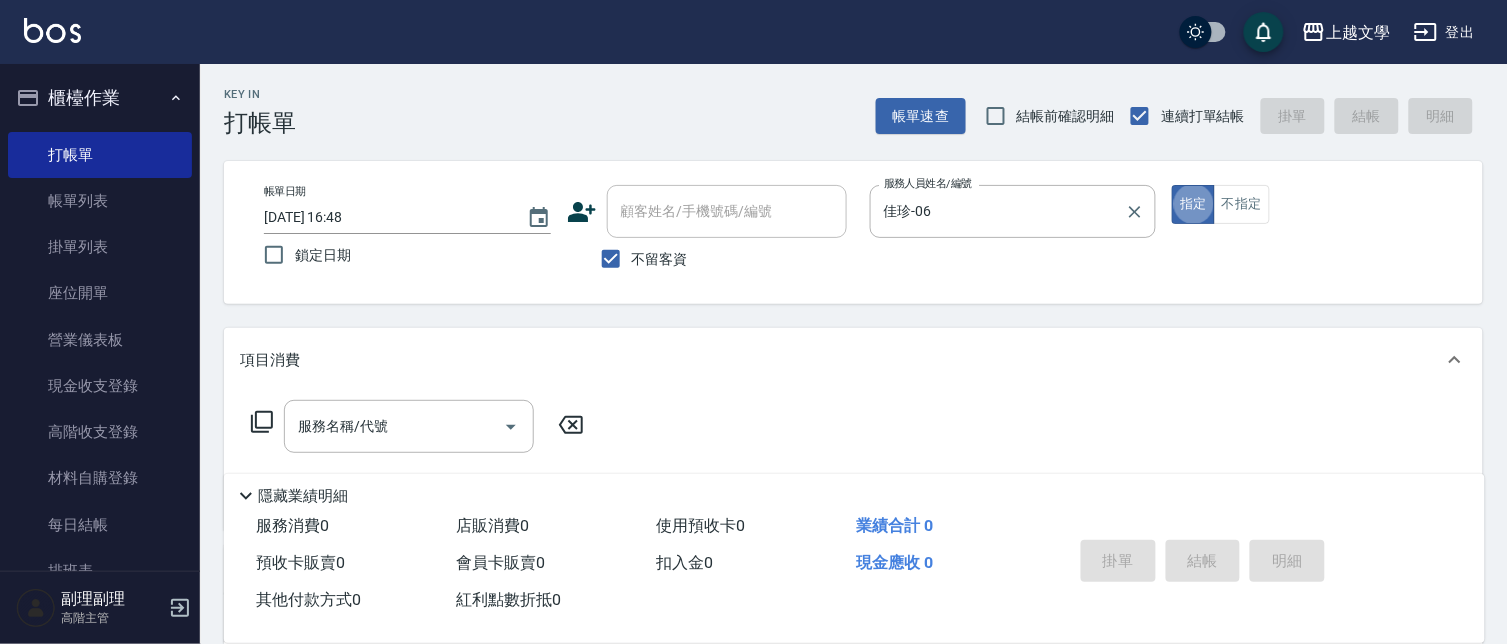 type on "true" 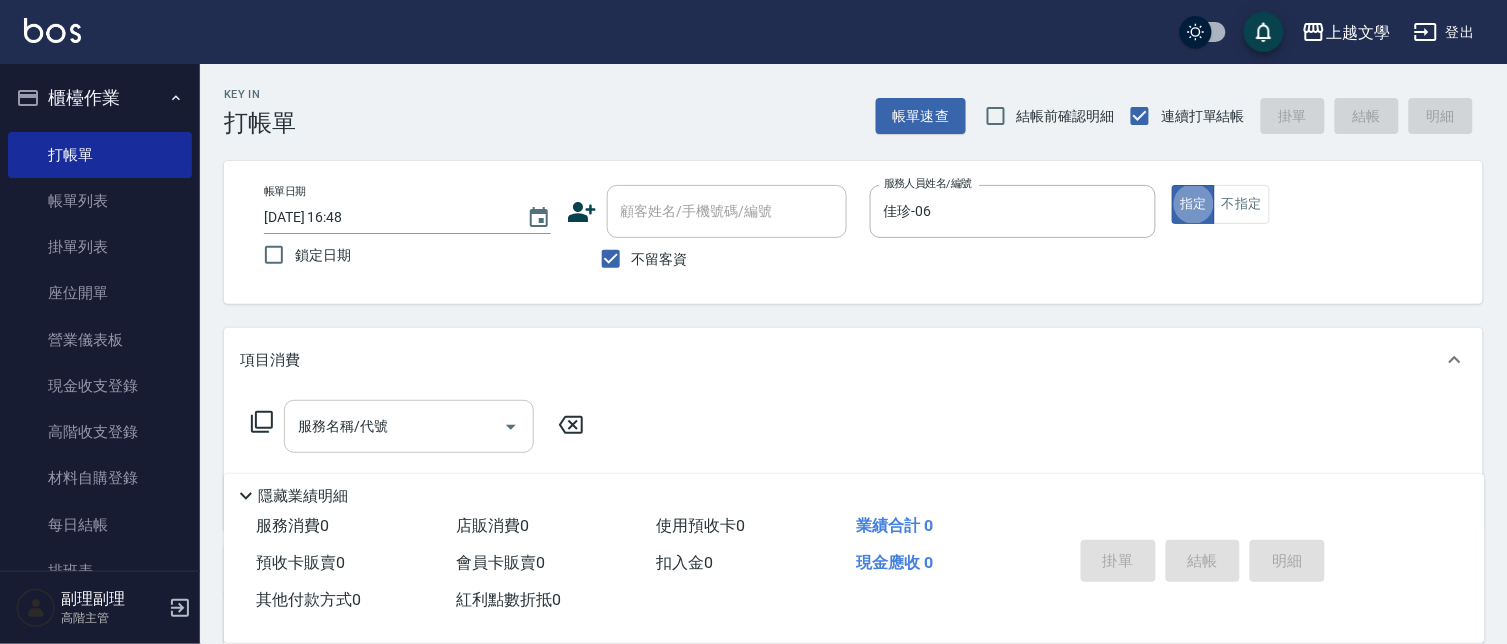 click on "服務名稱/代號" at bounding box center (394, 426) 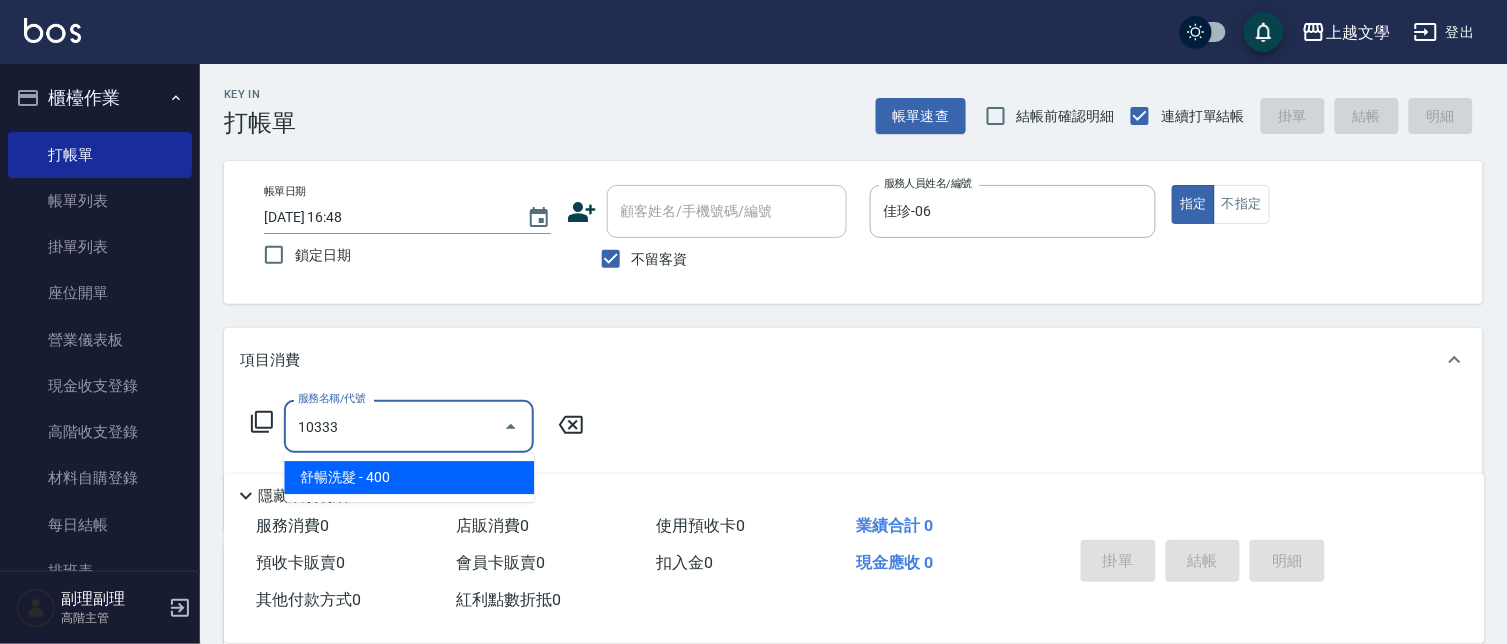 type on "舒暢洗髮(10333)" 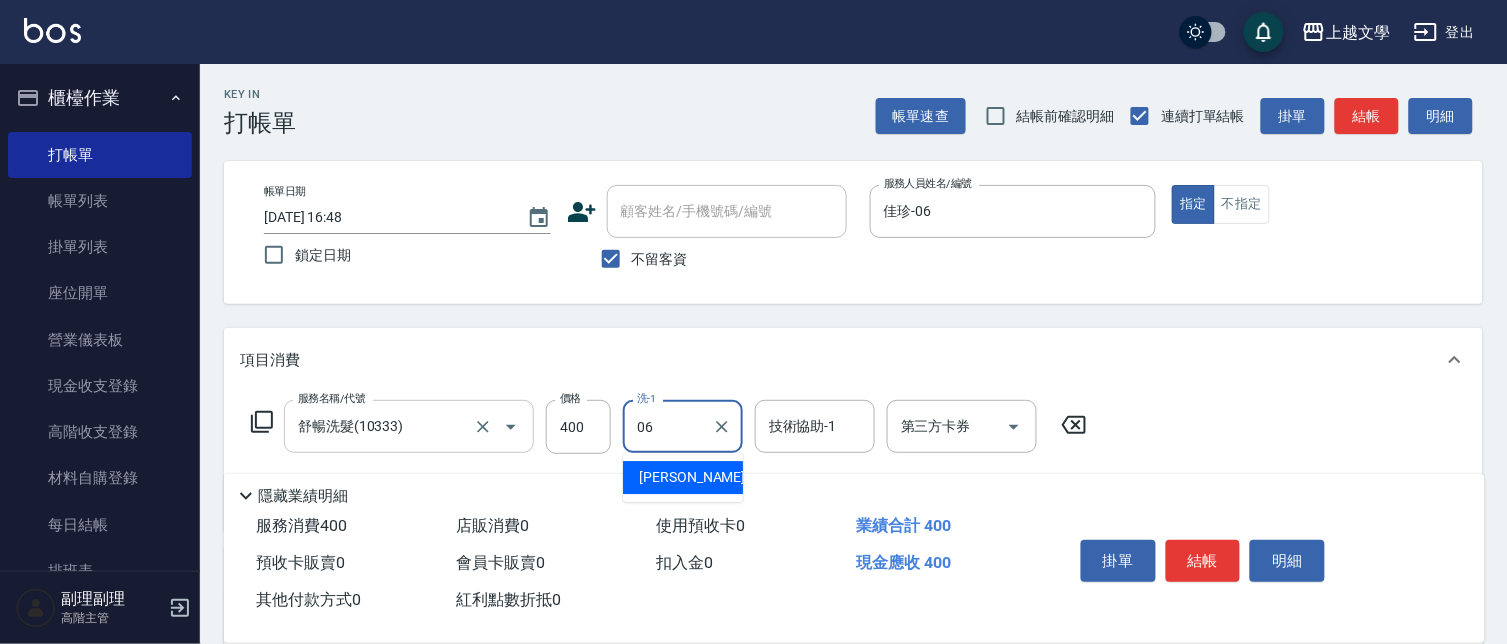 type on "佳珍-06" 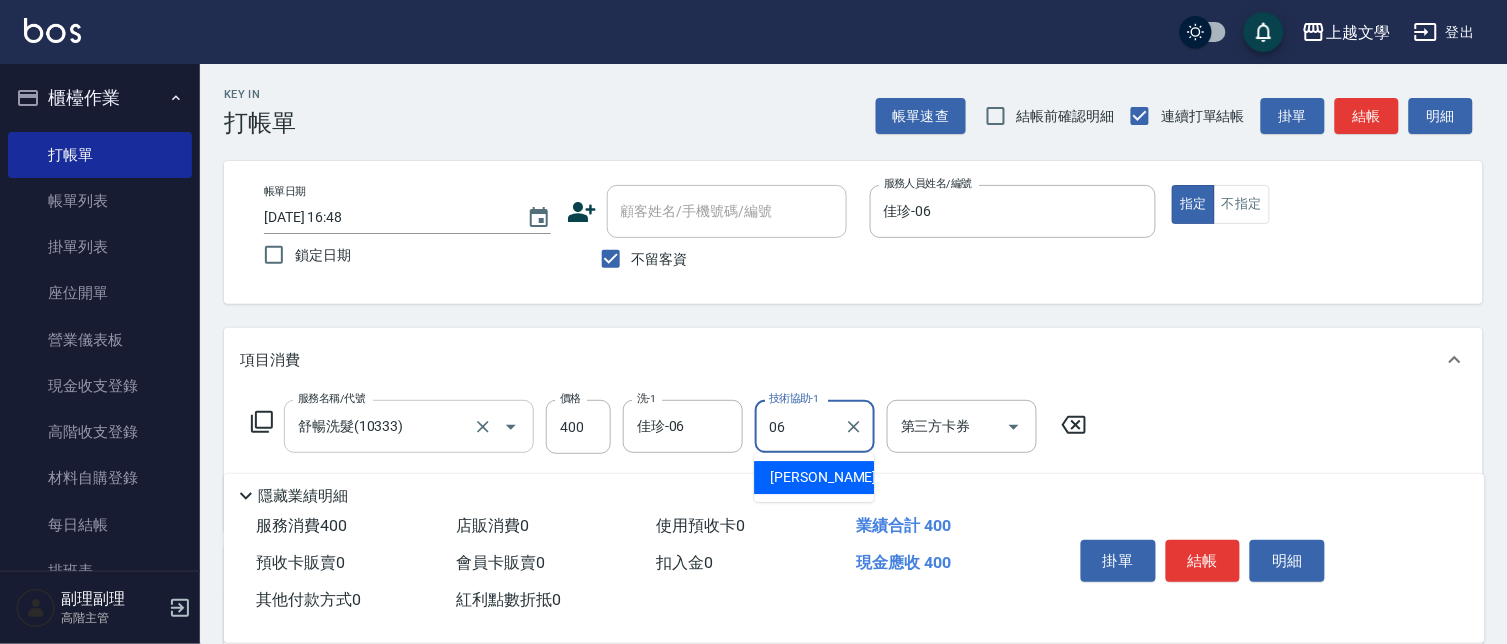 type on "佳珍-06" 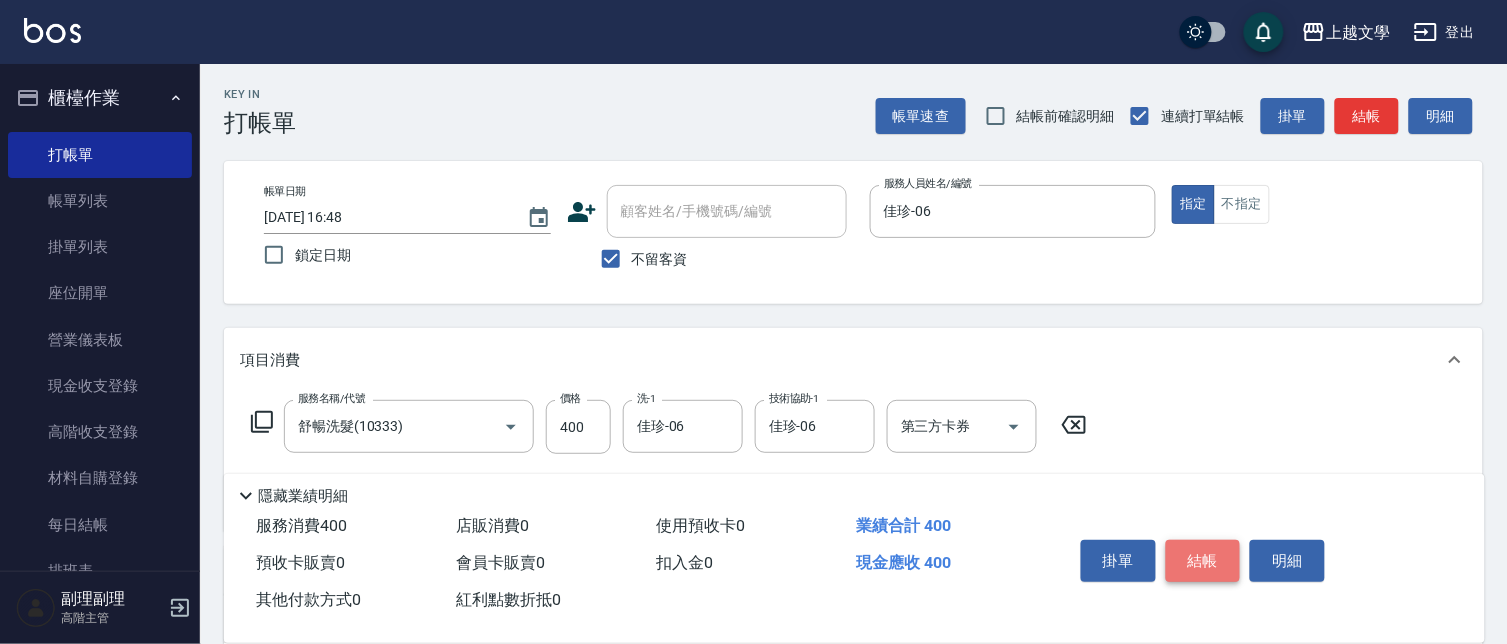 click on "結帳" at bounding box center (1203, 561) 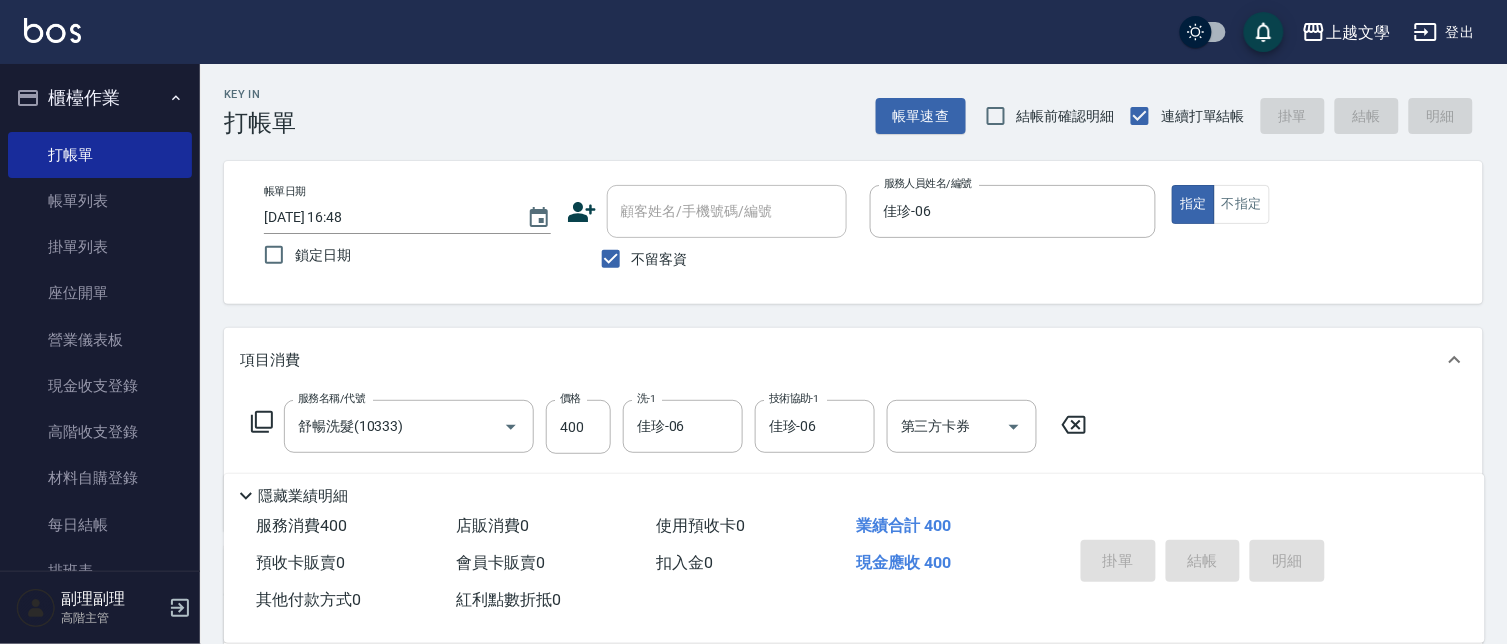type 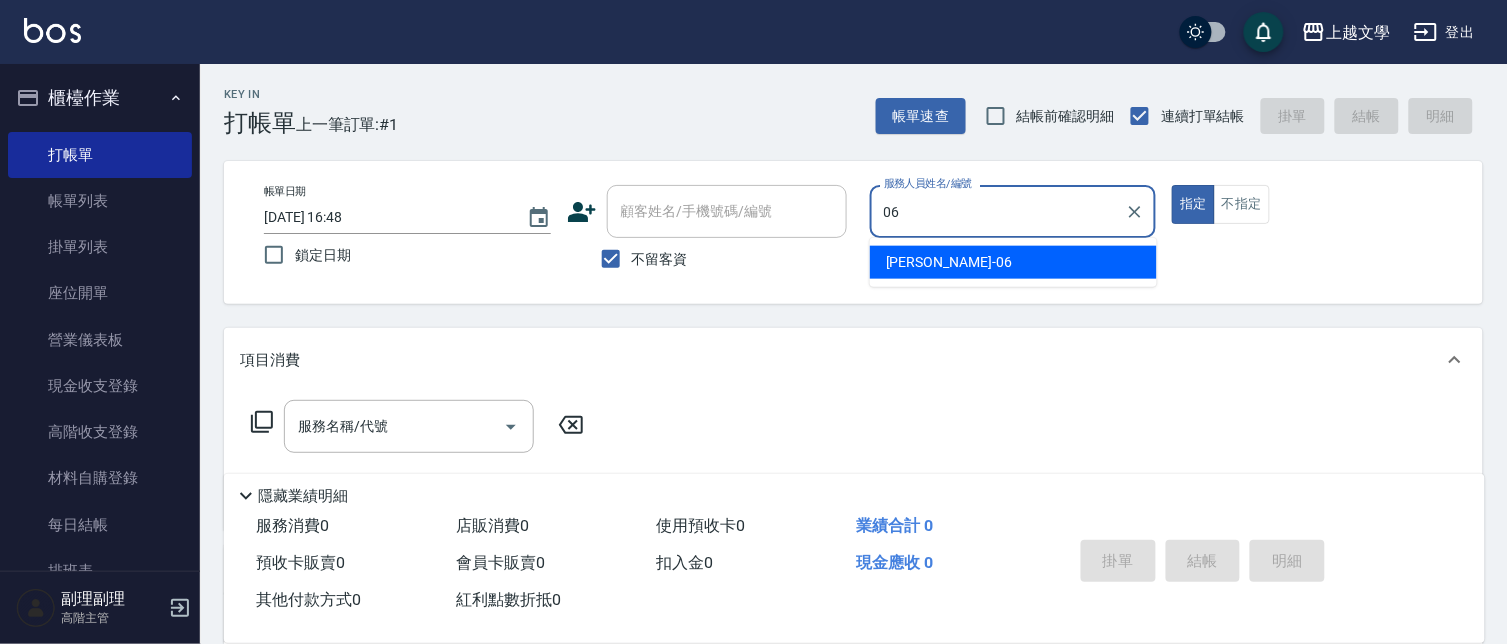 type on "佳珍-06" 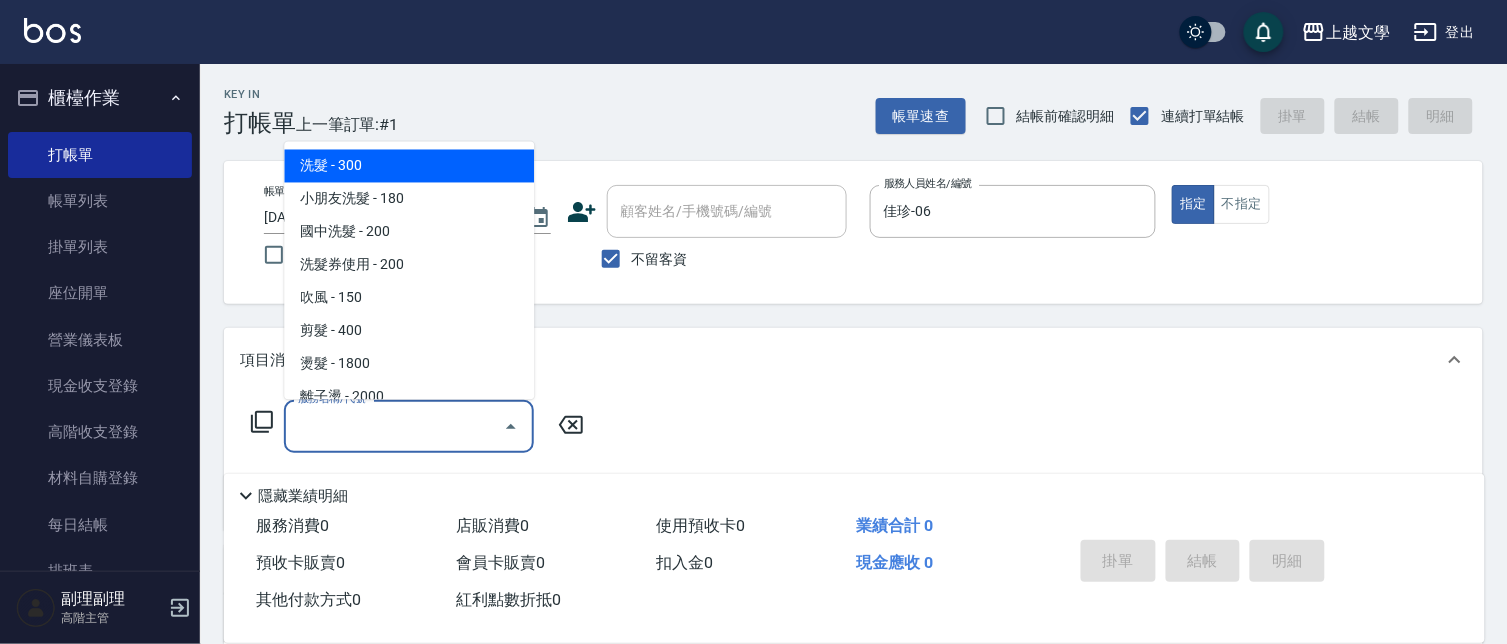 click on "服務名稱/代號 服務名稱/代號" at bounding box center (409, 426) 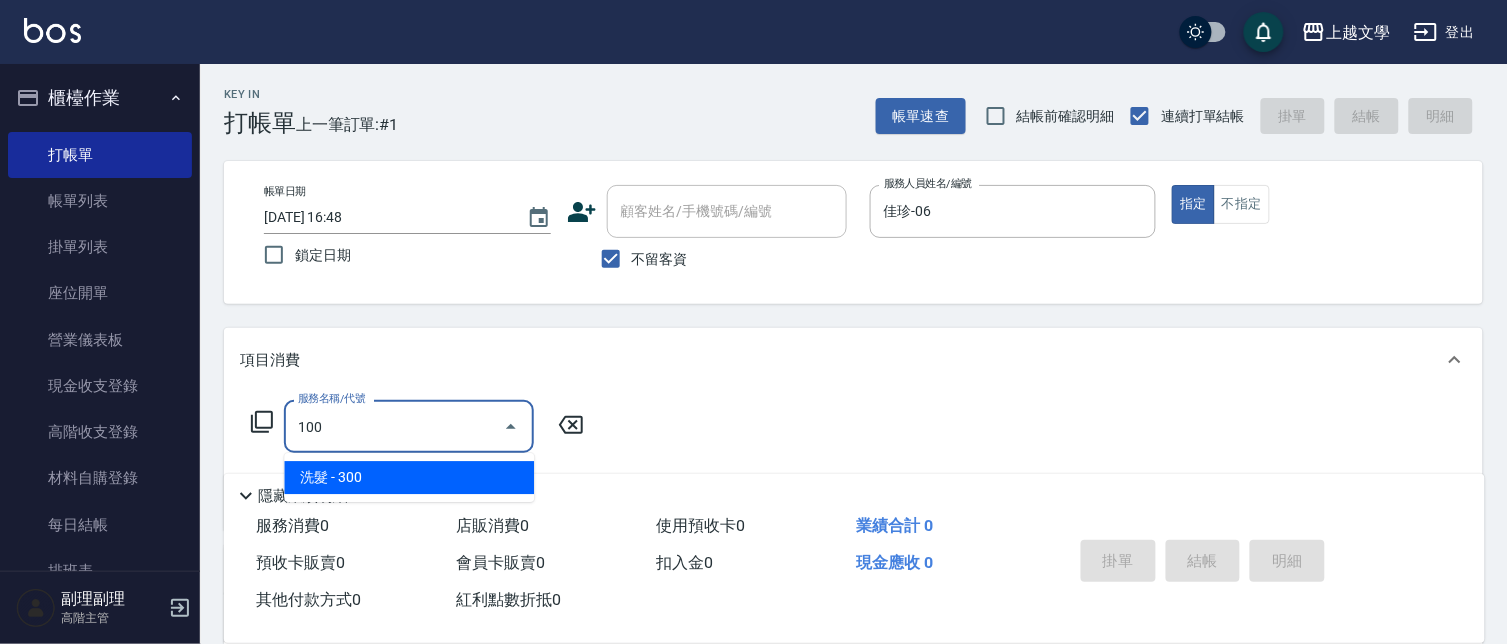 type on "洗髮(100)" 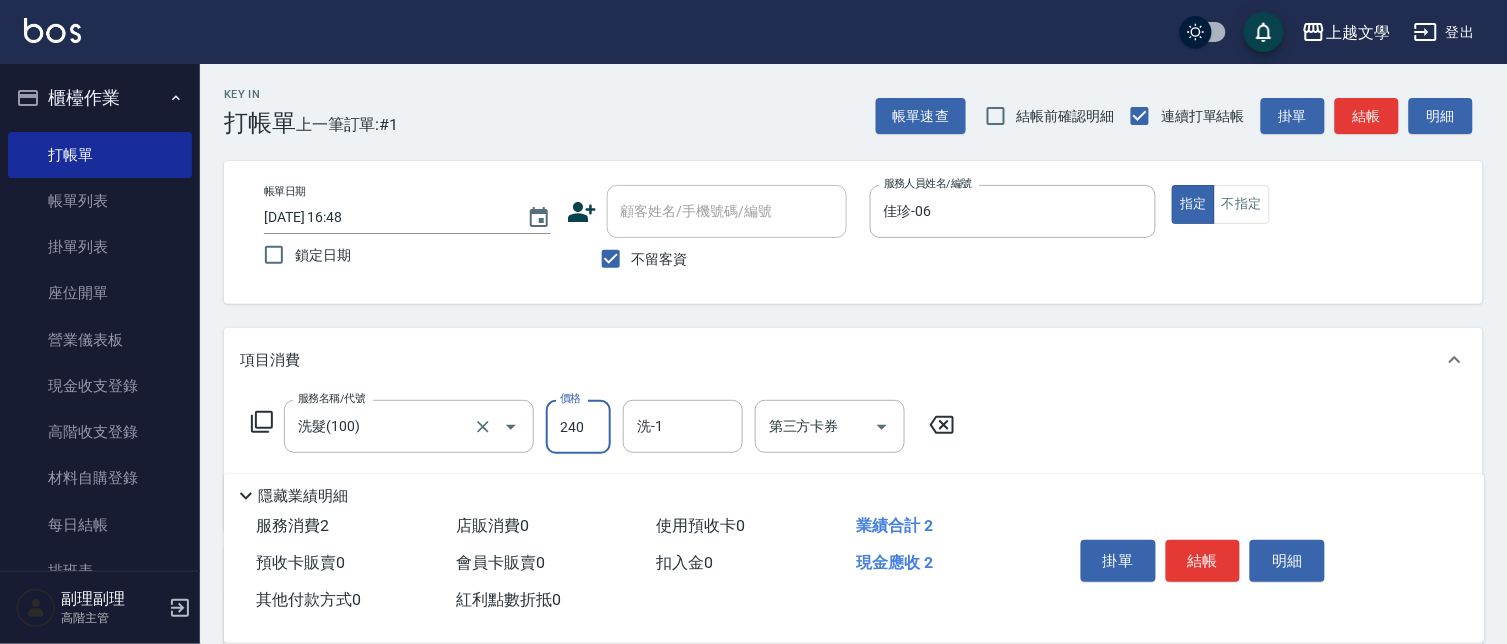 type on "240" 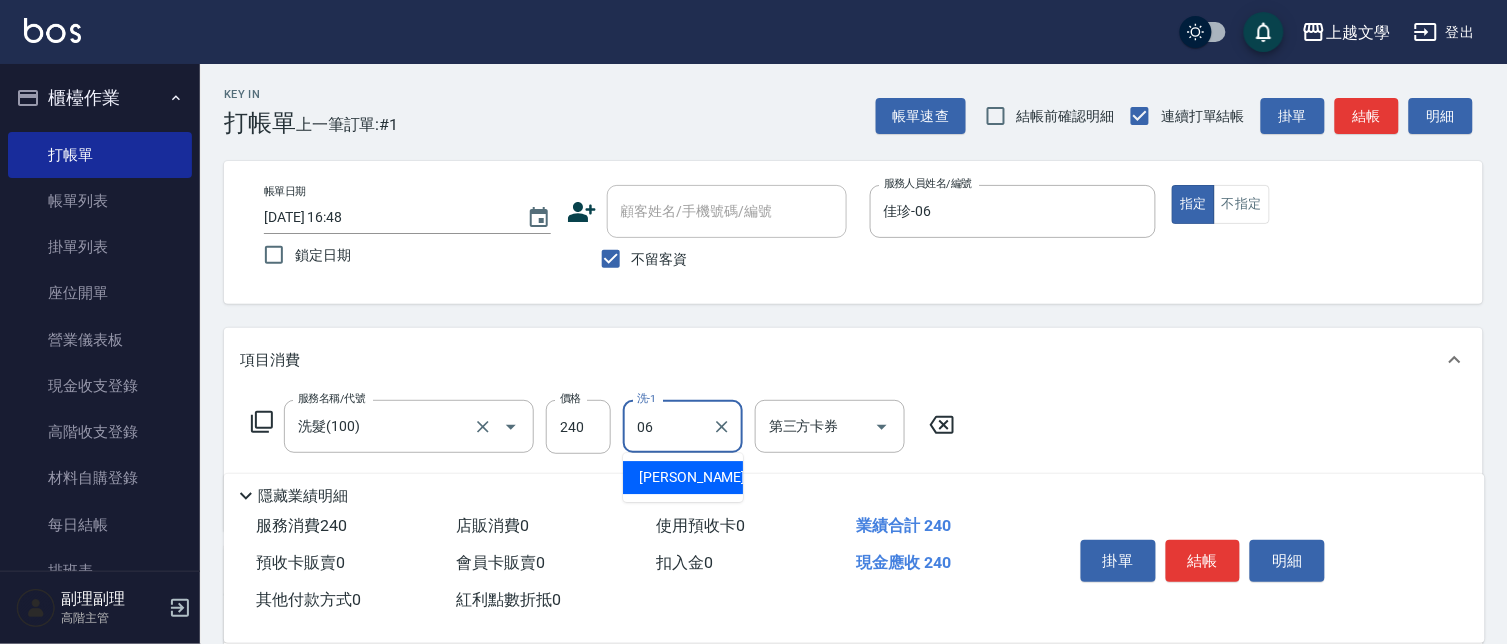 type on "佳珍-06" 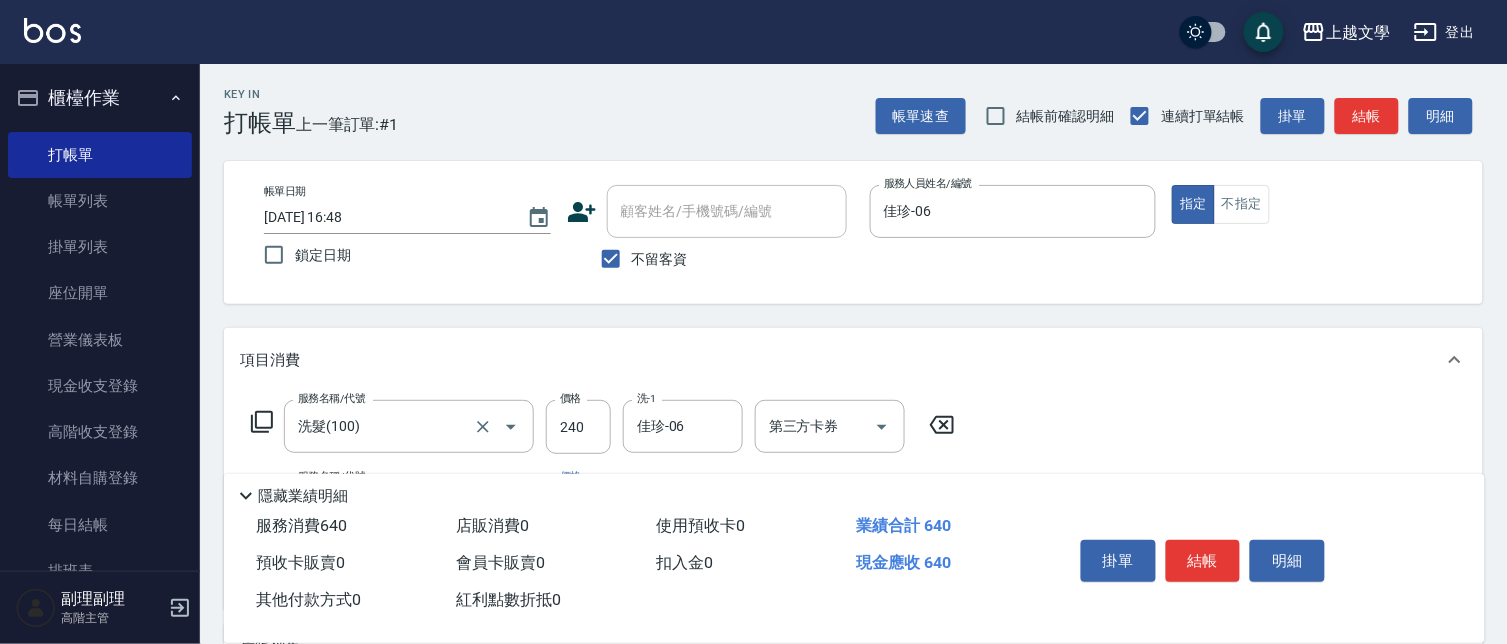type on "剪髮(200)" 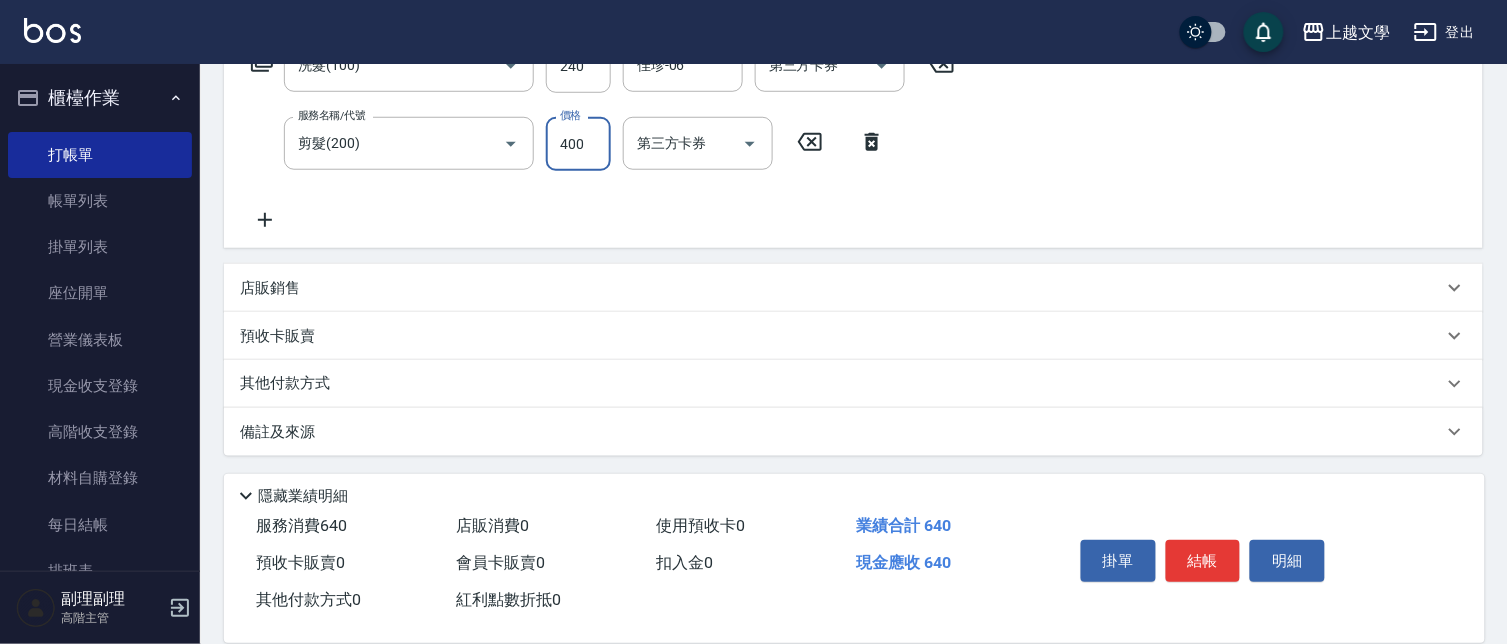 scroll, scrollTop: 362, scrollLeft: 0, axis: vertical 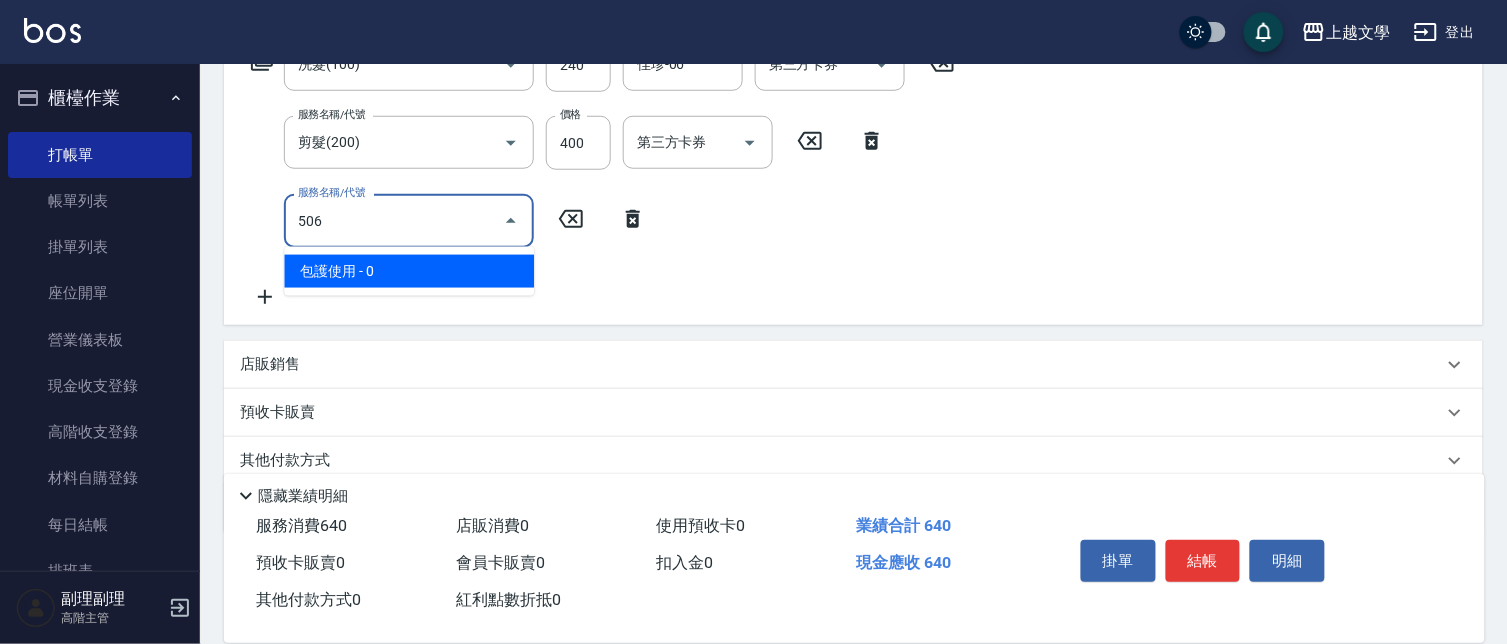 type on "包護使用(506)" 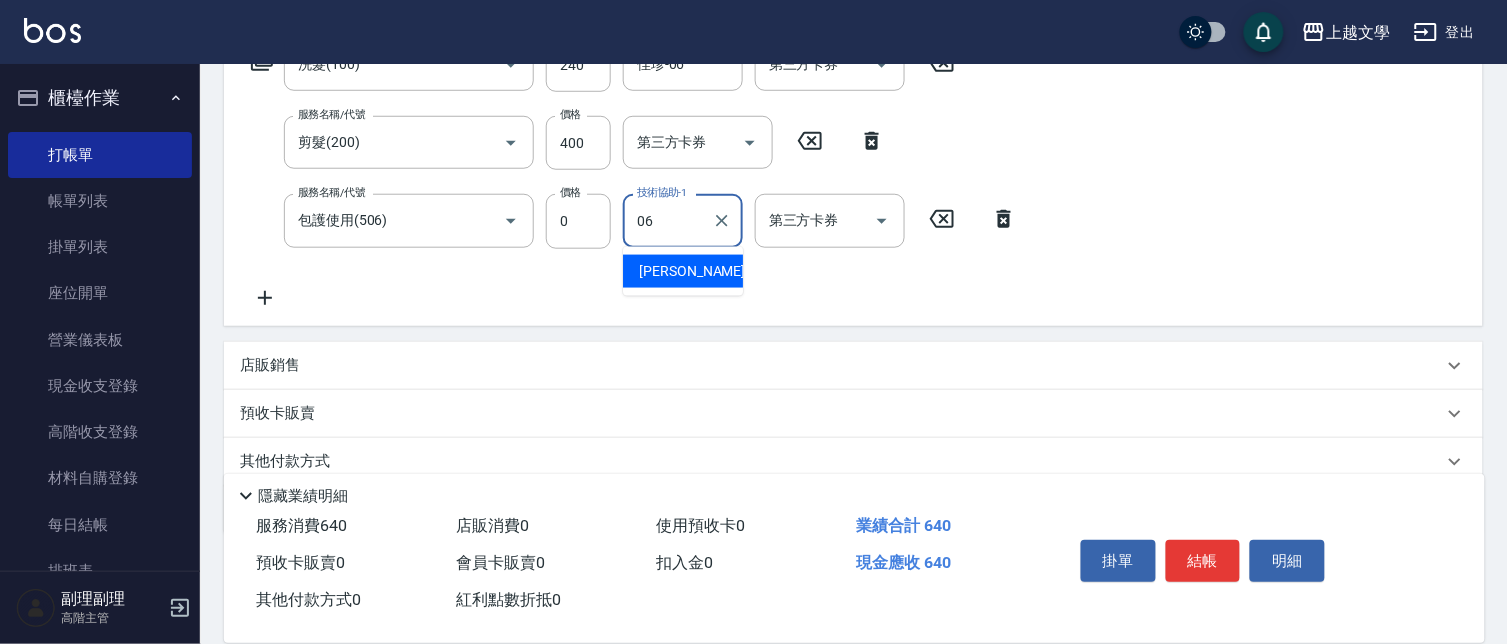 type on "佳珍-06" 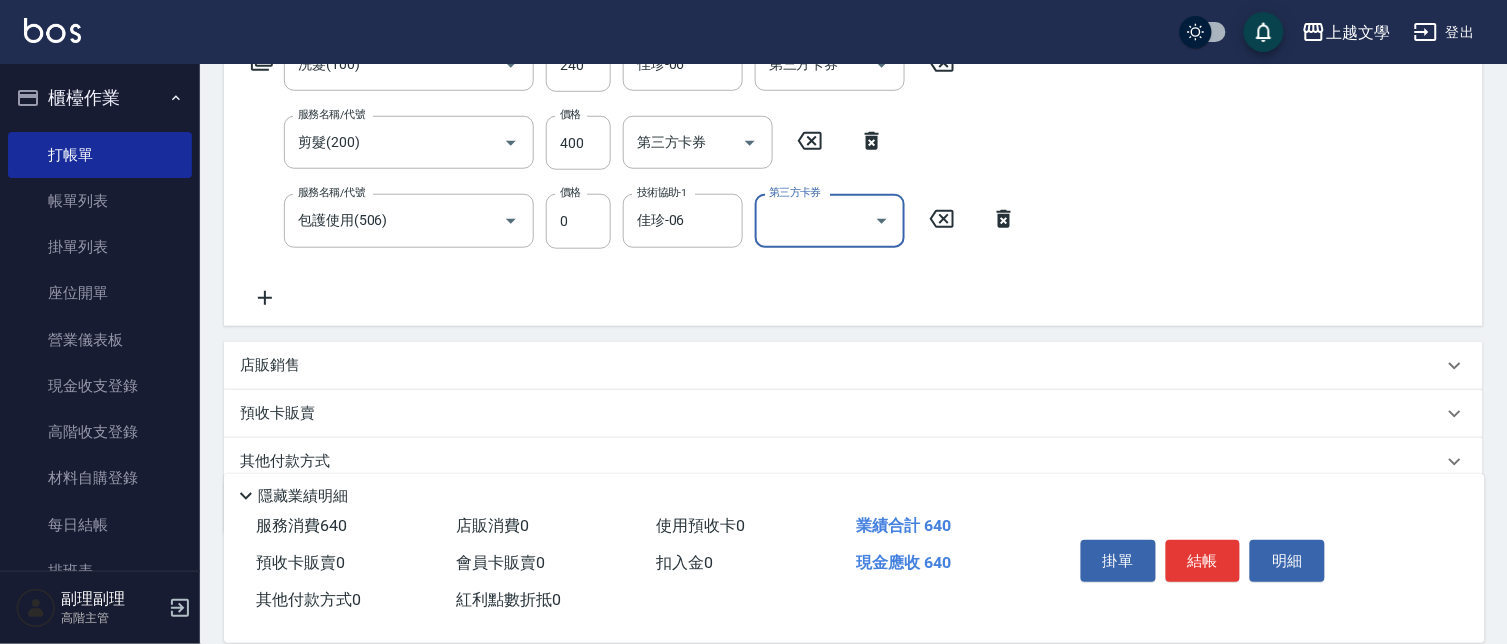 click on "掛單 結帳 明細" at bounding box center [1203, 563] 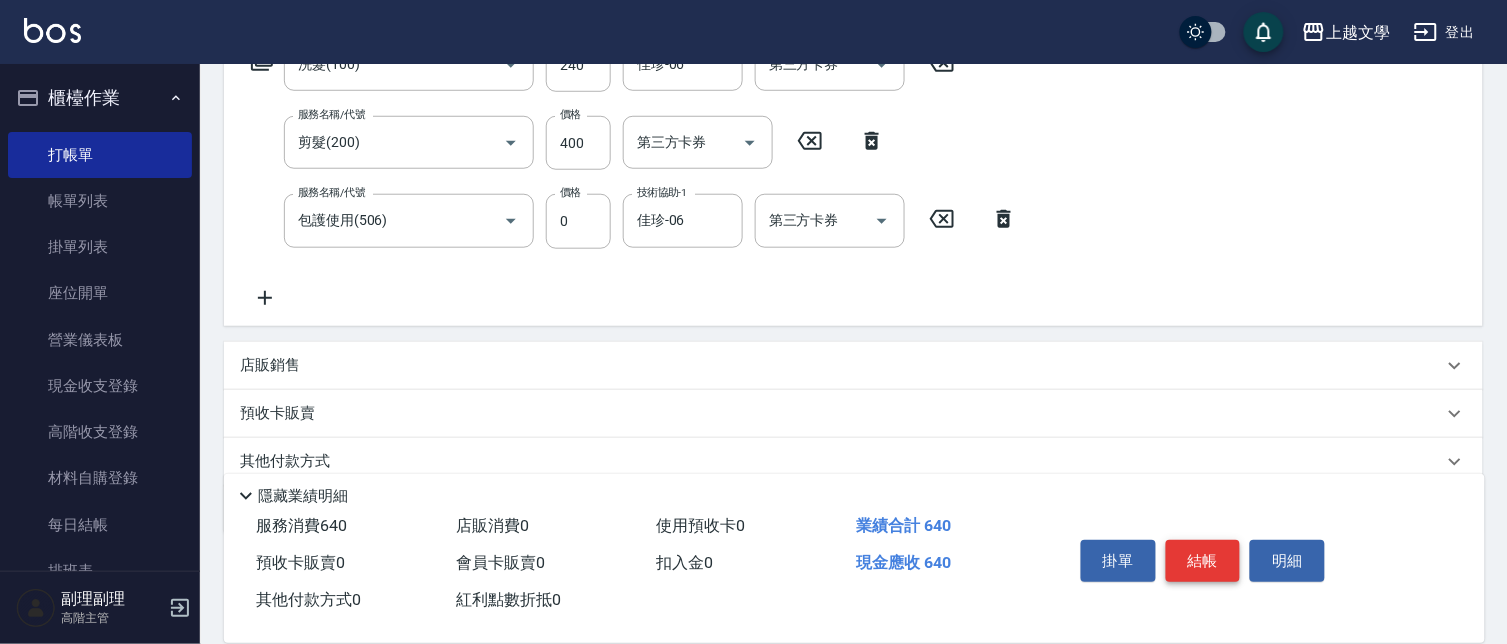 click on "結帳" at bounding box center [1203, 561] 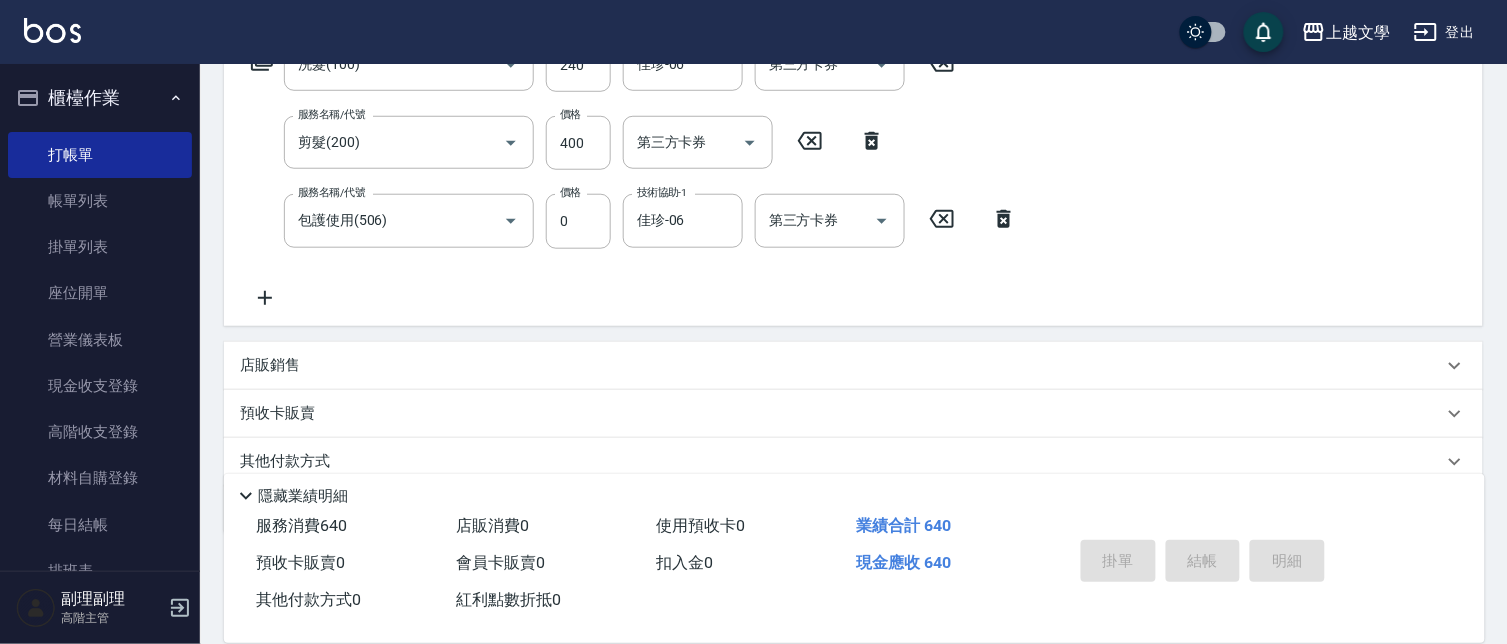 type on "[DATE] 16:49" 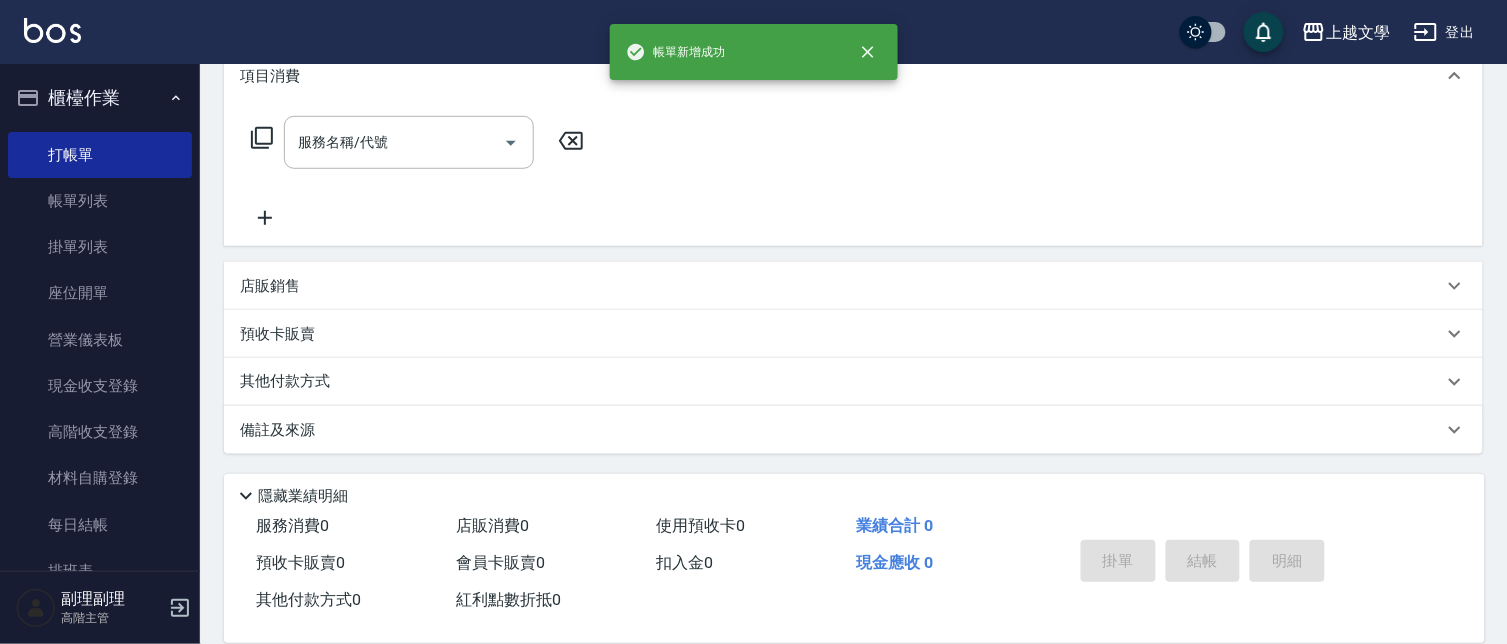 scroll, scrollTop: 0, scrollLeft: 0, axis: both 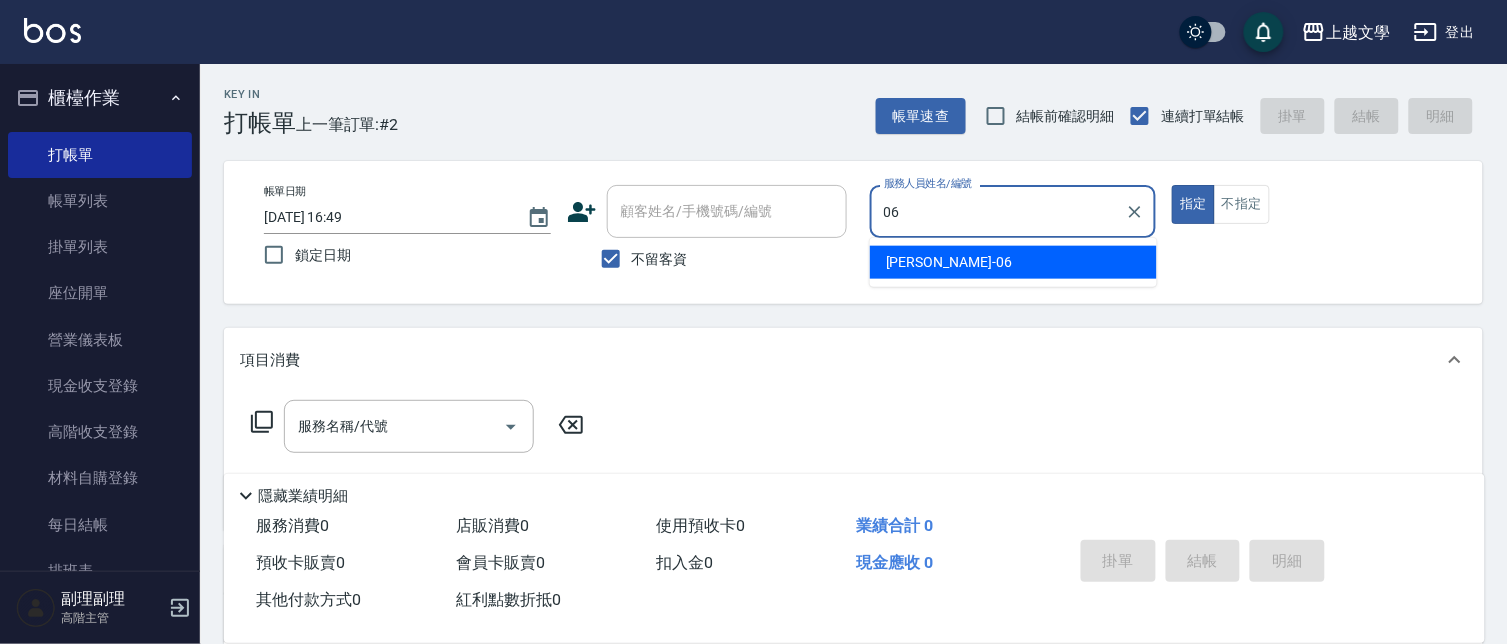 type on "佳珍-06" 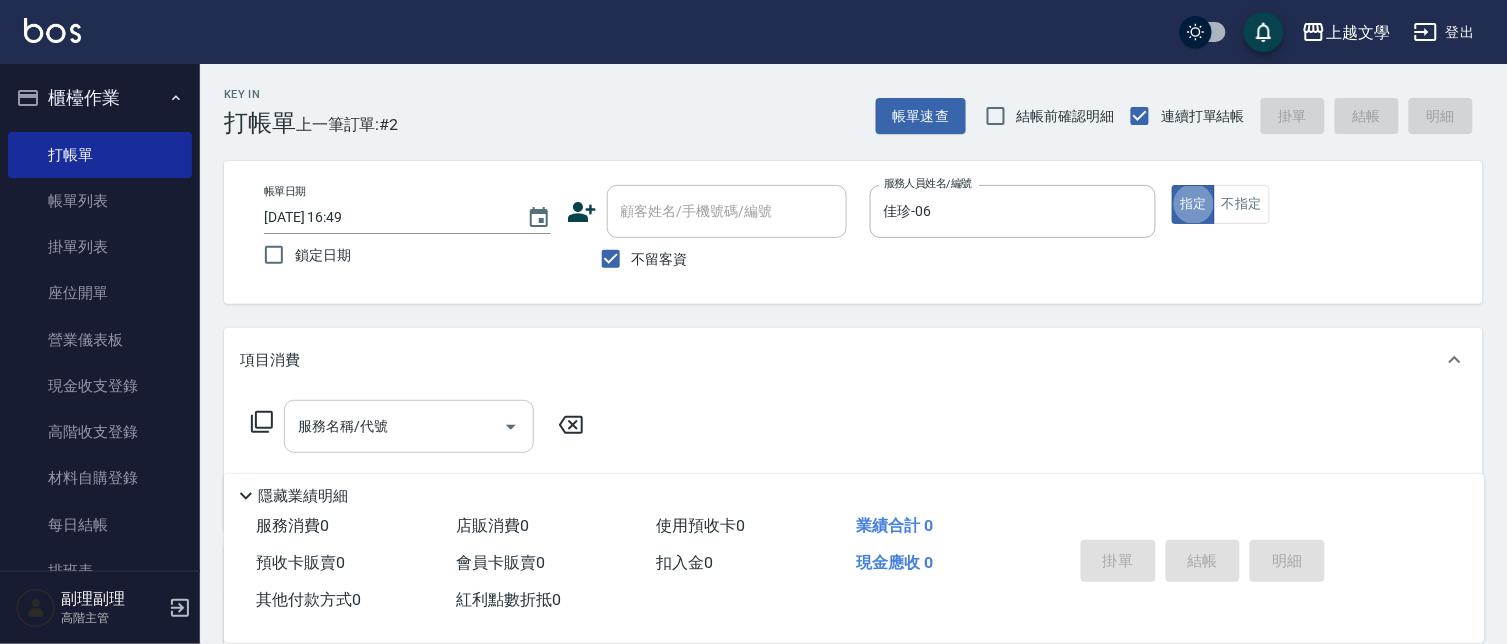 click on "服務名稱/代號" at bounding box center [409, 426] 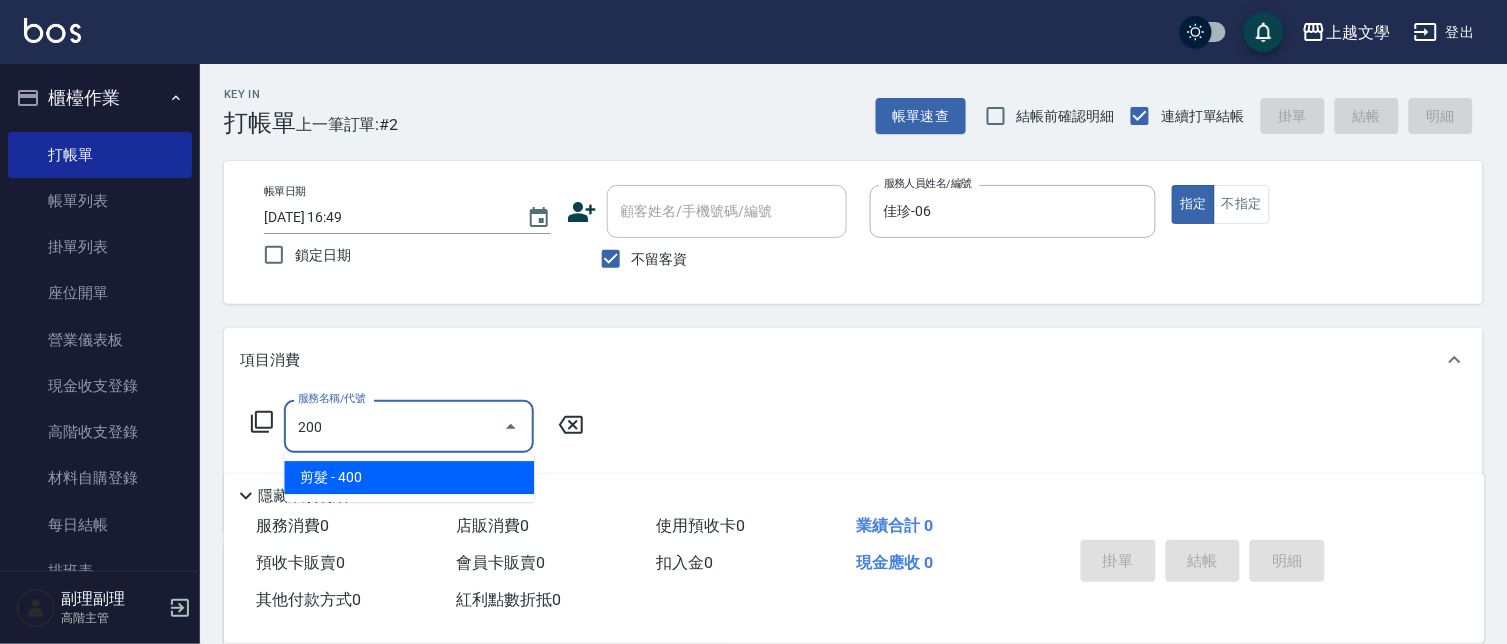 type on "剪髮(200)" 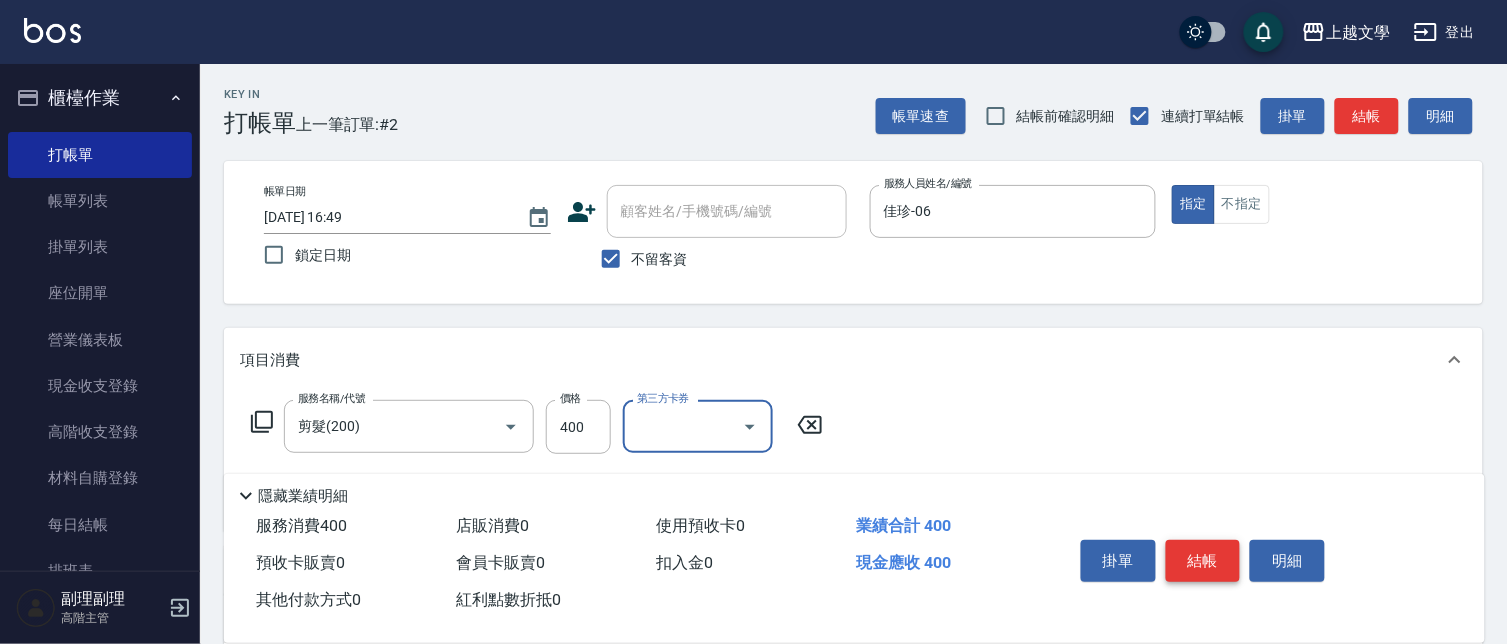 click on "結帳" at bounding box center [1203, 561] 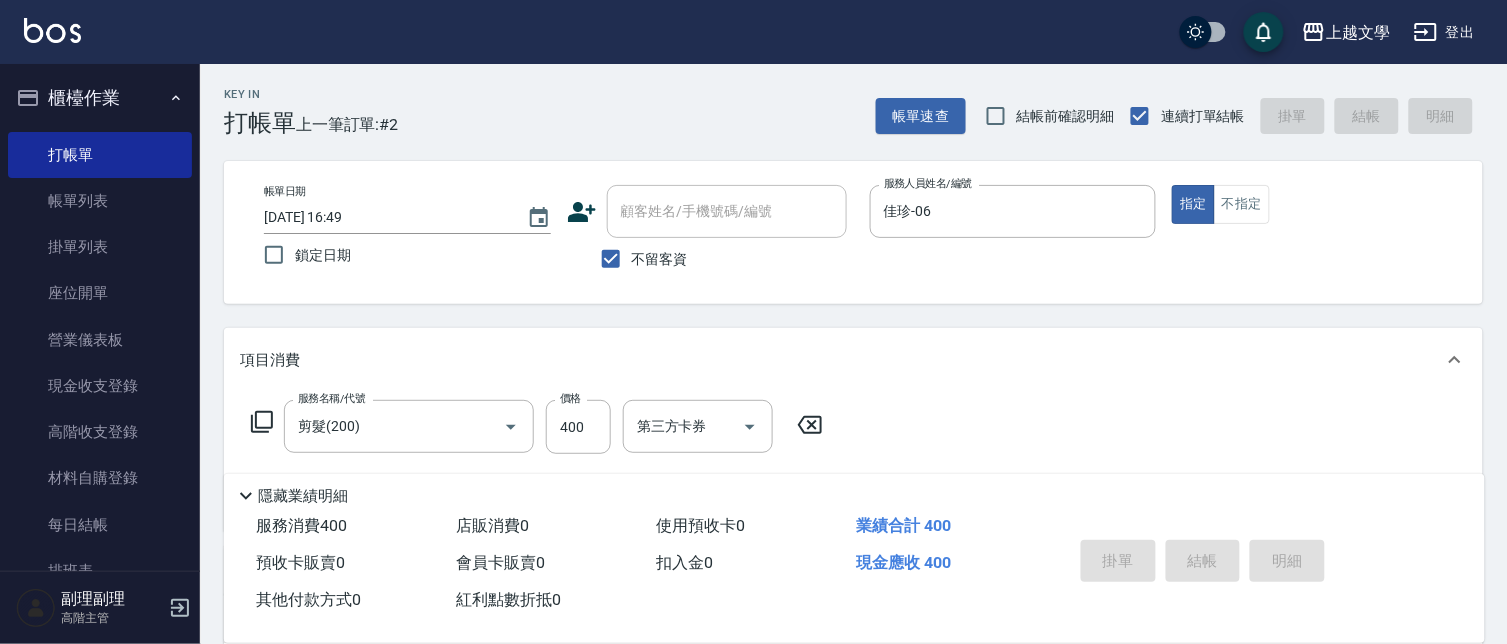 type 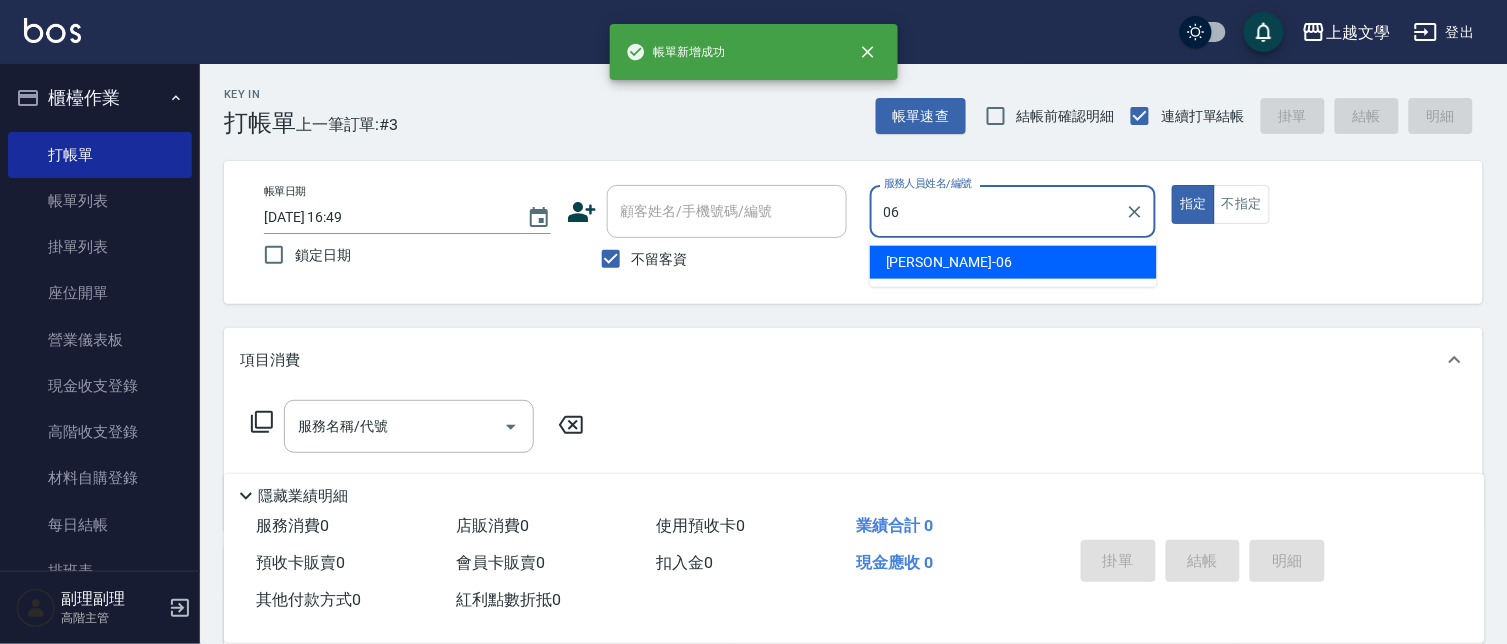 type on "佳珍-06" 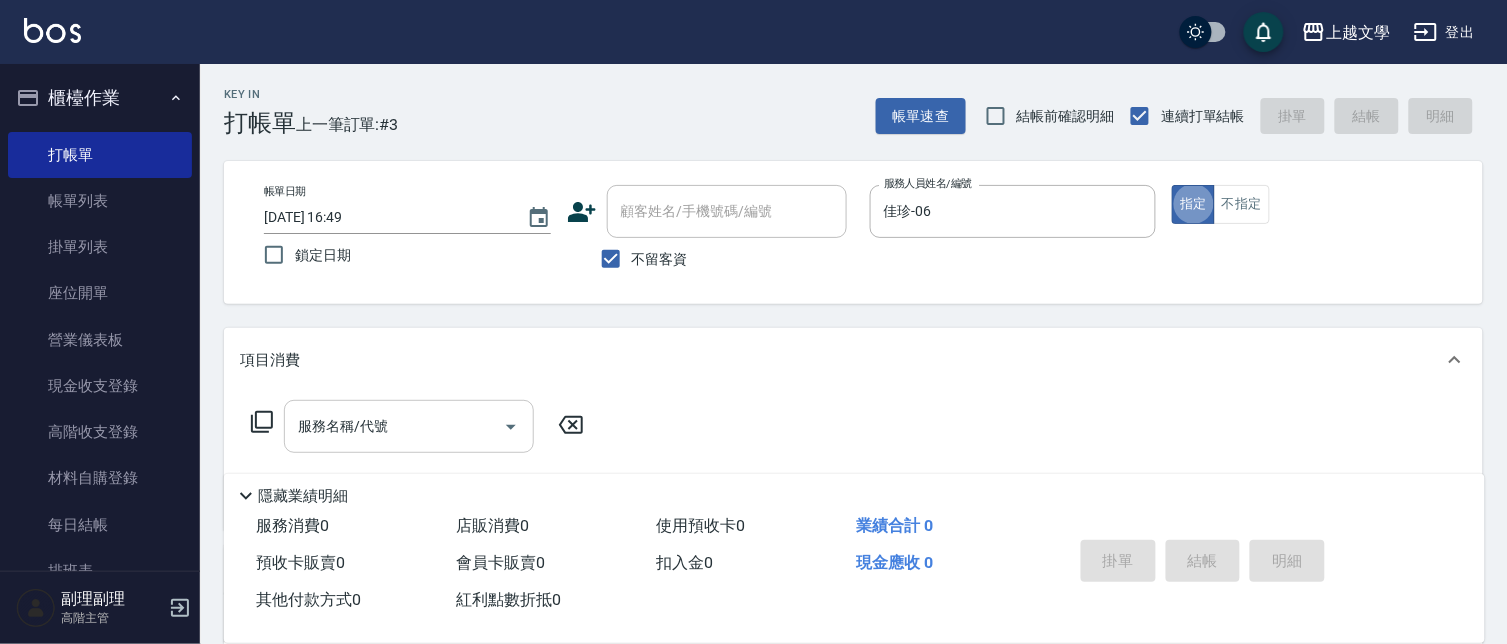 click on "服務名稱/代號" at bounding box center (394, 426) 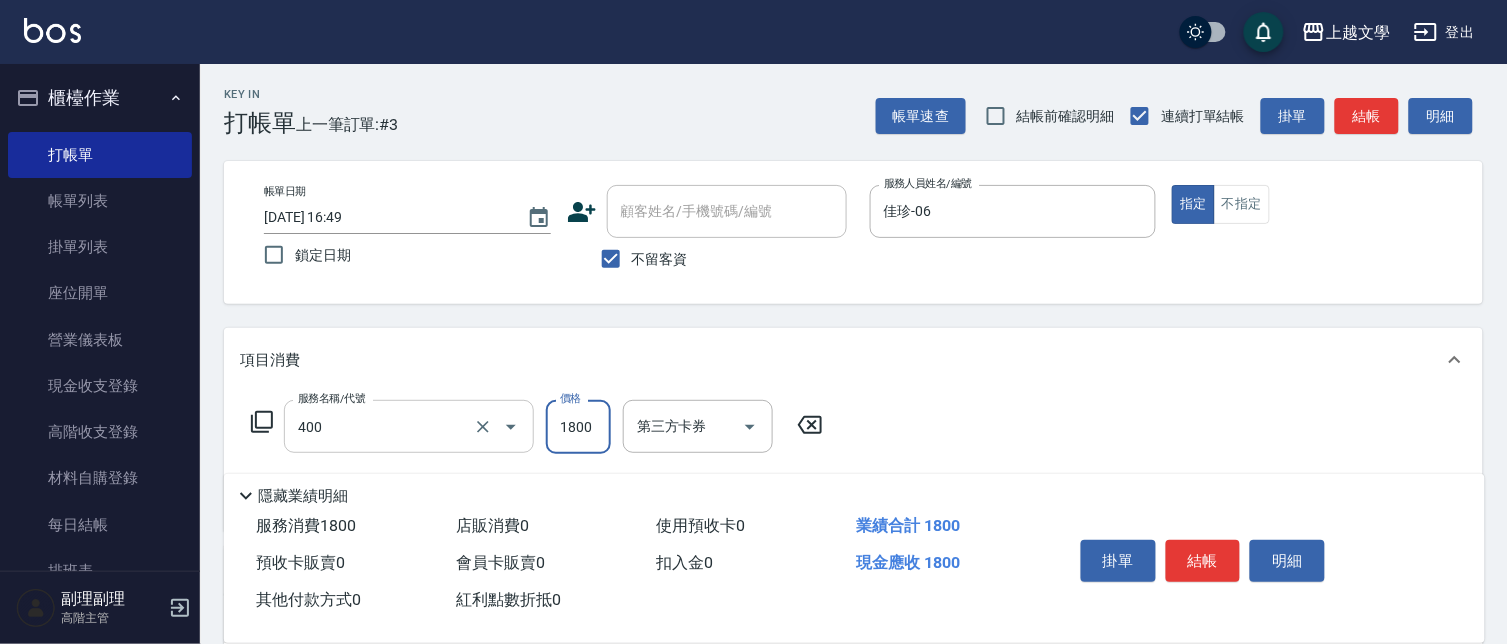 type on "染髮(400)" 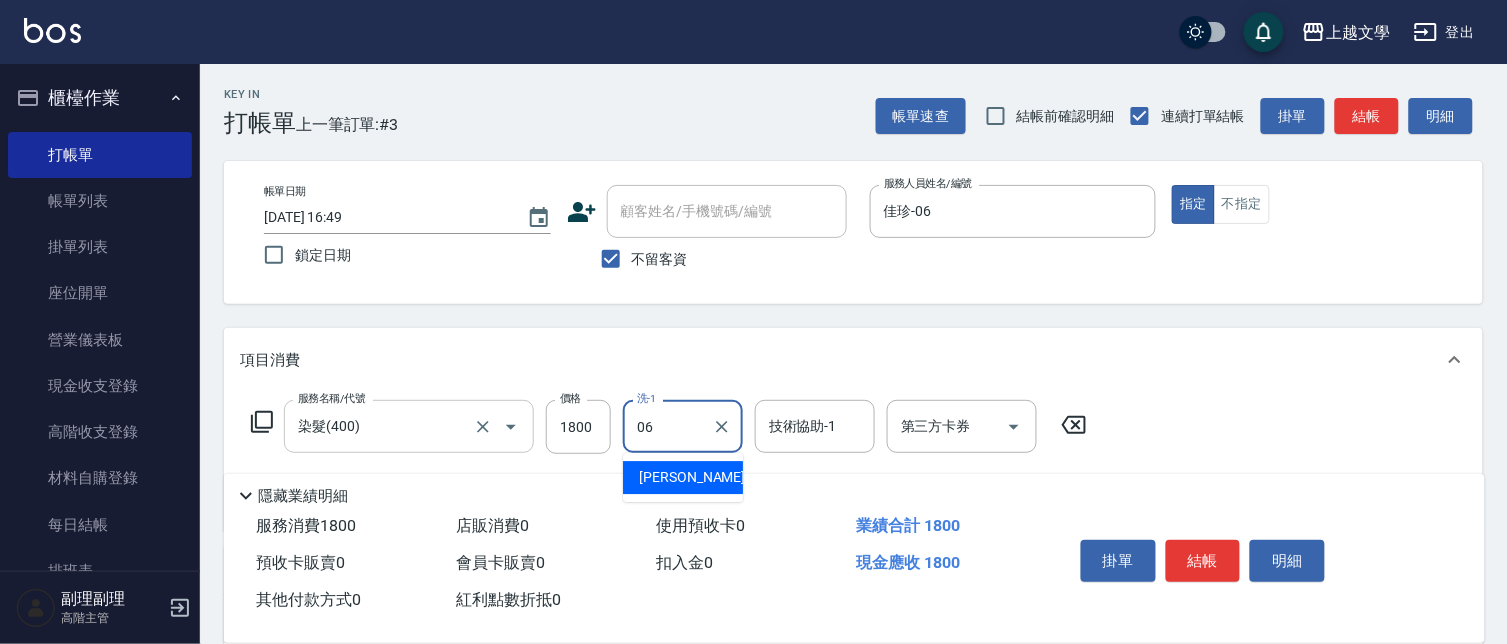 type on "佳珍-06" 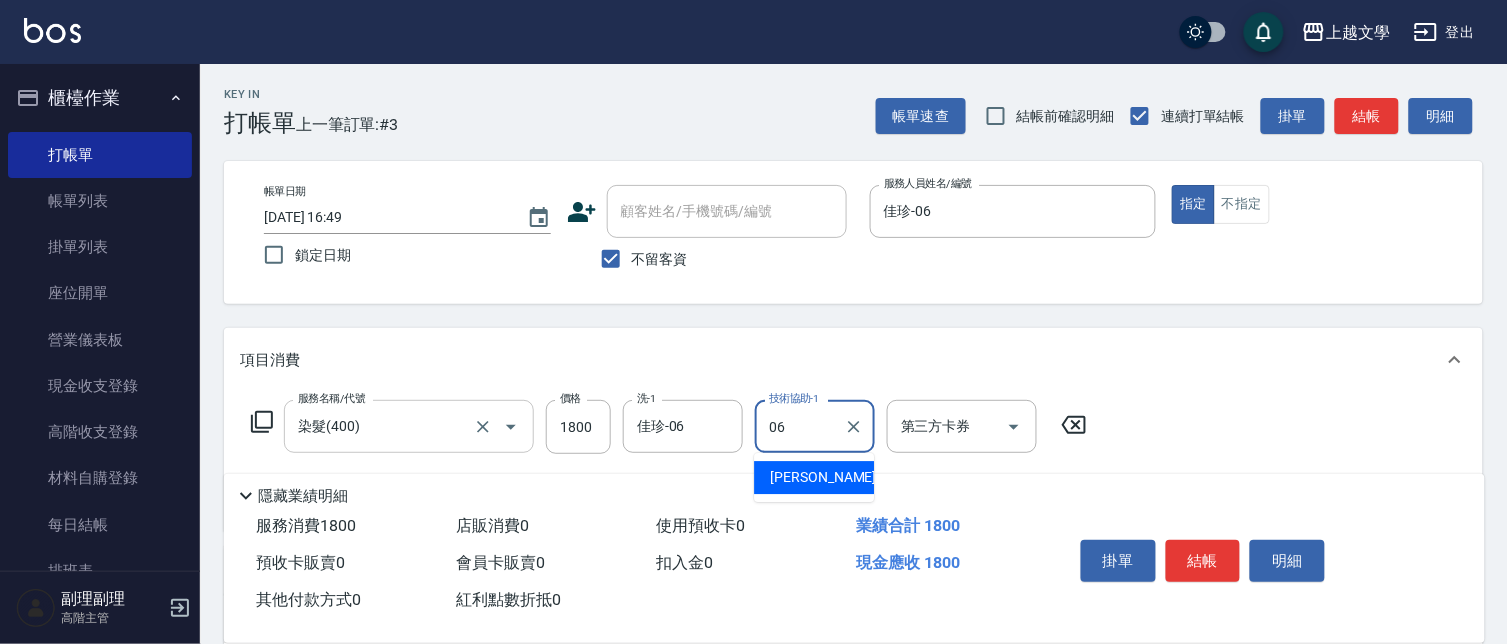type on "佳珍-06" 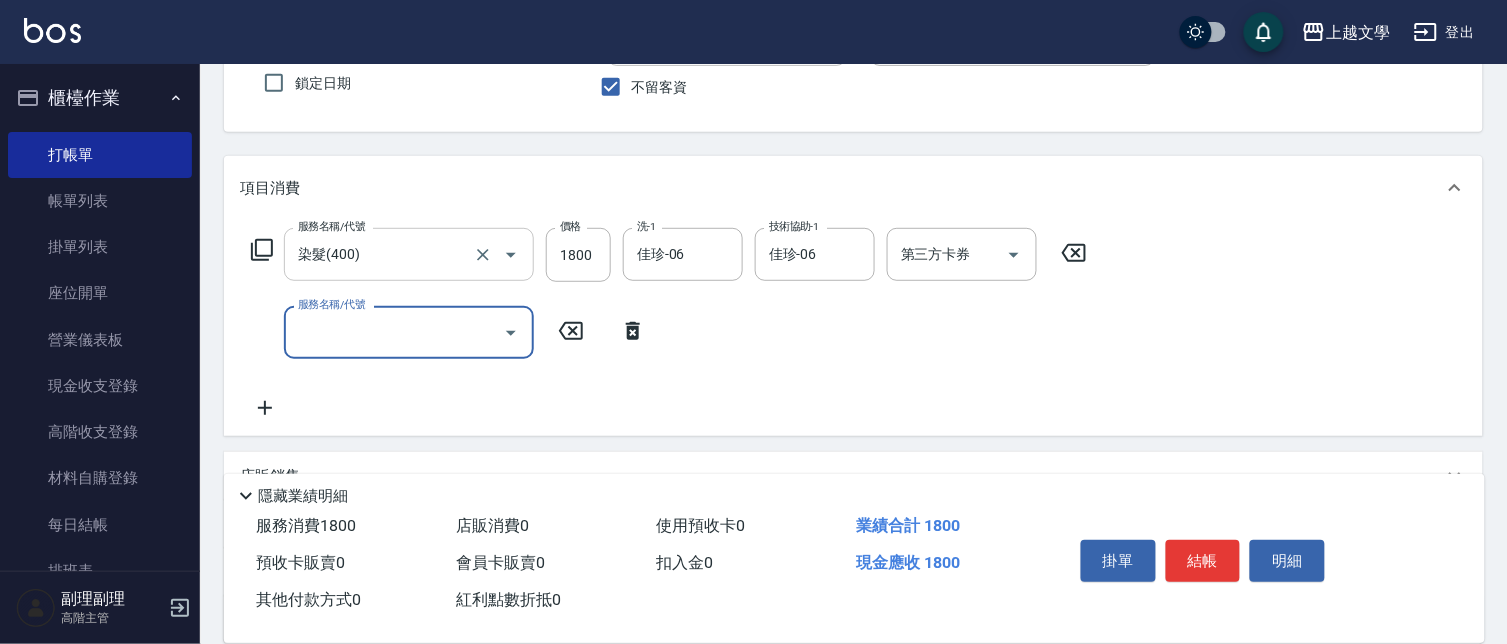 scroll, scrollTop: 222, scrollLeft: 0, axis: vertical 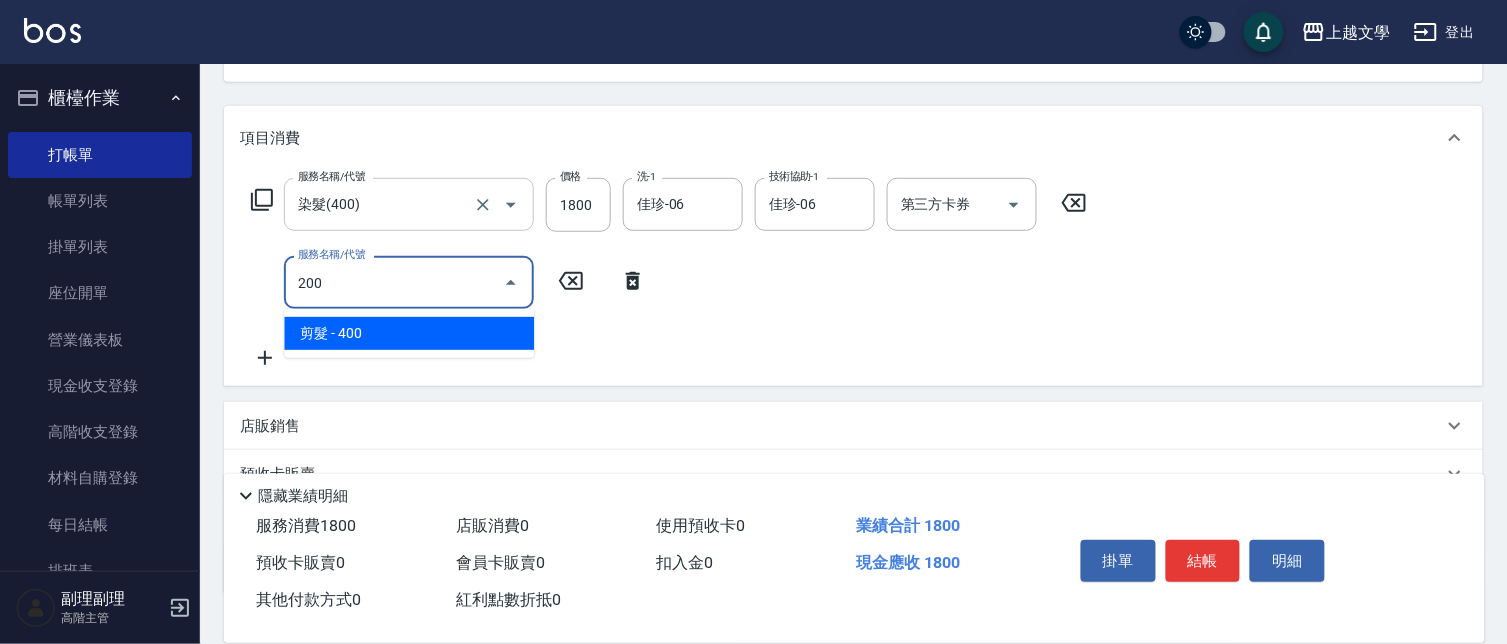 type on "剪髮(200)" 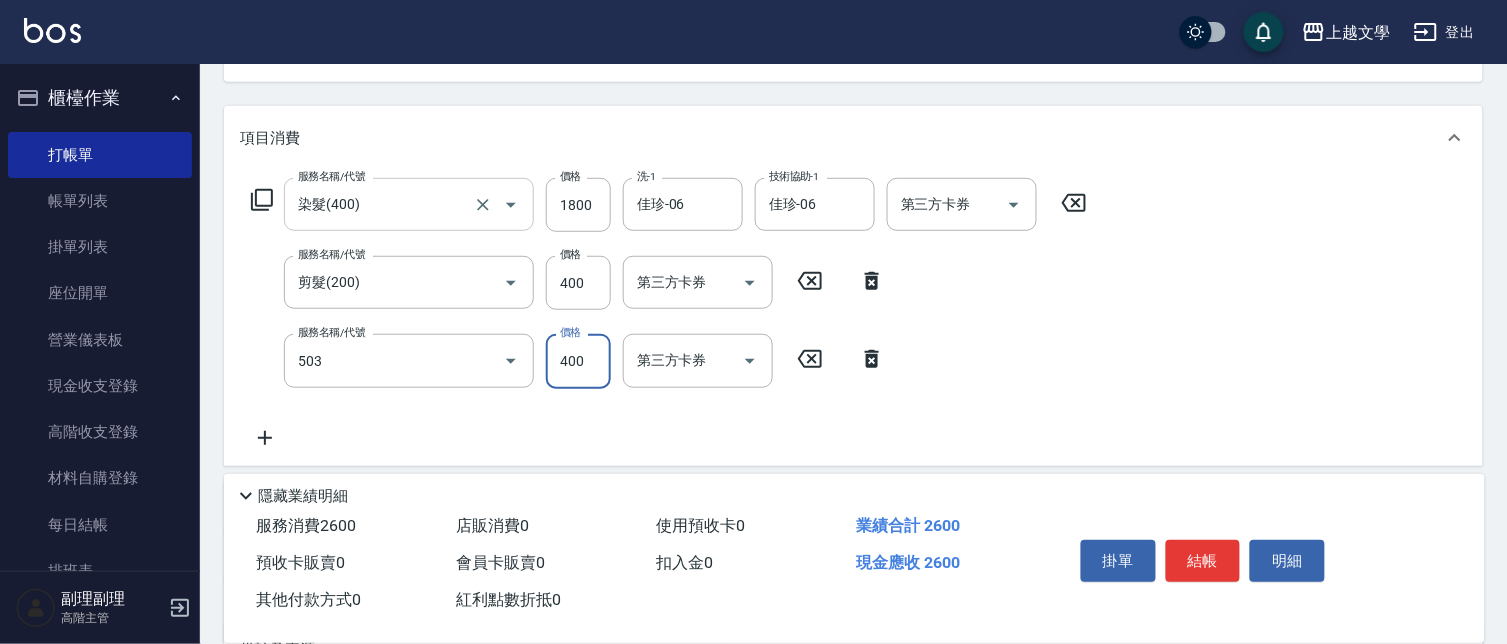 type on "頭皮隔離(503)" 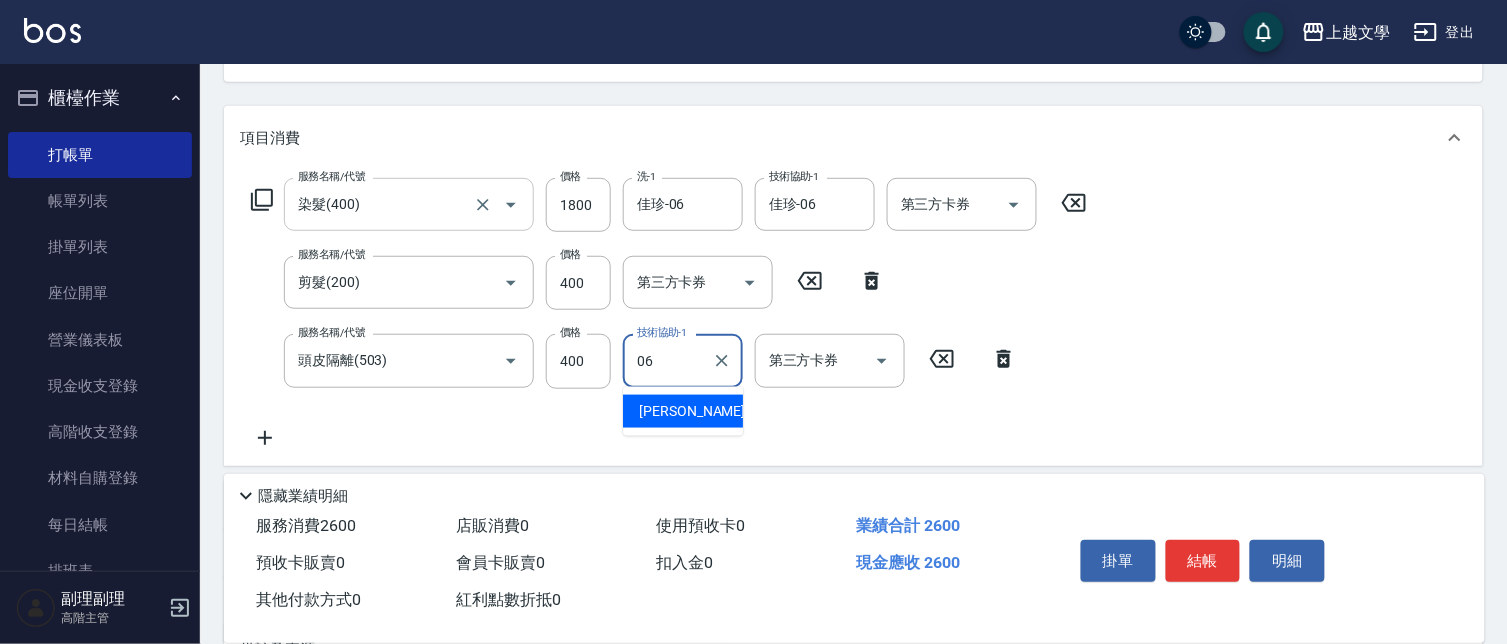 type on "佳珍-06" 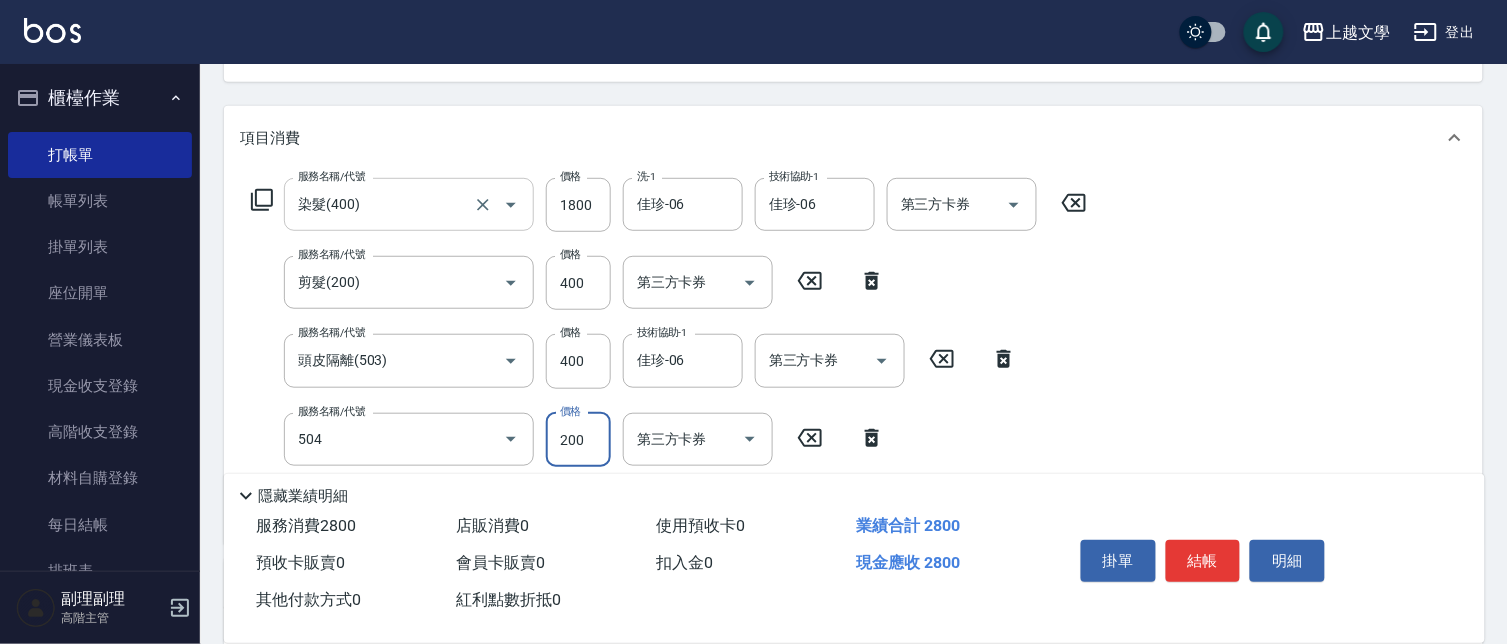type on "瞬護(504)" 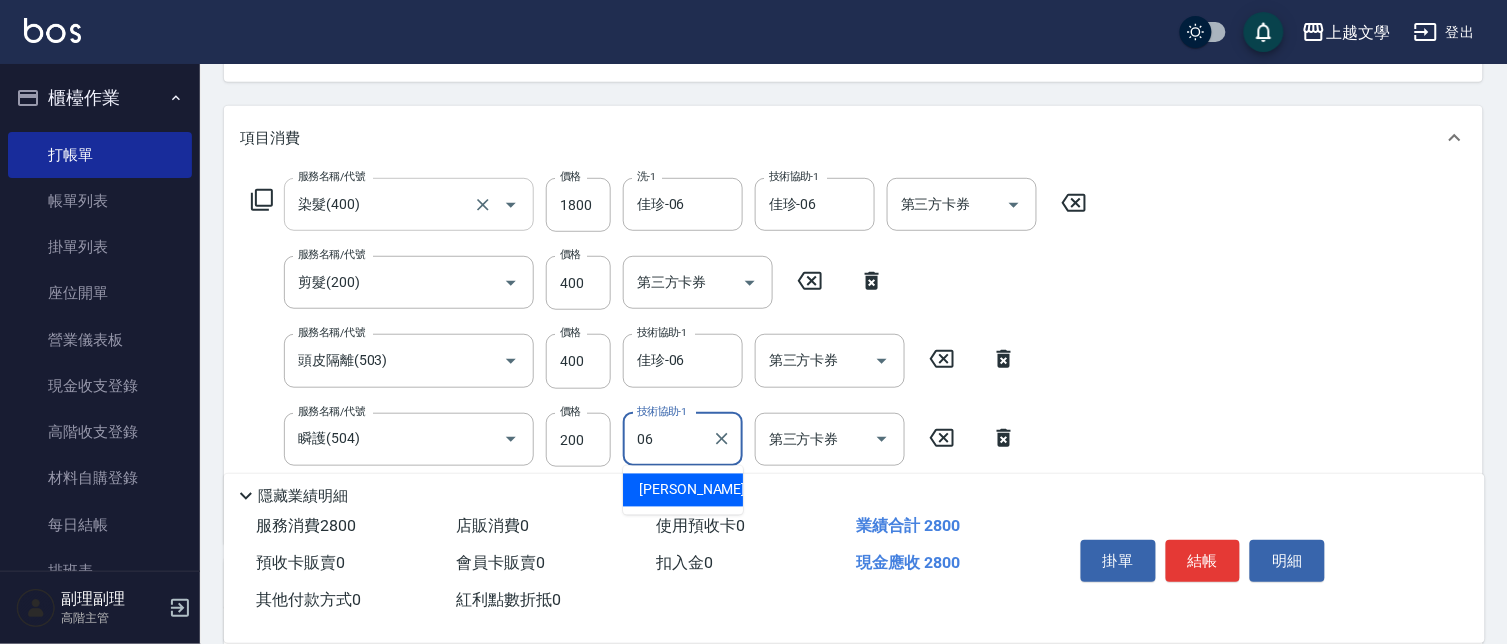 type on "佳珍-06" 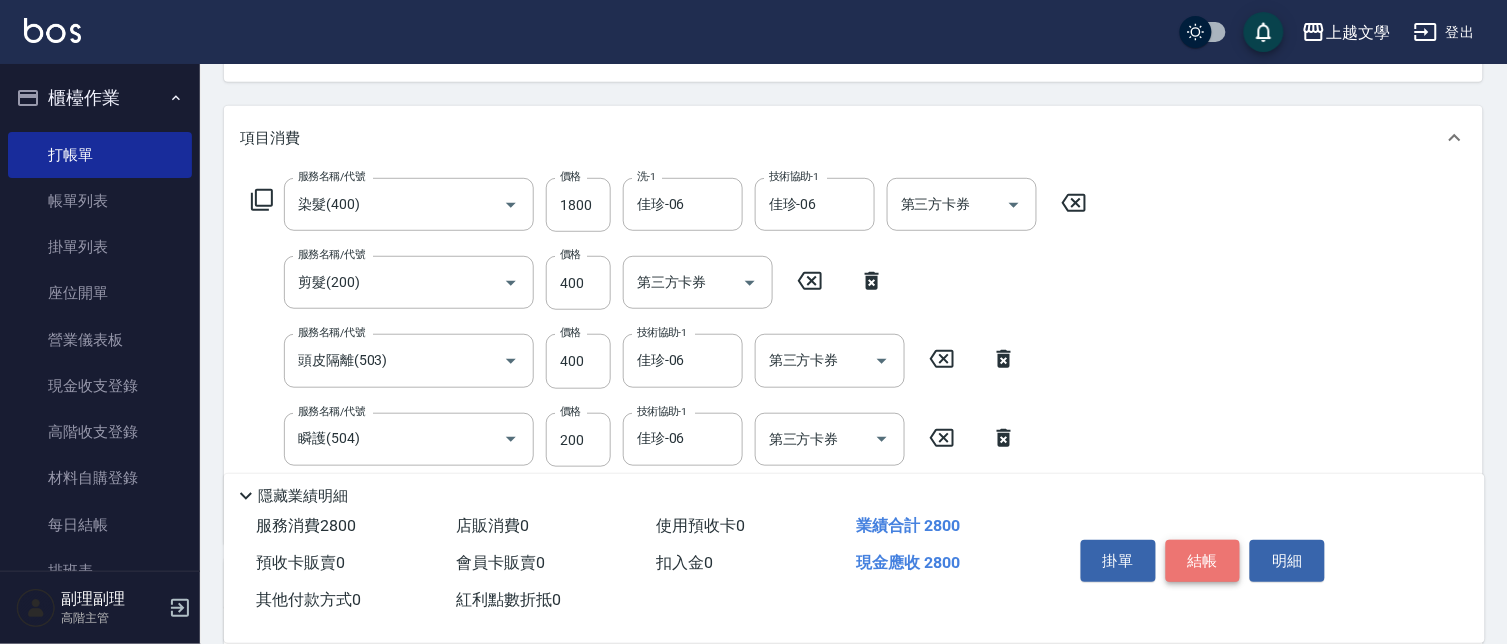 click on "結帳" at bounding box center (1203, 561) 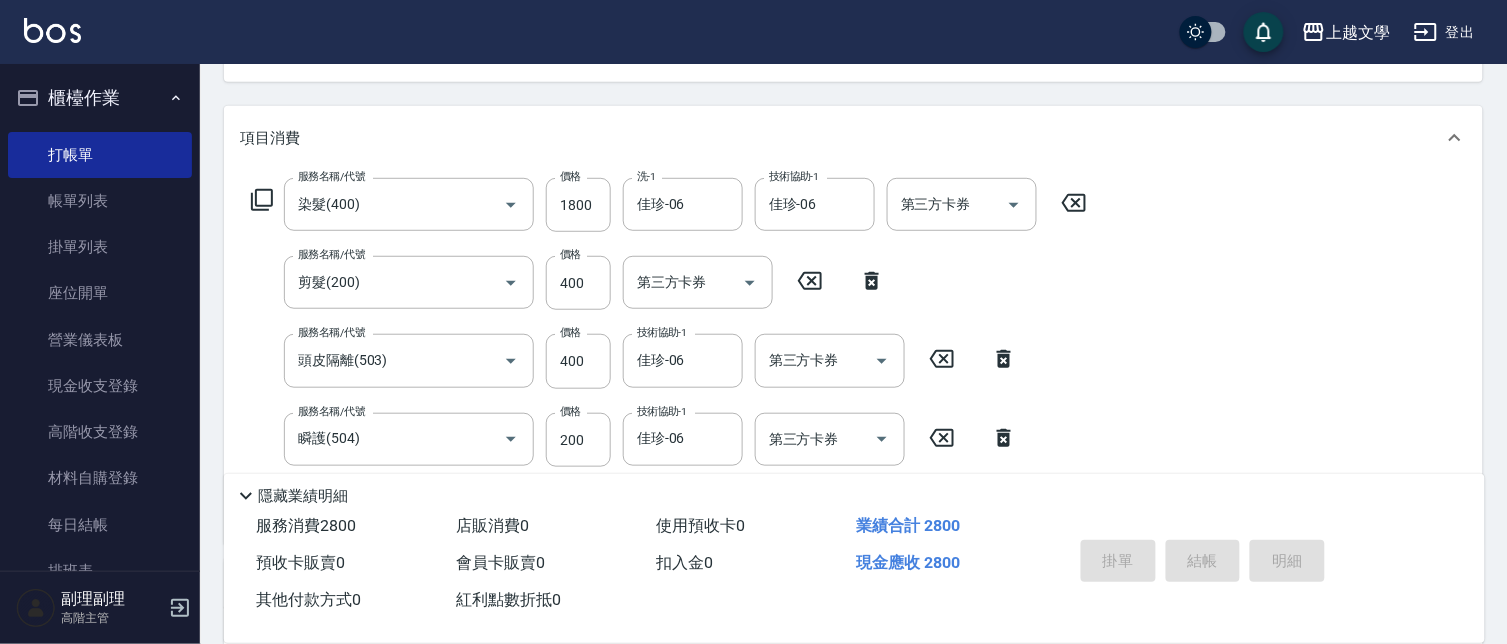 type on "[DATE] 16:50" 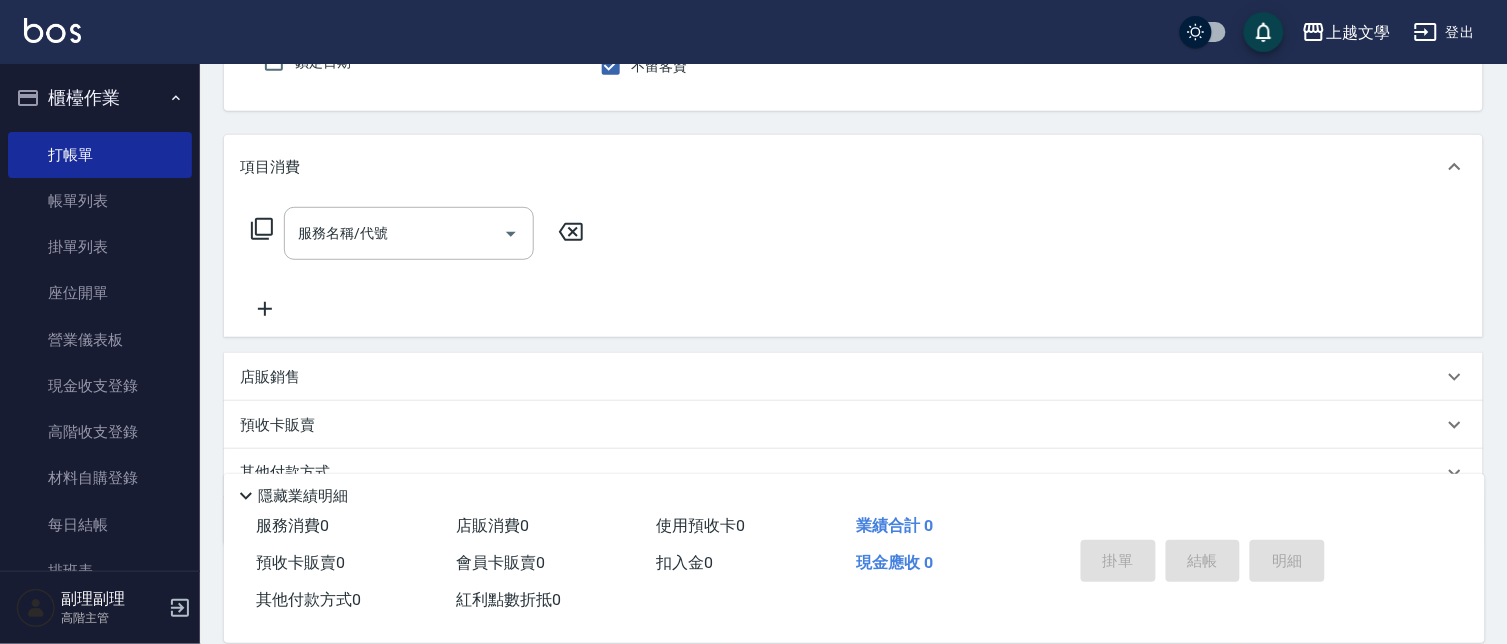 scroll, scrollTop: 82, scrollLeft: 0, axis: vertical 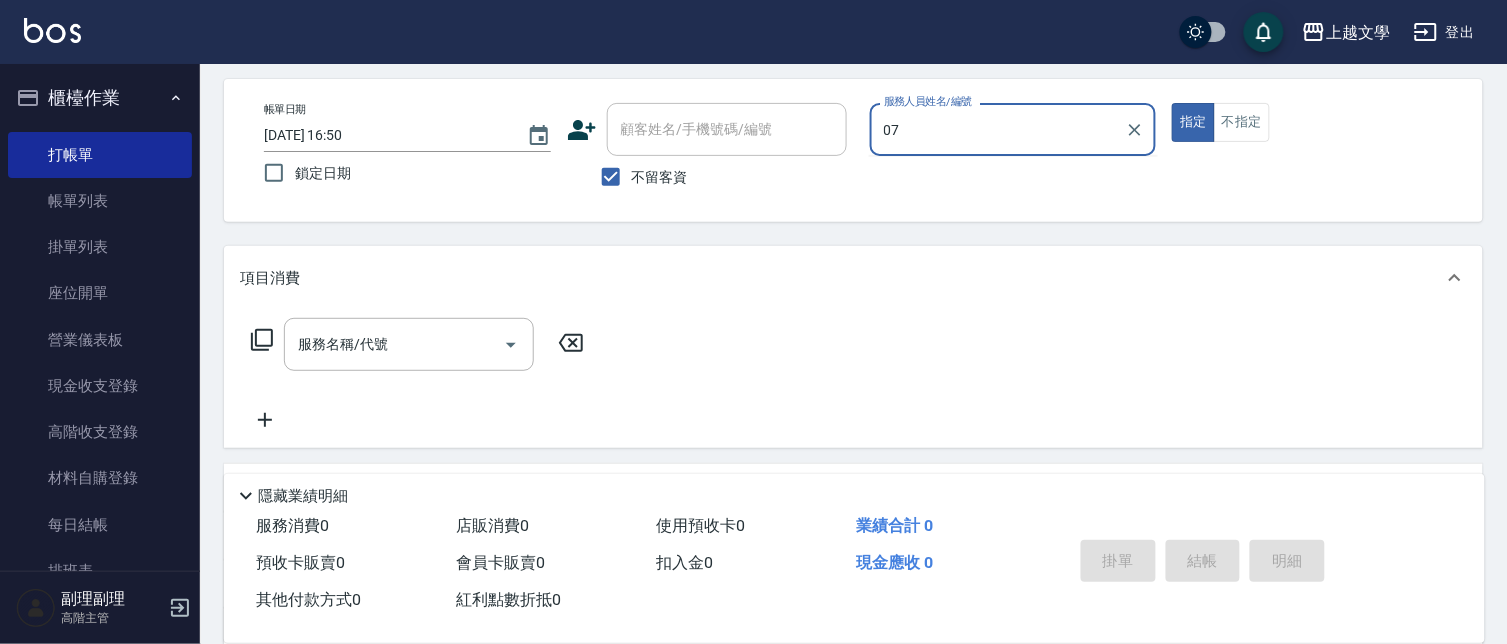 type on "美鳳-07" 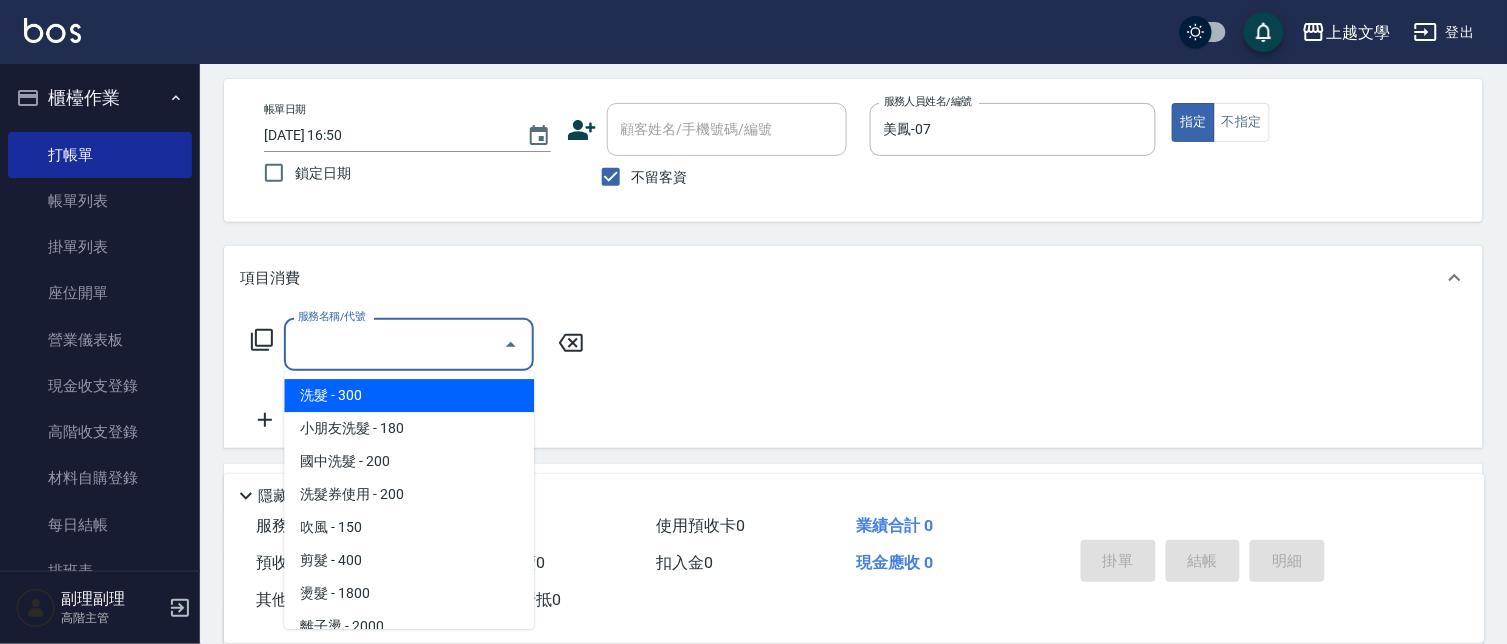 click on "服務名稱/代號" at bounding box center (394, 344) 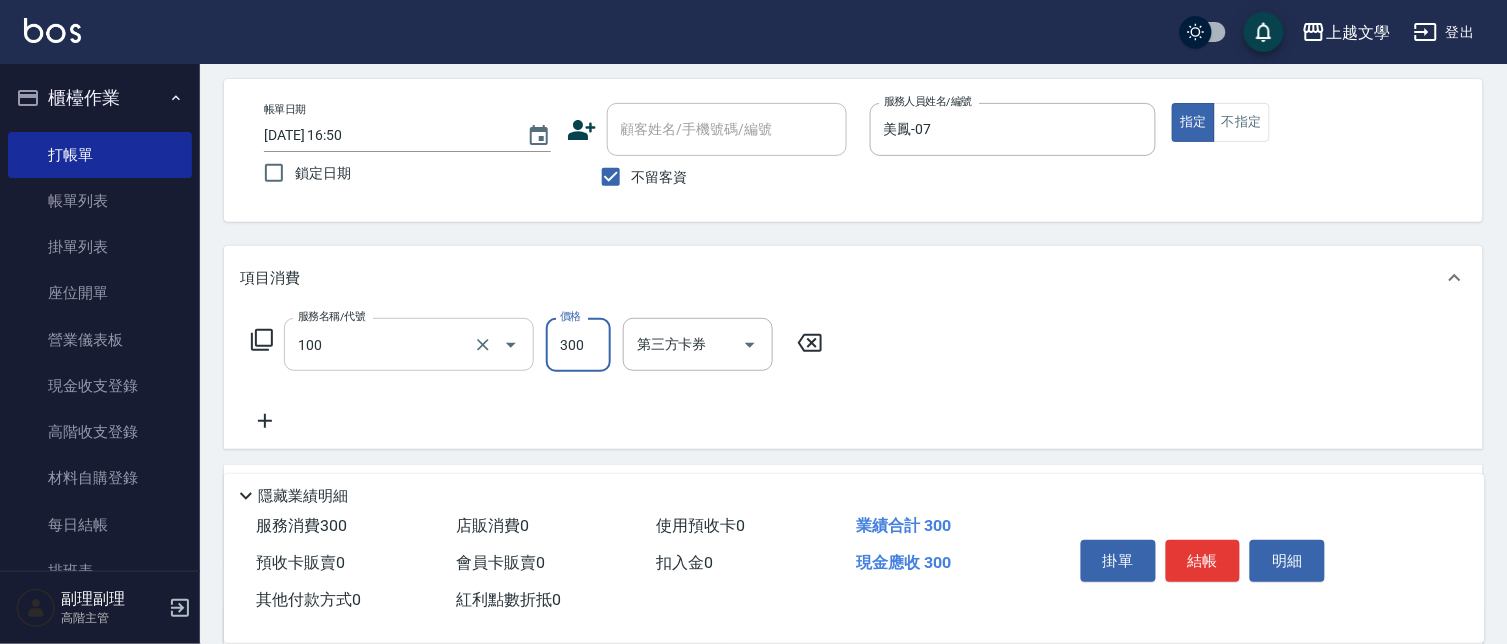 type on "洗髮(100)" 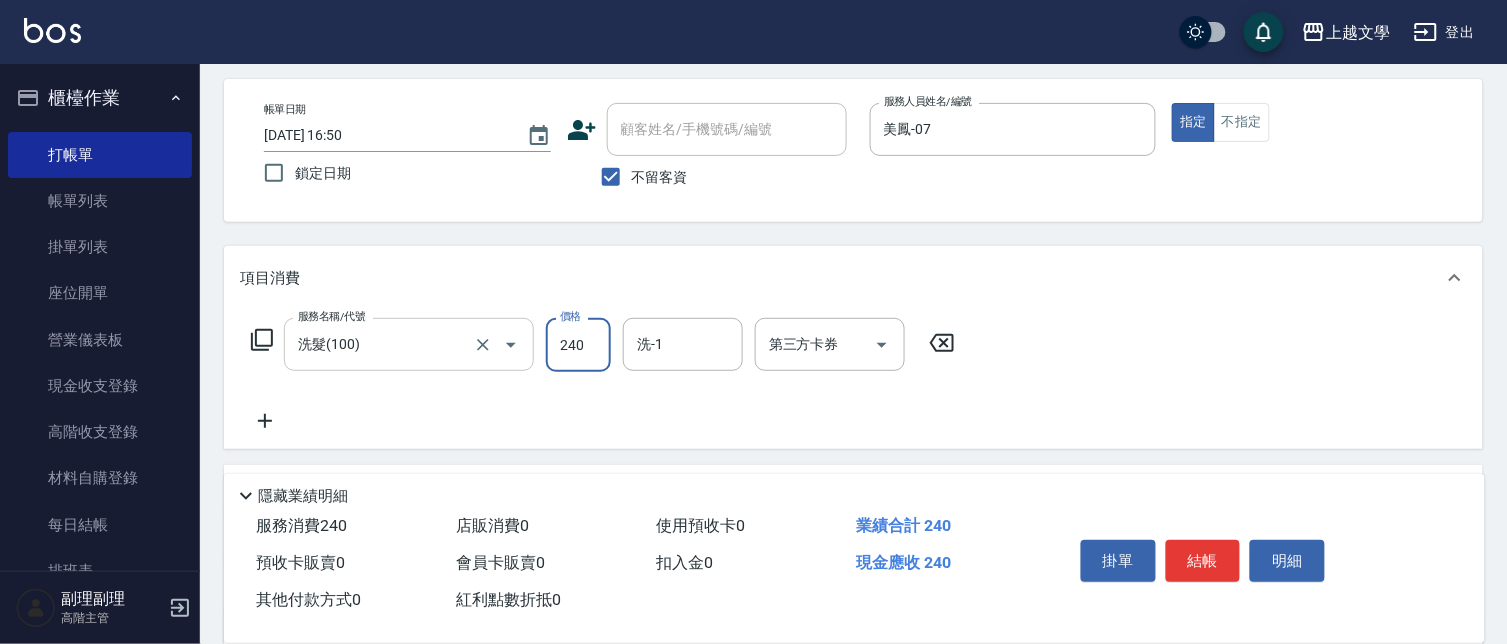 type on "240" 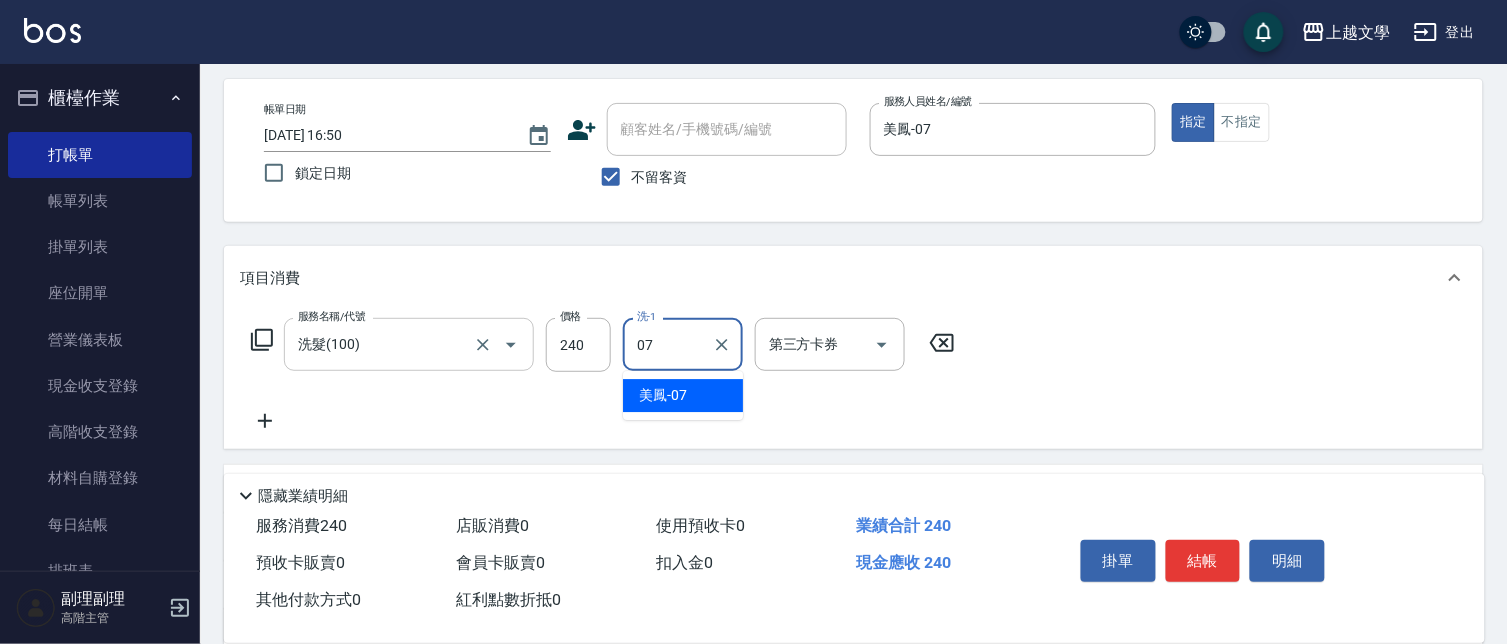 type on "美鳳-07" 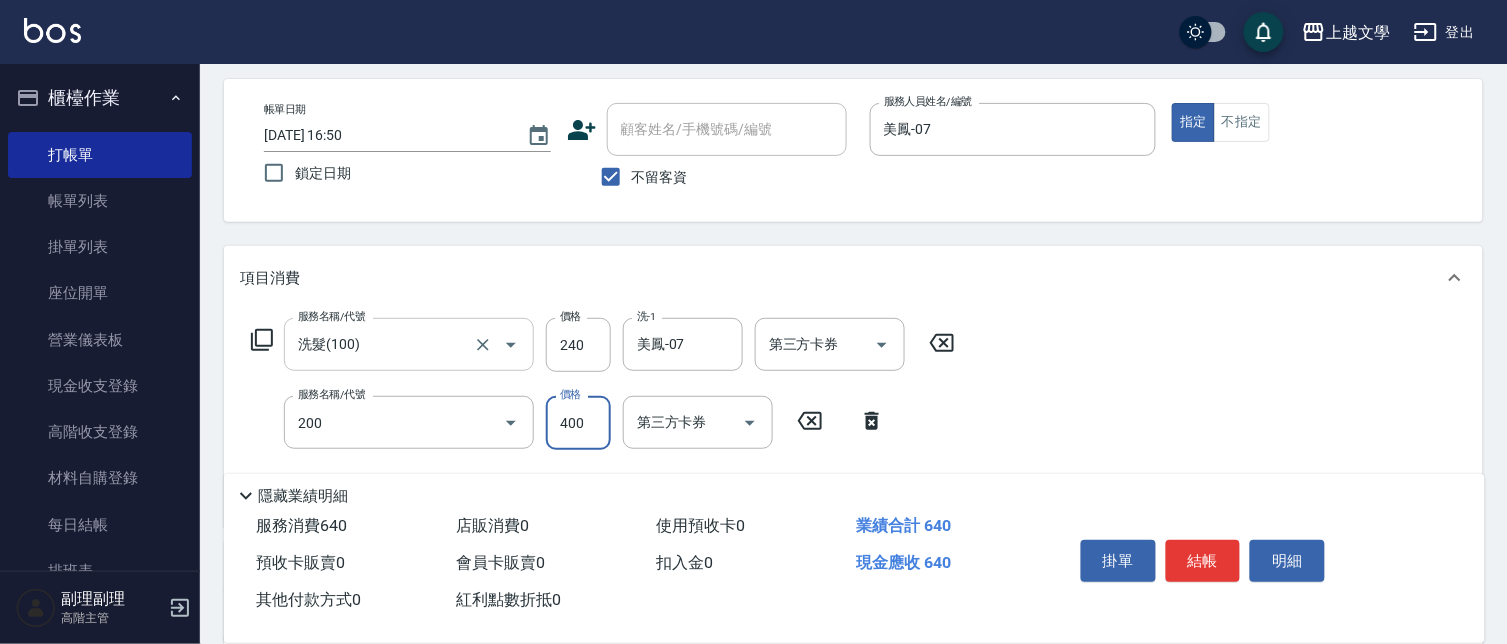 type on "剪髮(200)" 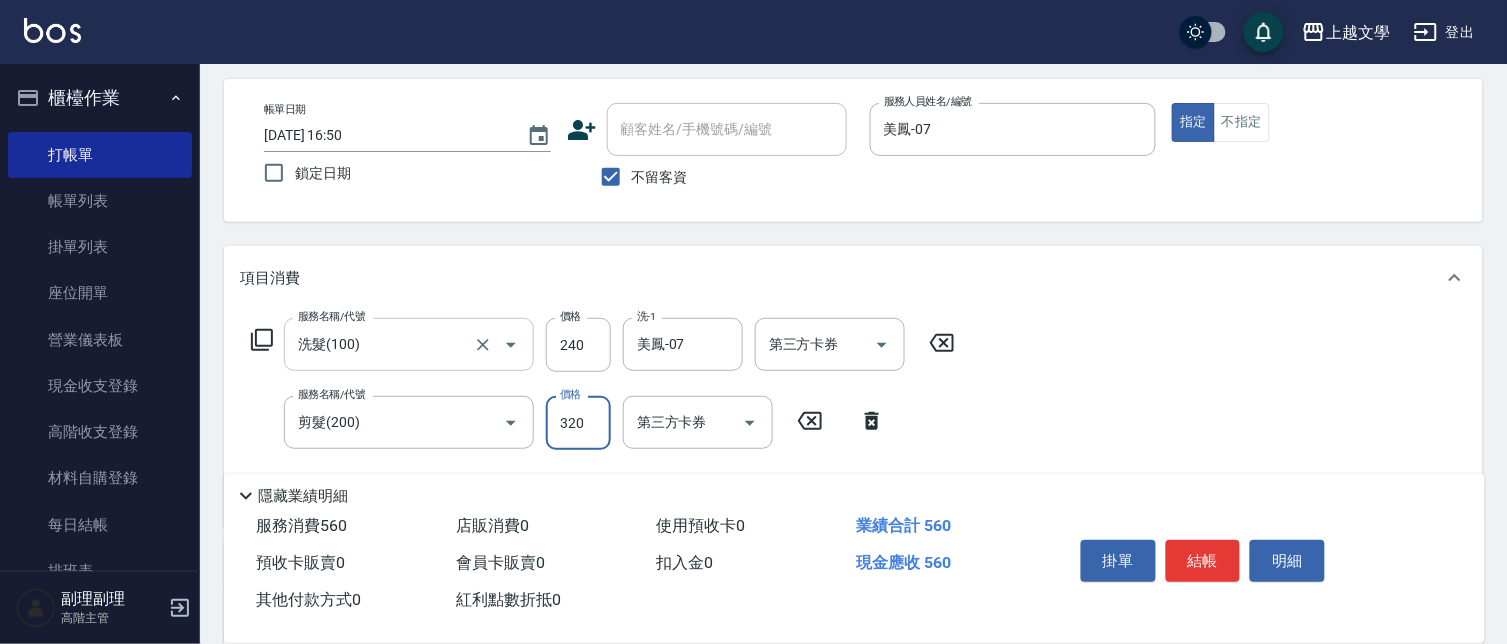 type on "320" 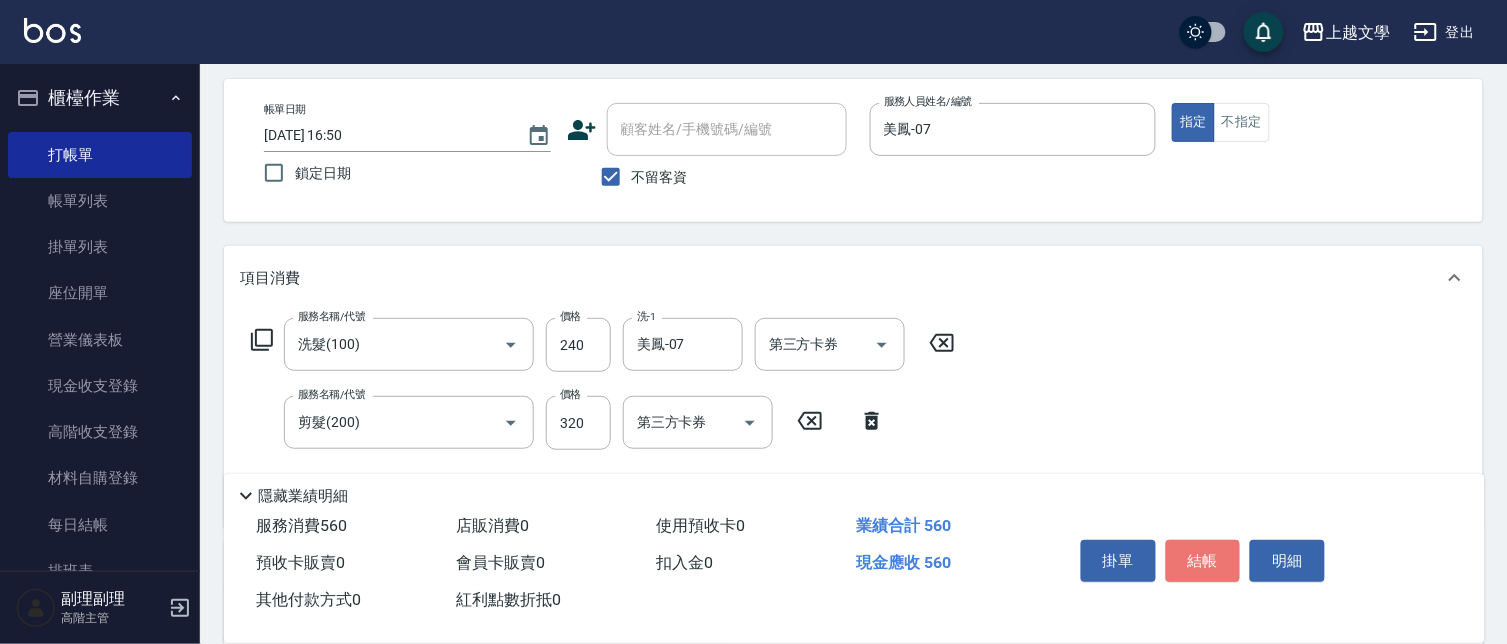 click on "結帳" at bounding box center [1203, 561] 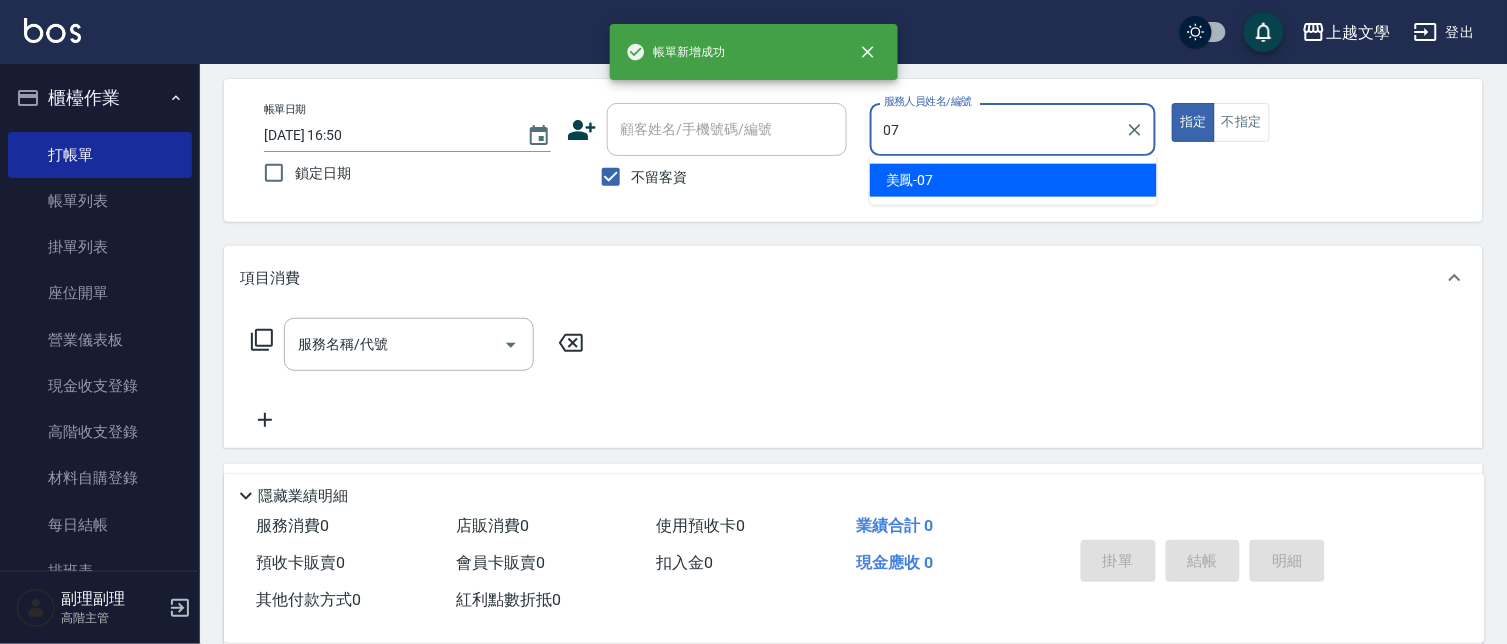 type on "美鳳-07" 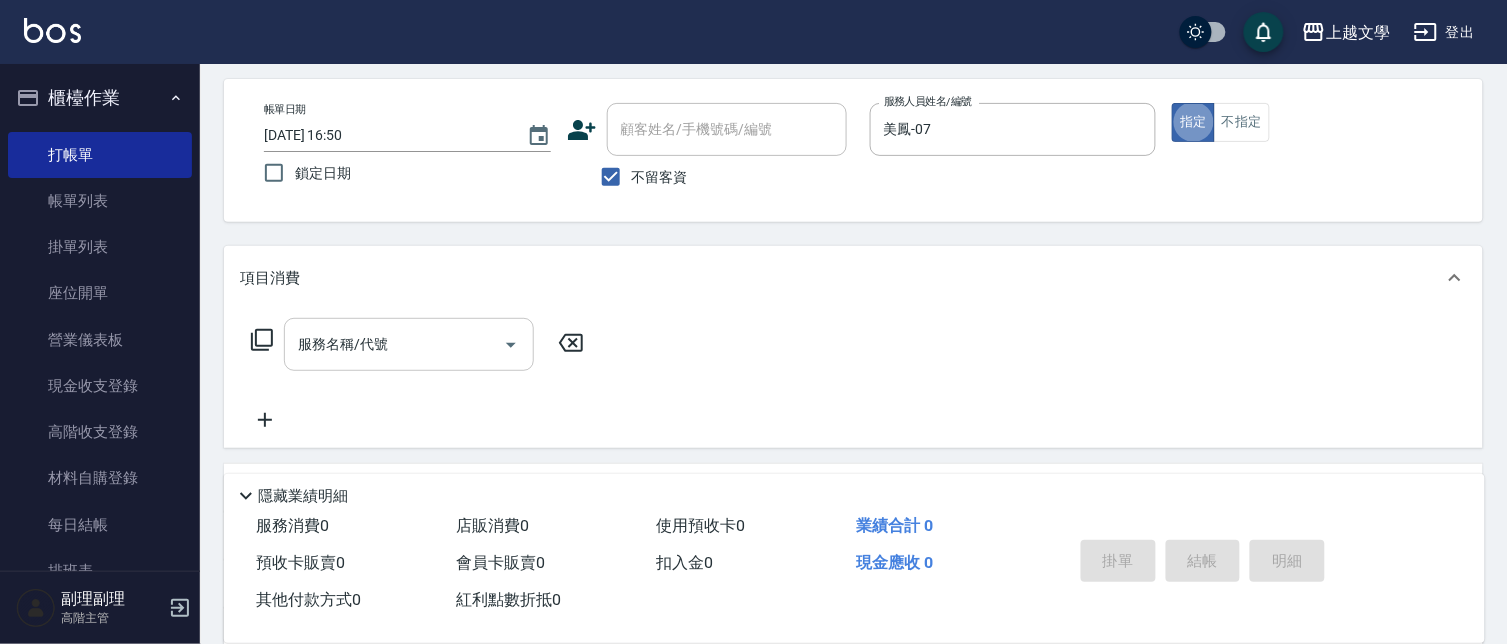 click on "服務名稱/代號" at bounding box center (409, 344) 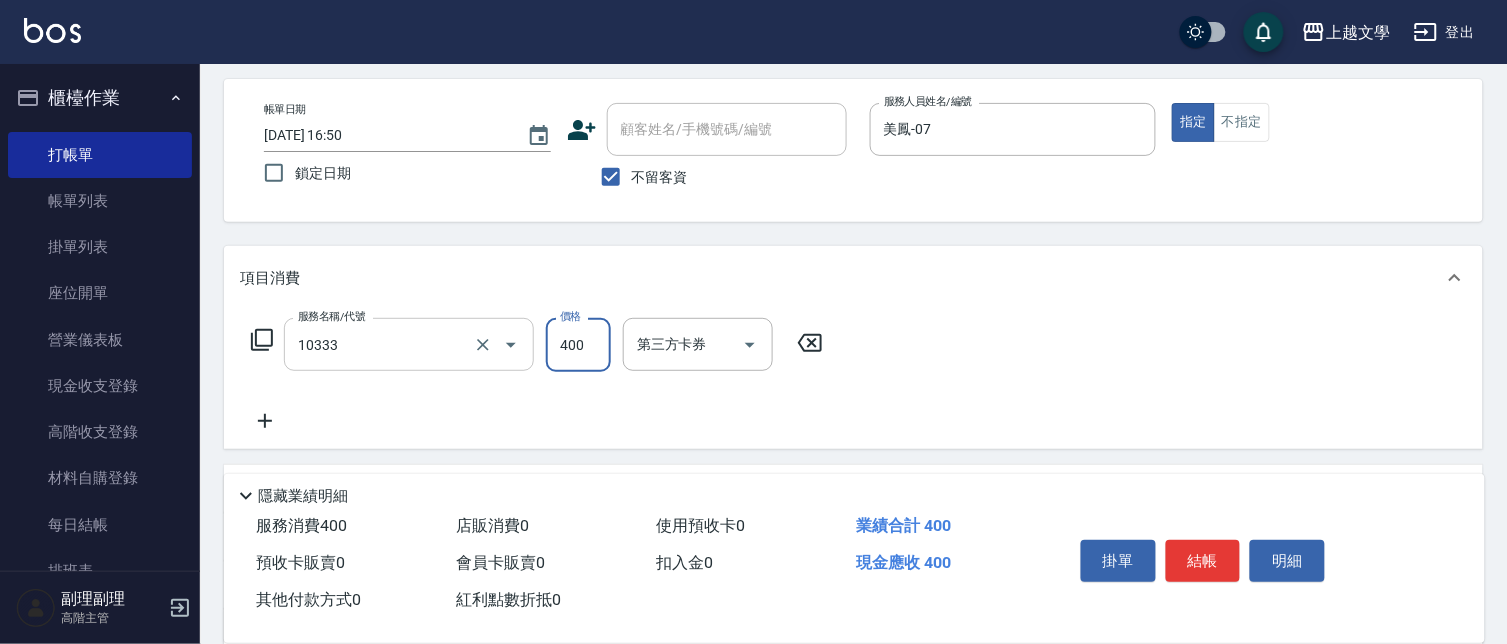 type on "舒暢洗髮(10333)" 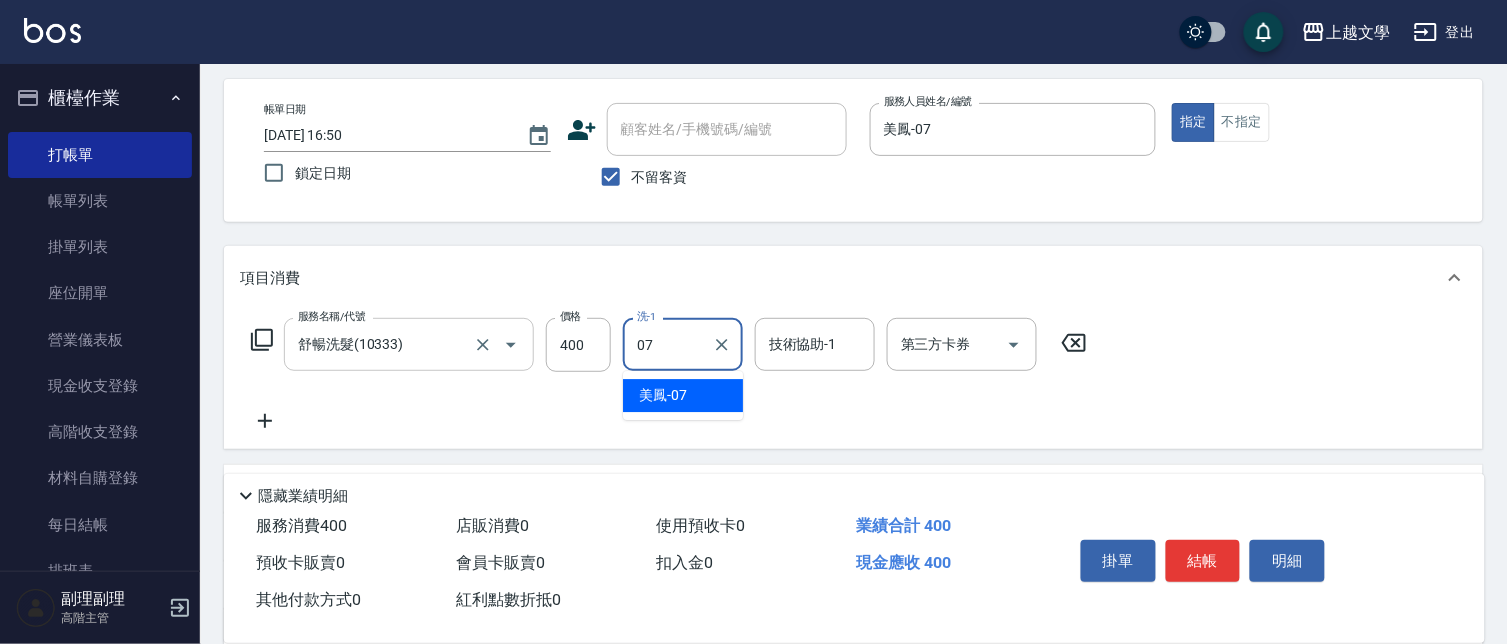 type on "美鳳-07" 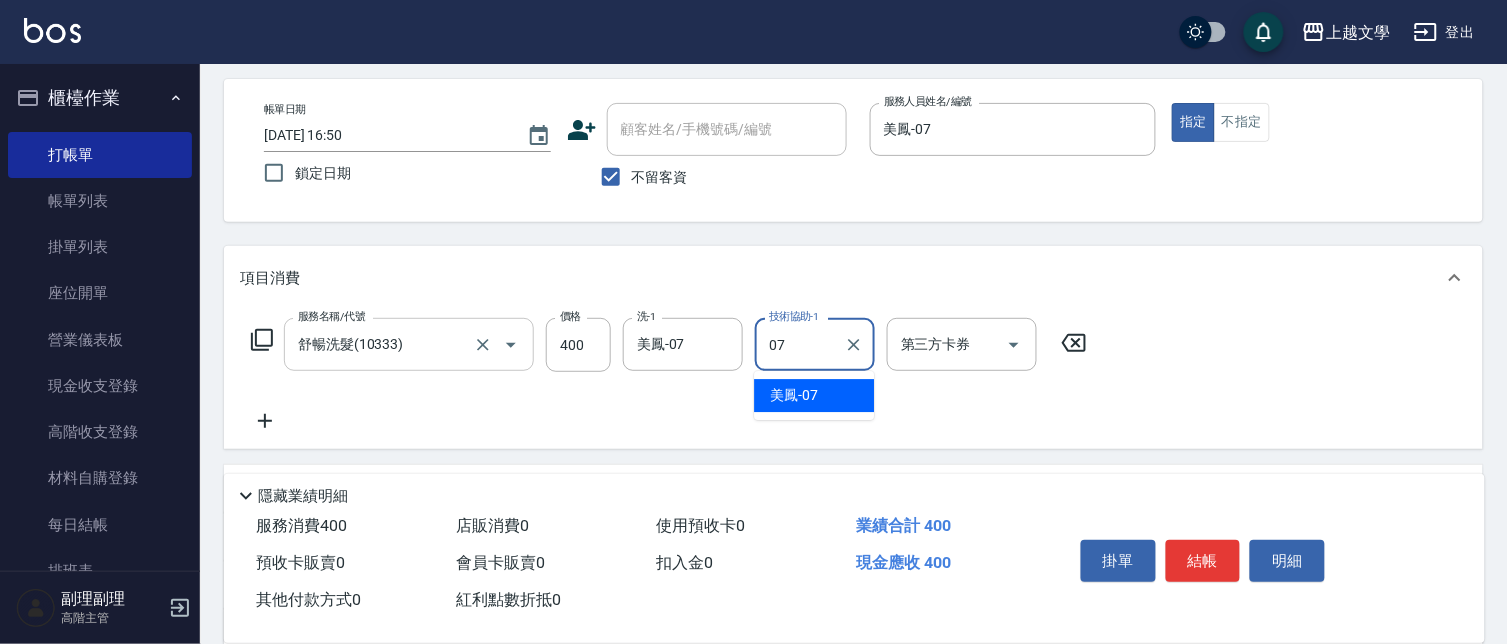 type on "美鳳-07" 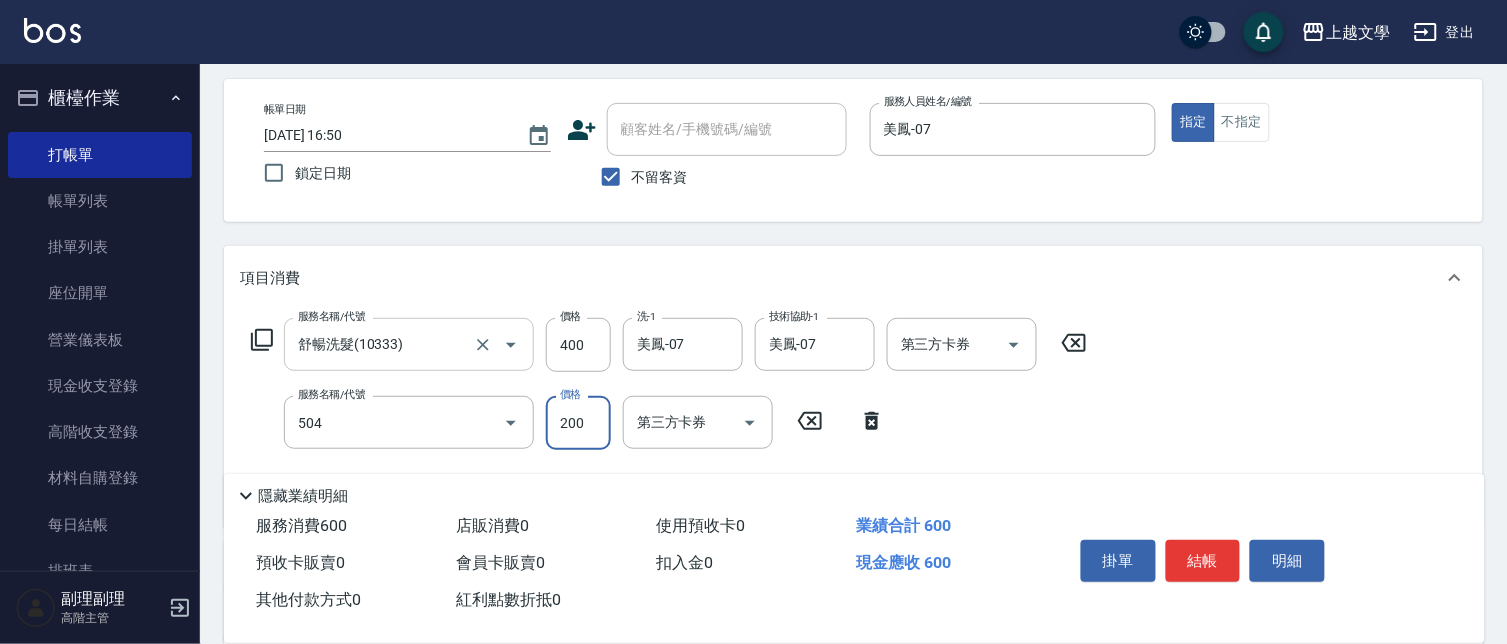 type on "瞬護(504)" 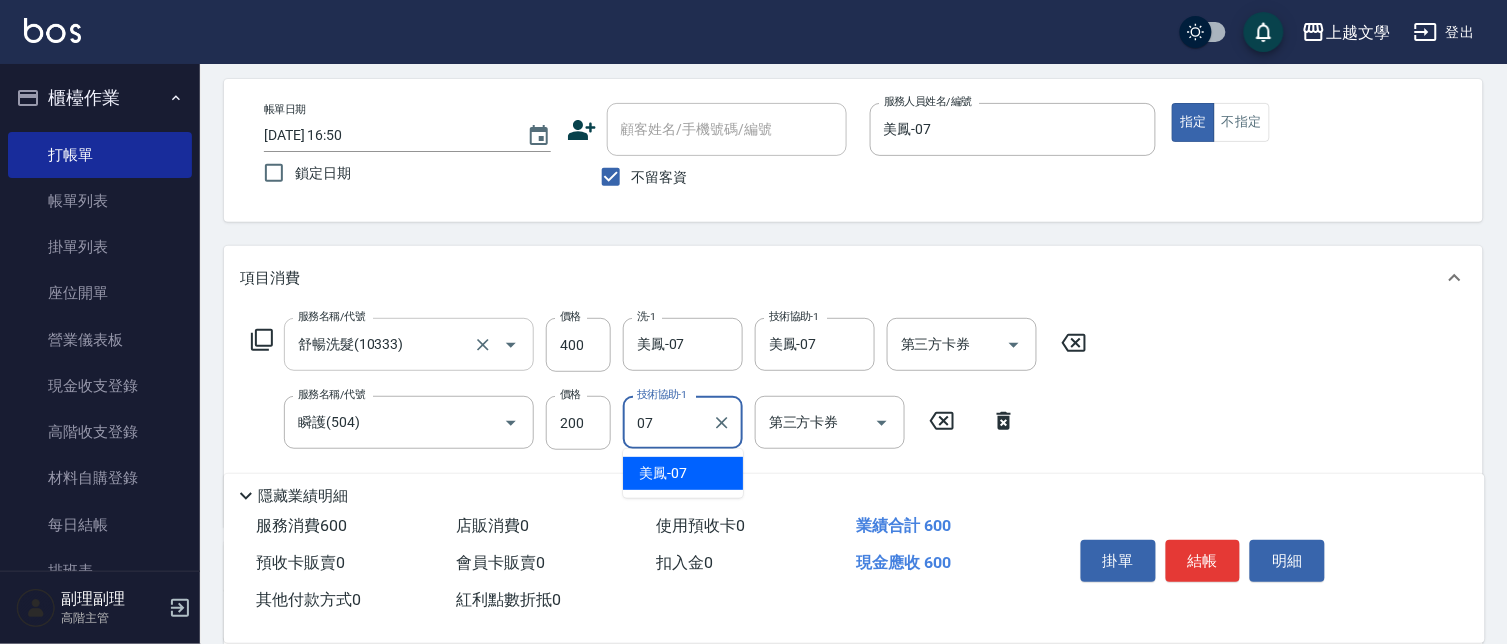 type on "美鳳-07" 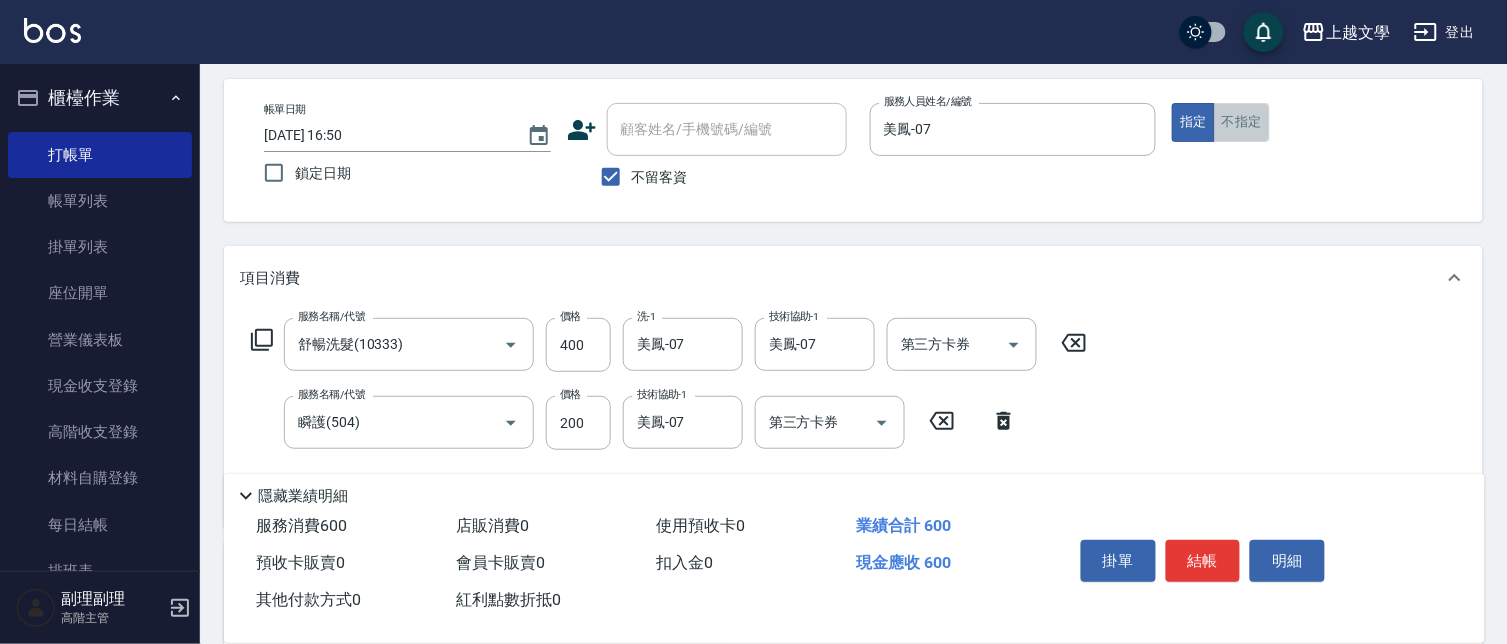 click on "不指定" at bounding box center [1242, 122] 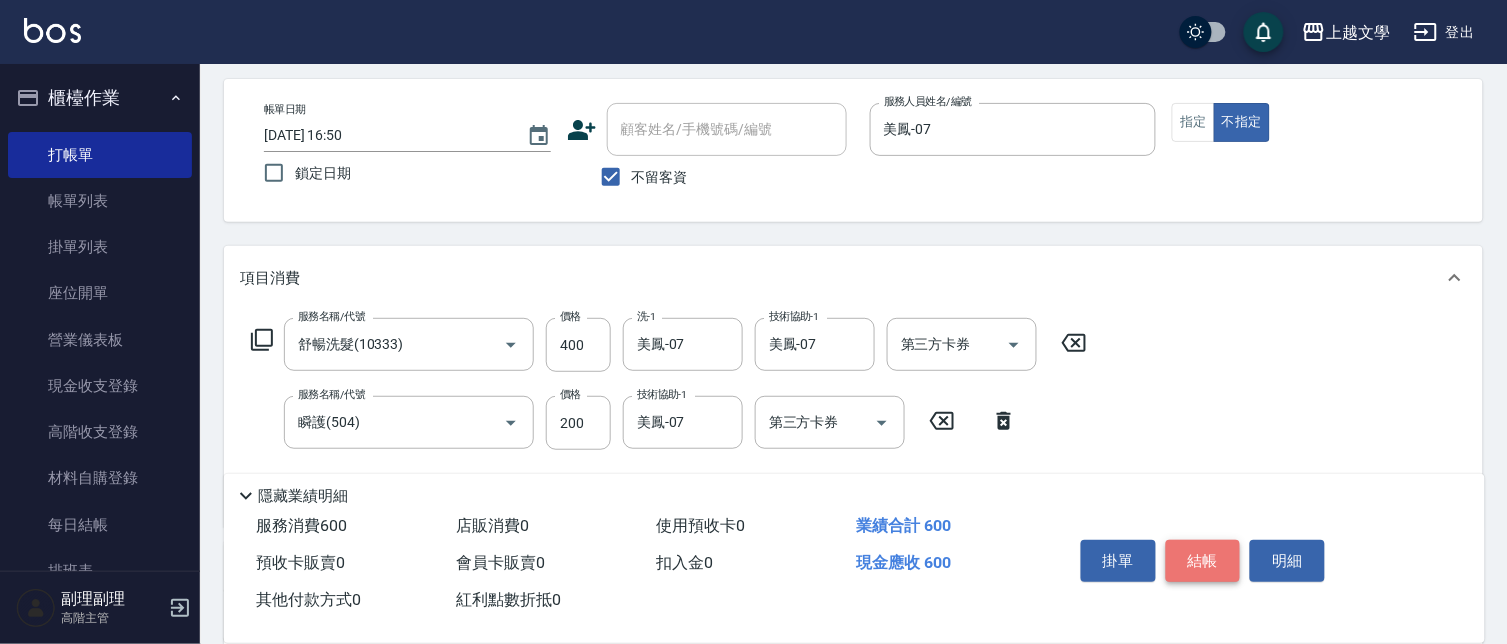 click on "結帳" at bounding box center [1203, 561] 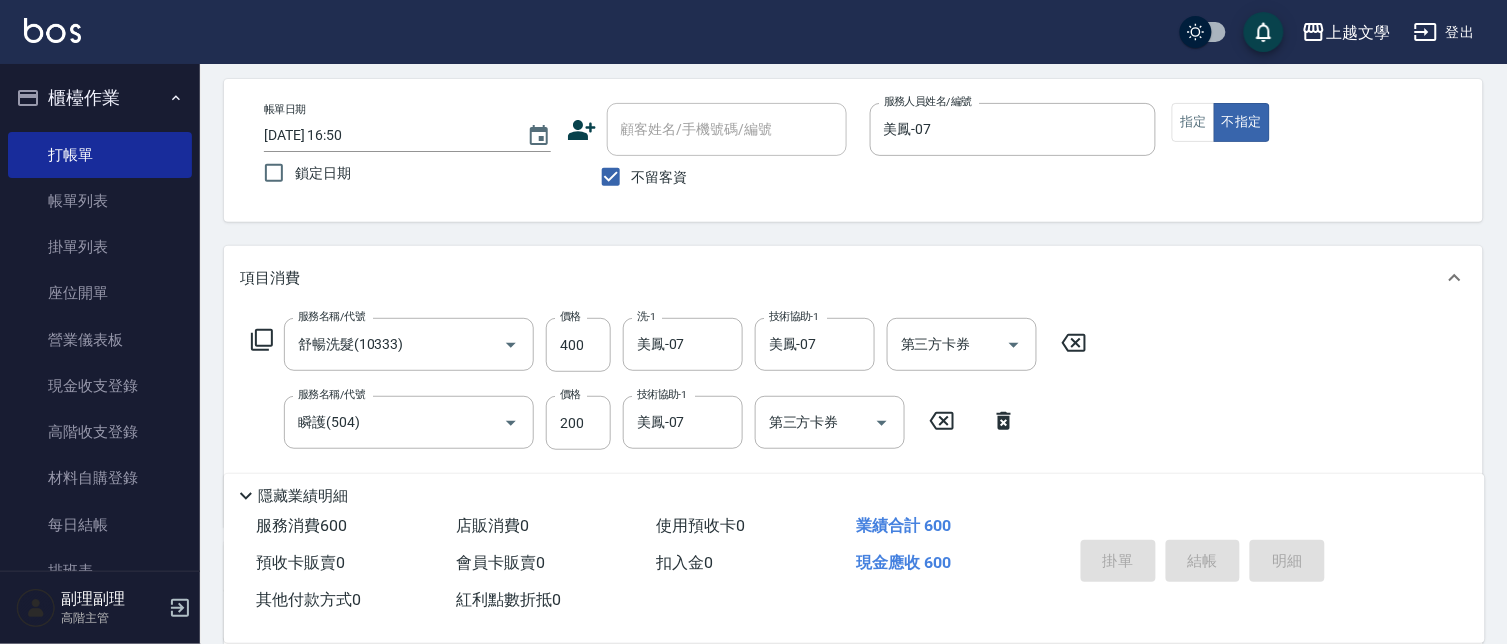 type 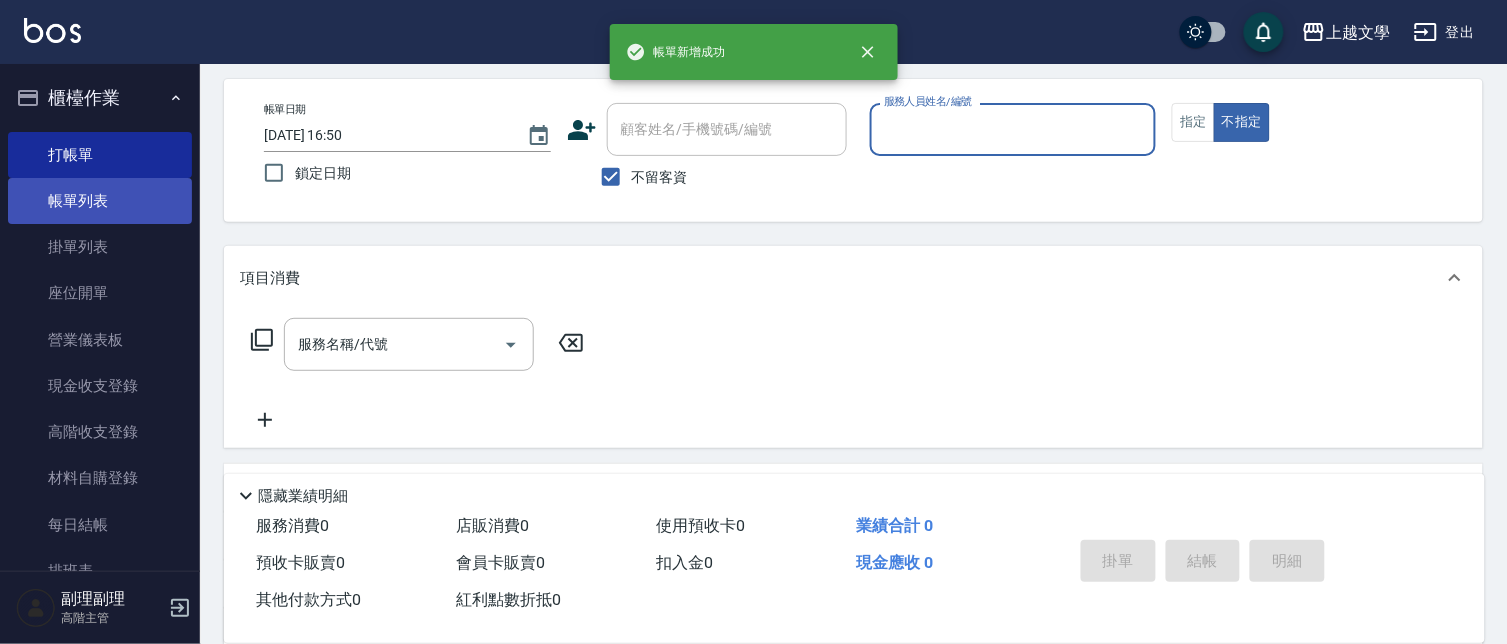 click on "帳單列表" at bounding box center (100, 201) 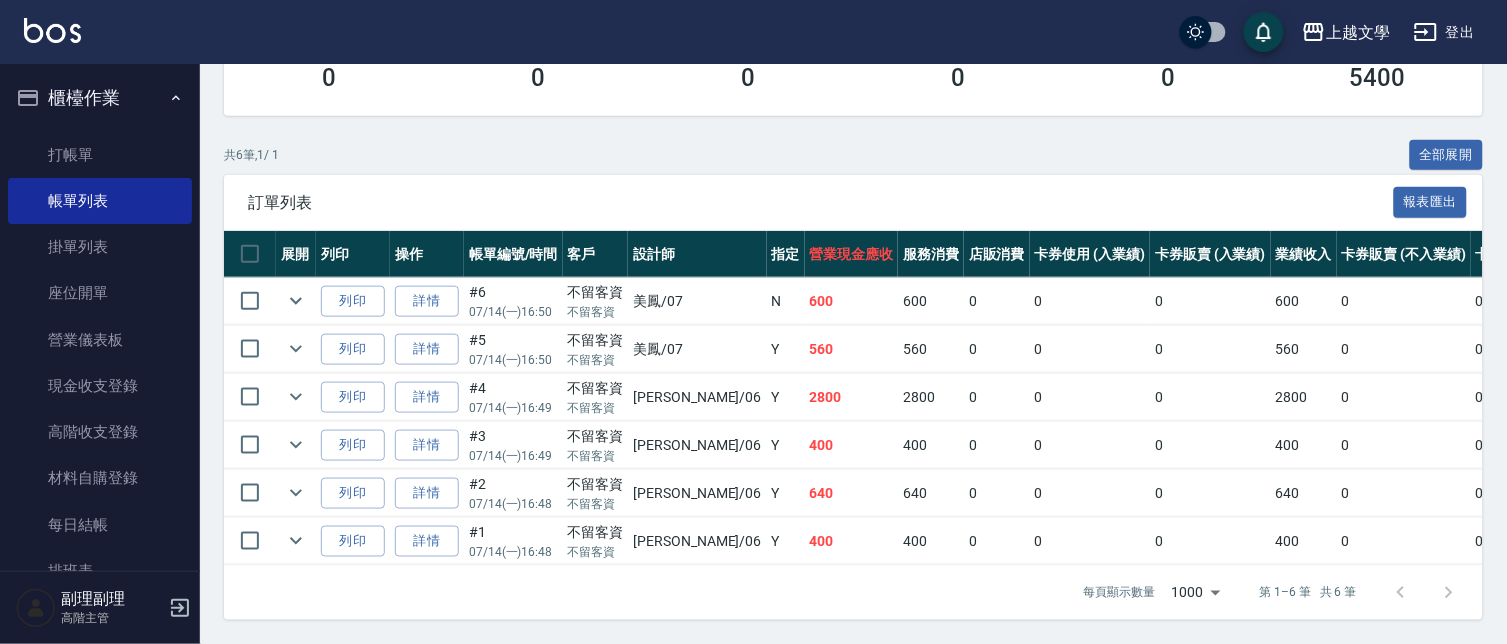 scroll, scrollTop: 406, scrollLeft: 0, axis: vertical 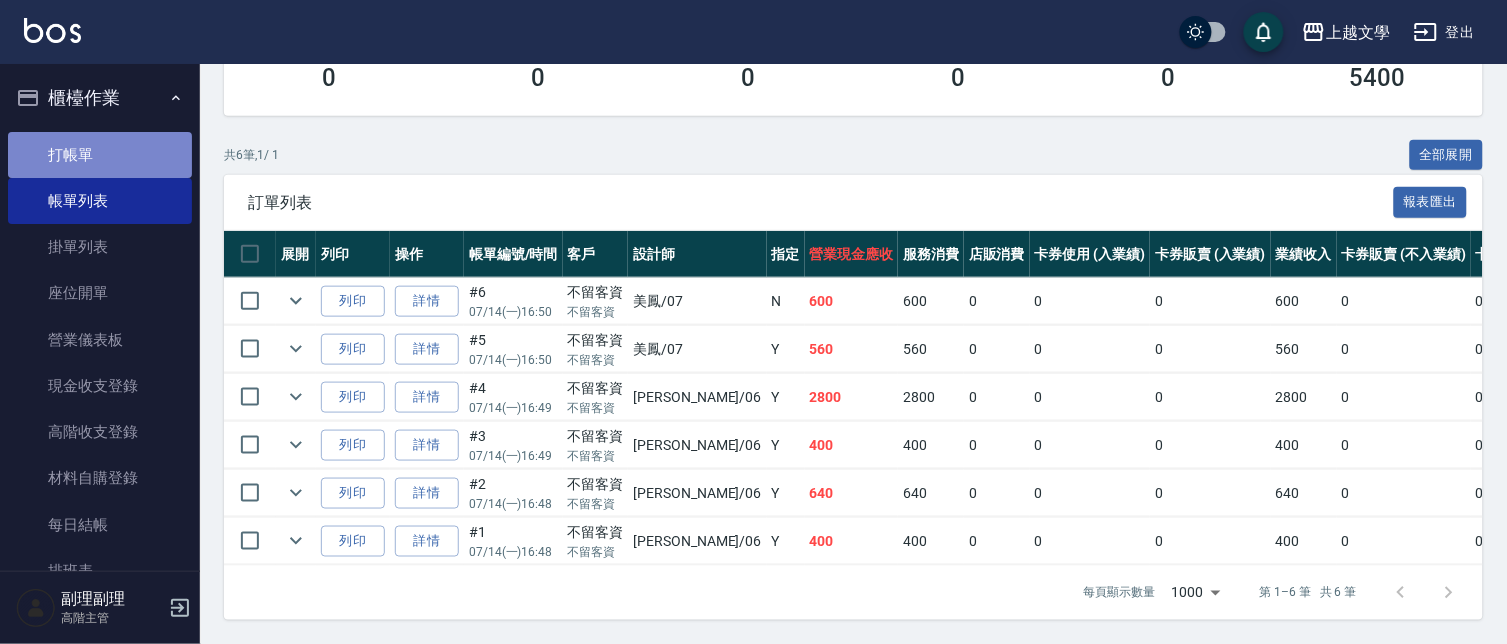 click on "打帳單" at bounding box center [100, 155] 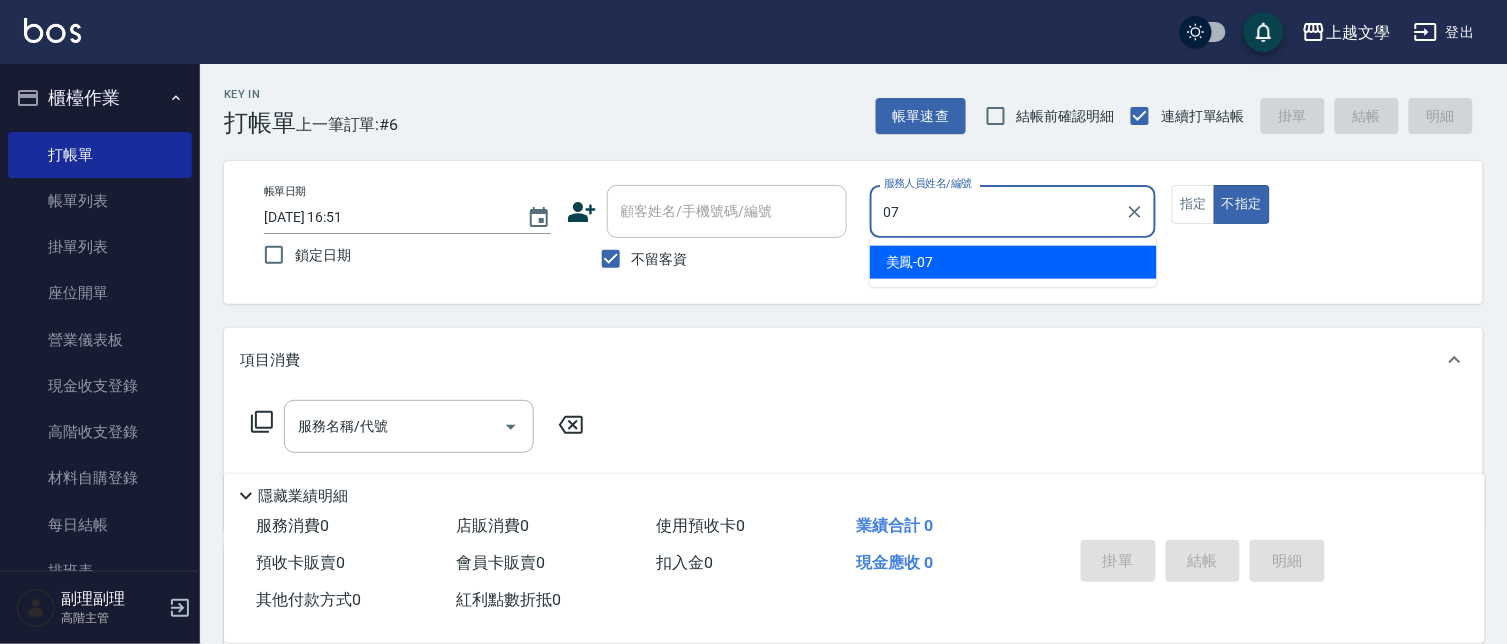 type on "美鳳-07" 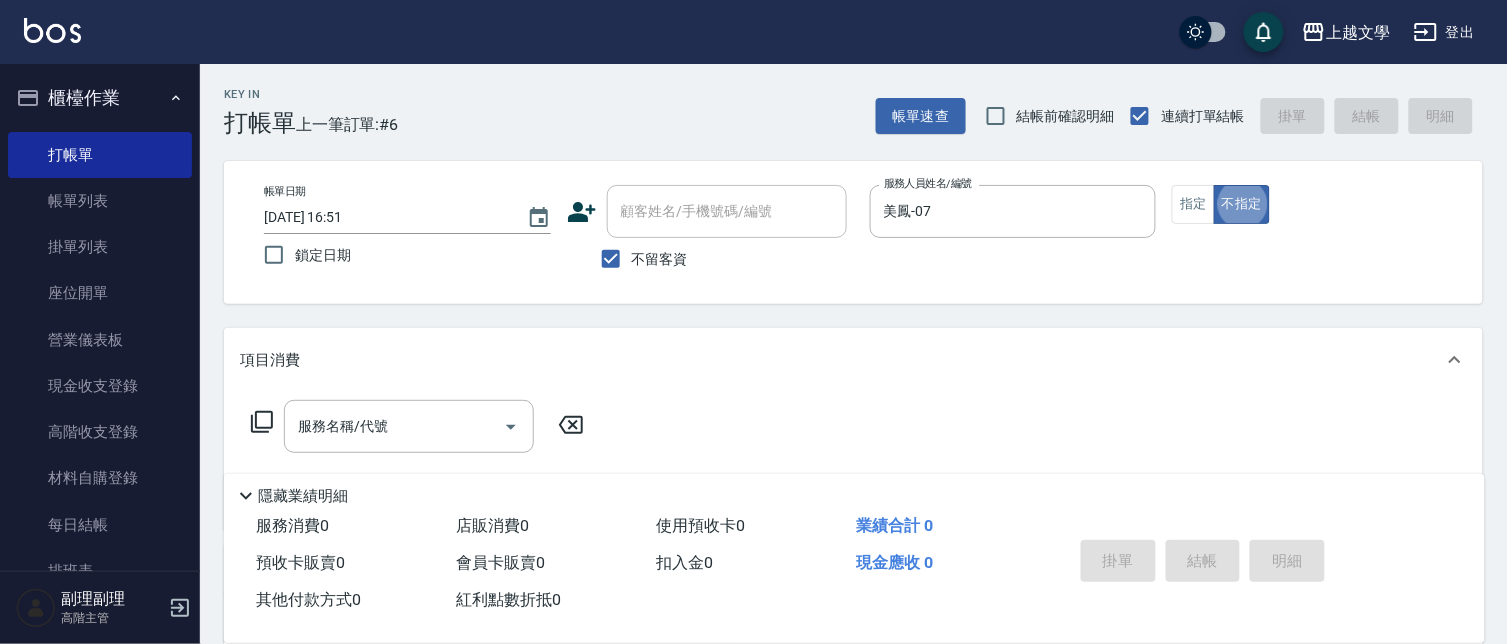 type on "false" 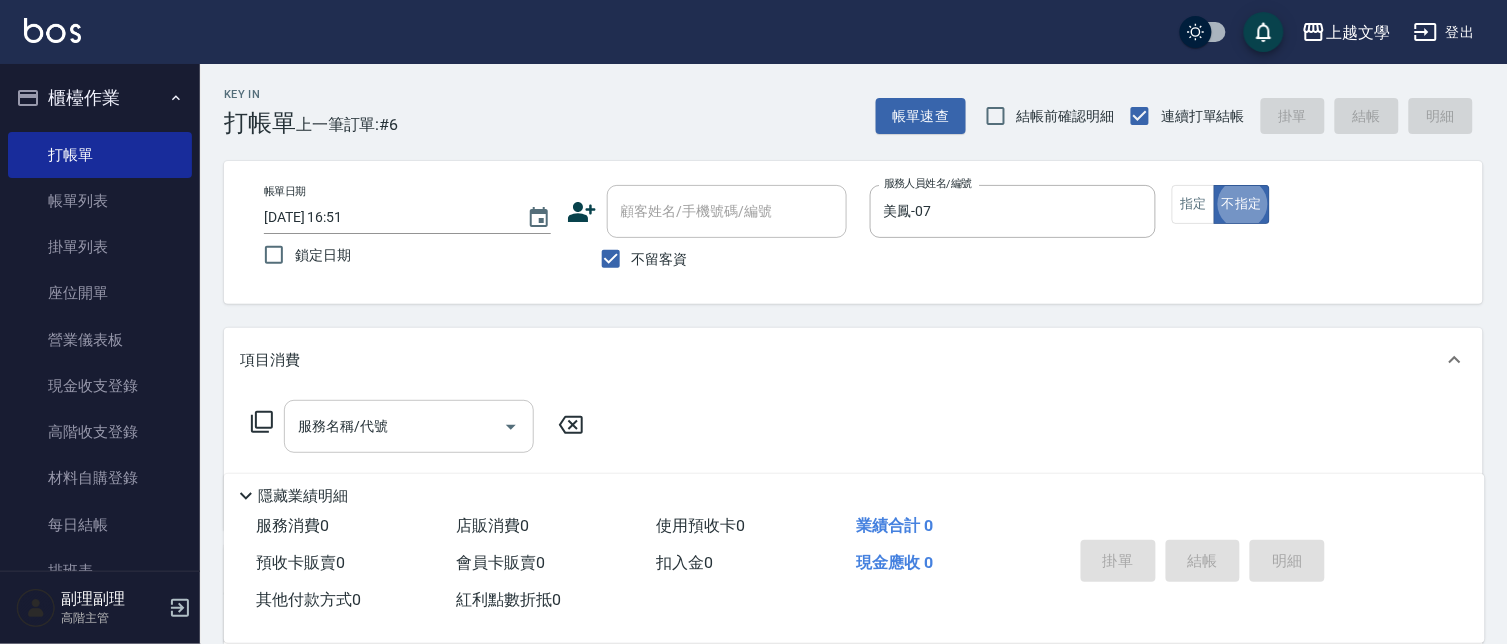 click on "服務名稱/代號" at bounding box center (394, 426) 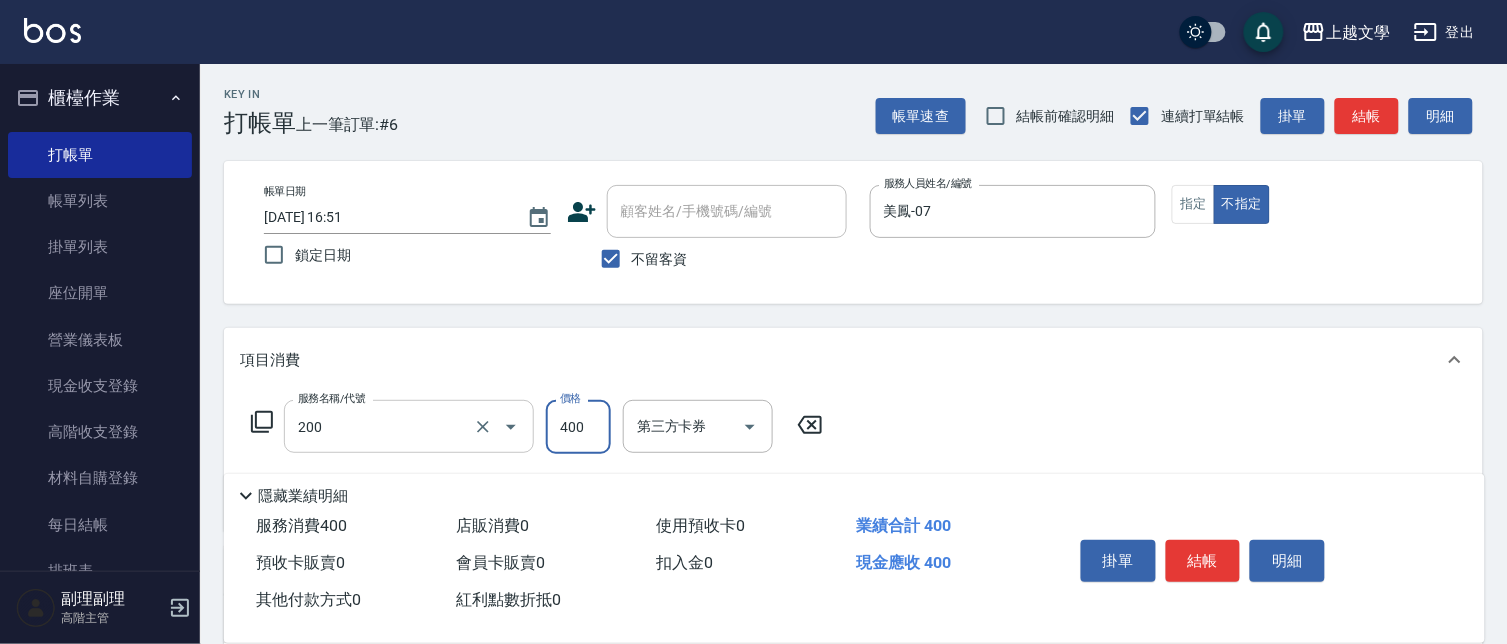 type on "剪髮(200)" 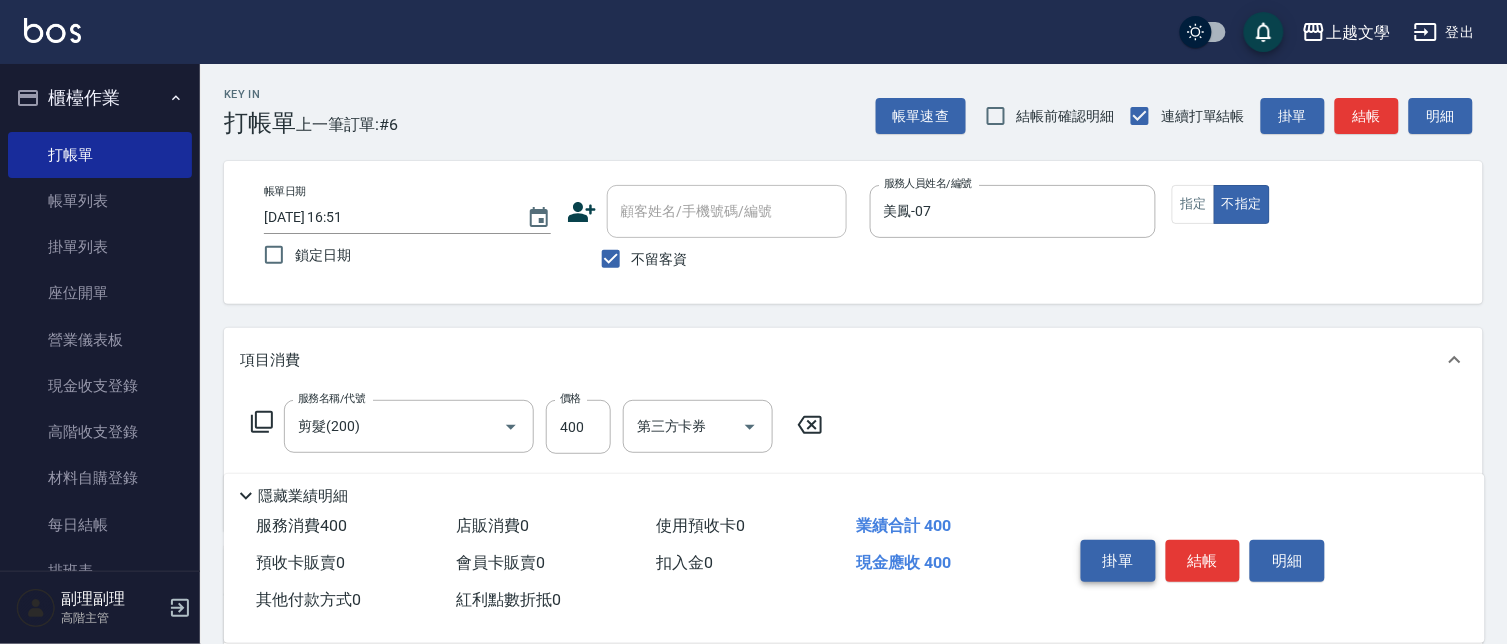 click on "掛單 結帳 明細" at bounding box center (1203, 563) 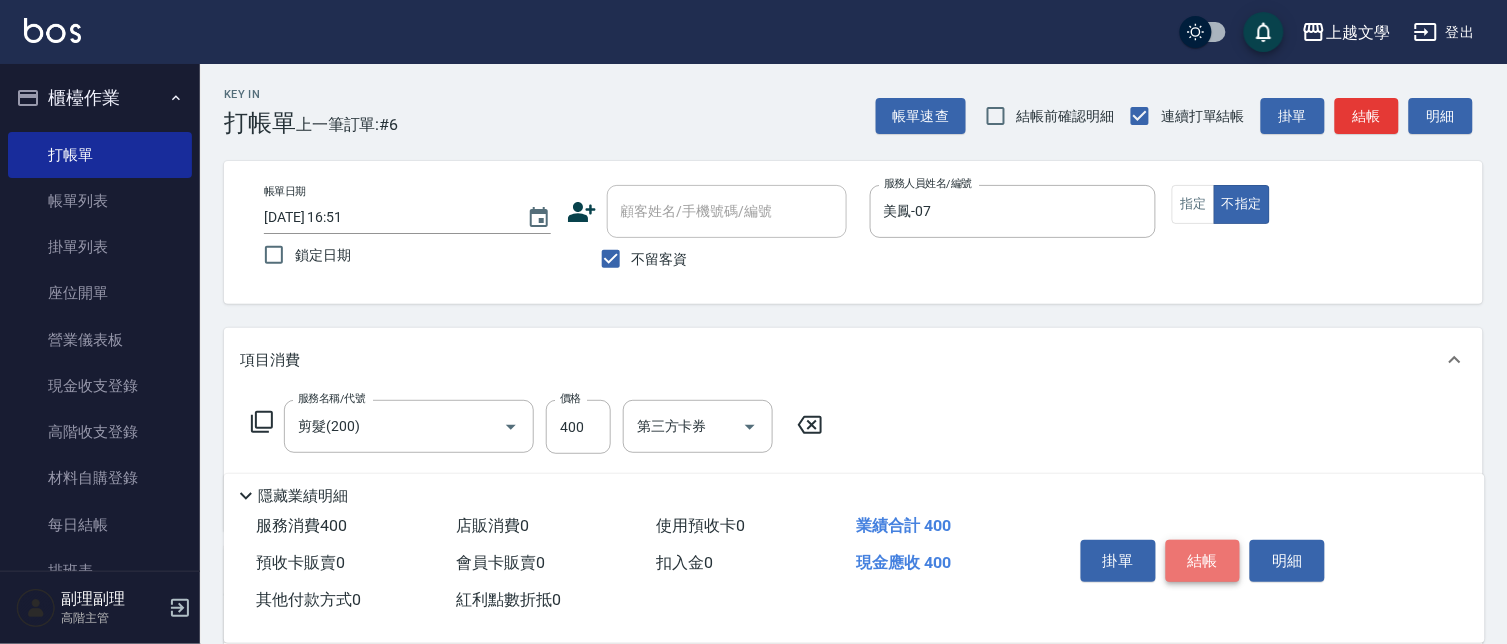 click on "結帳" at bounding box center (1203, 561) 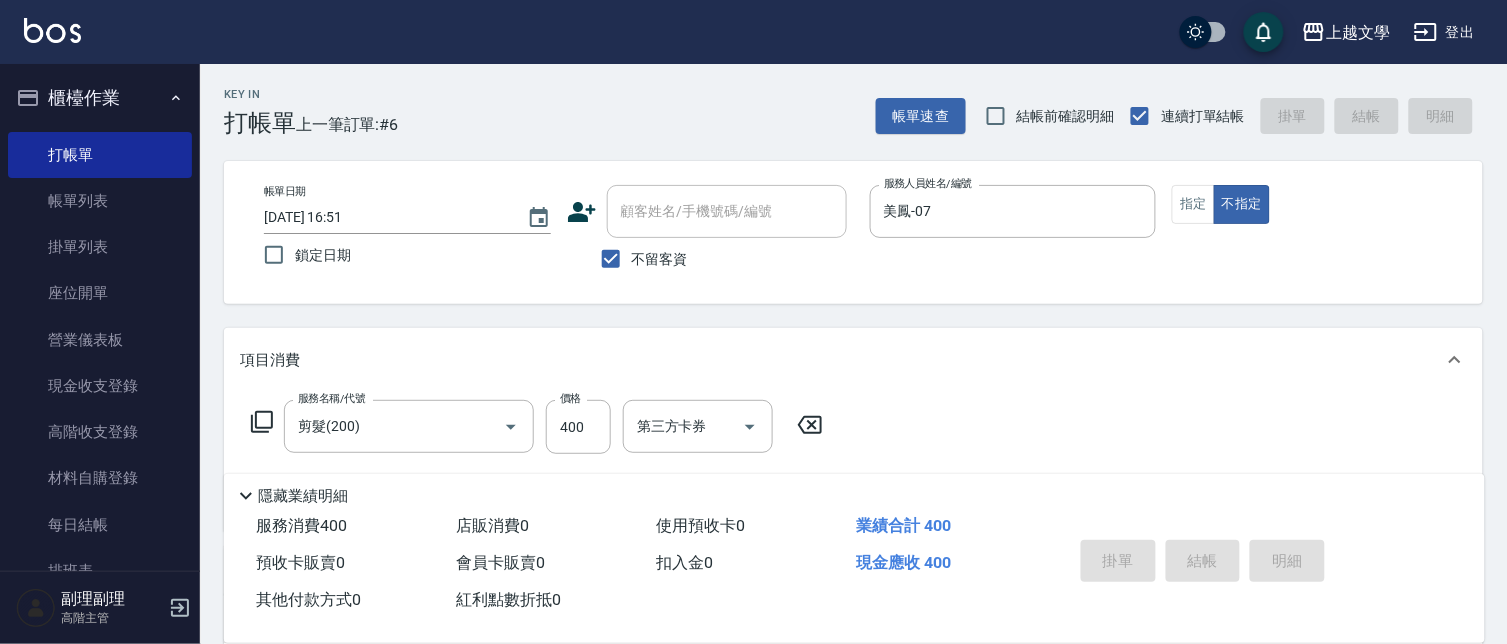 type 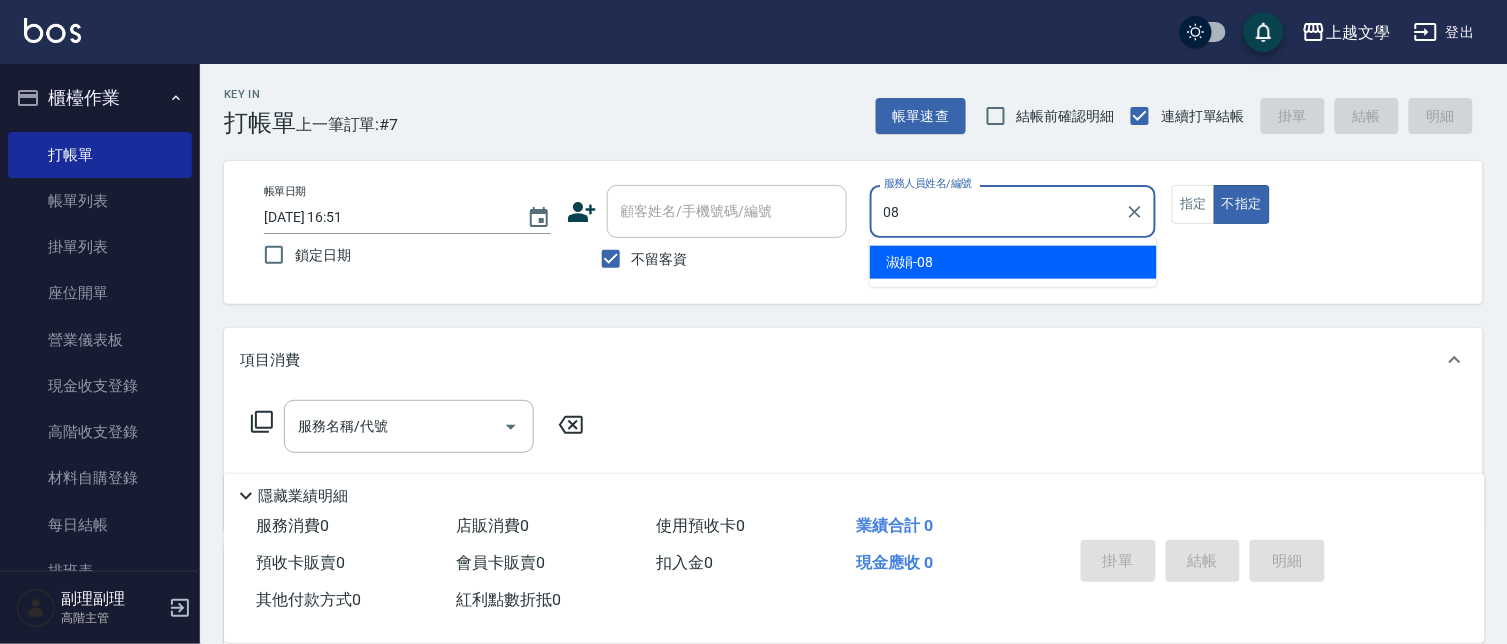type on "淑娟-08" 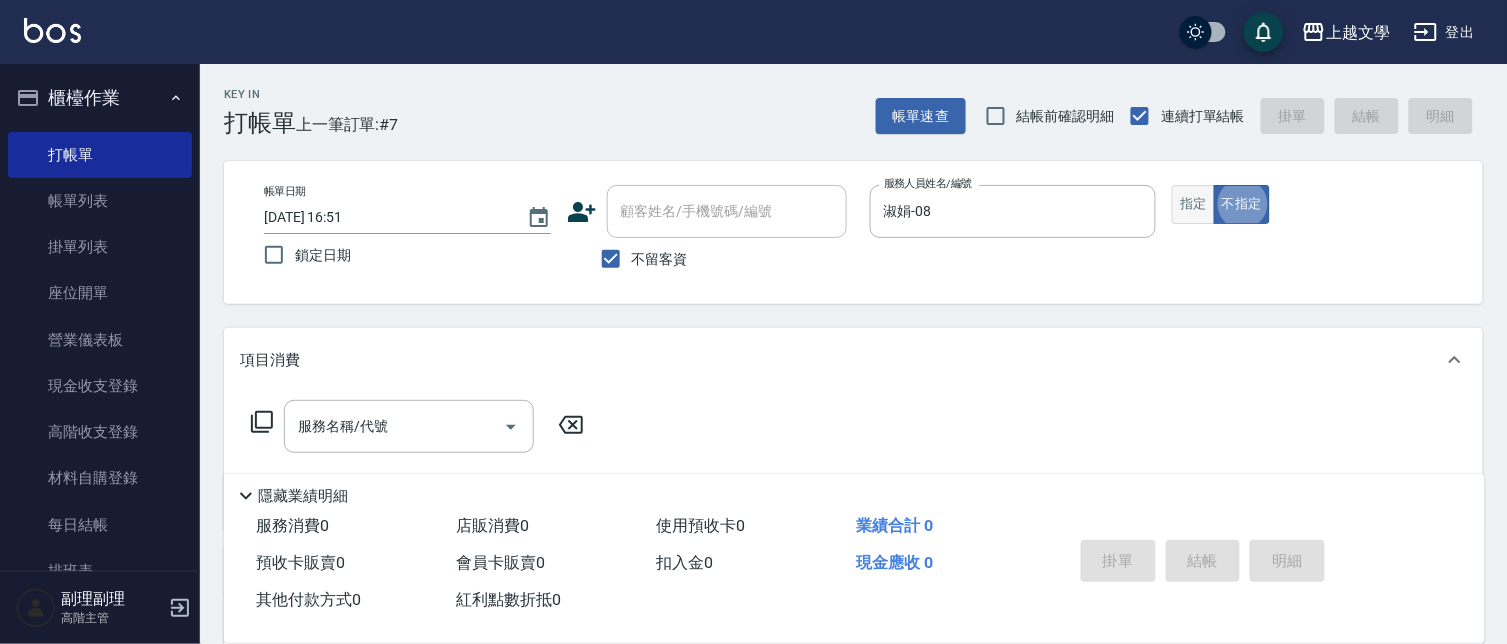 drag, startPoint x: 1202, startPoint y: 208, endPoint x: 1193, endPoint y: 218, distance: 13.453624 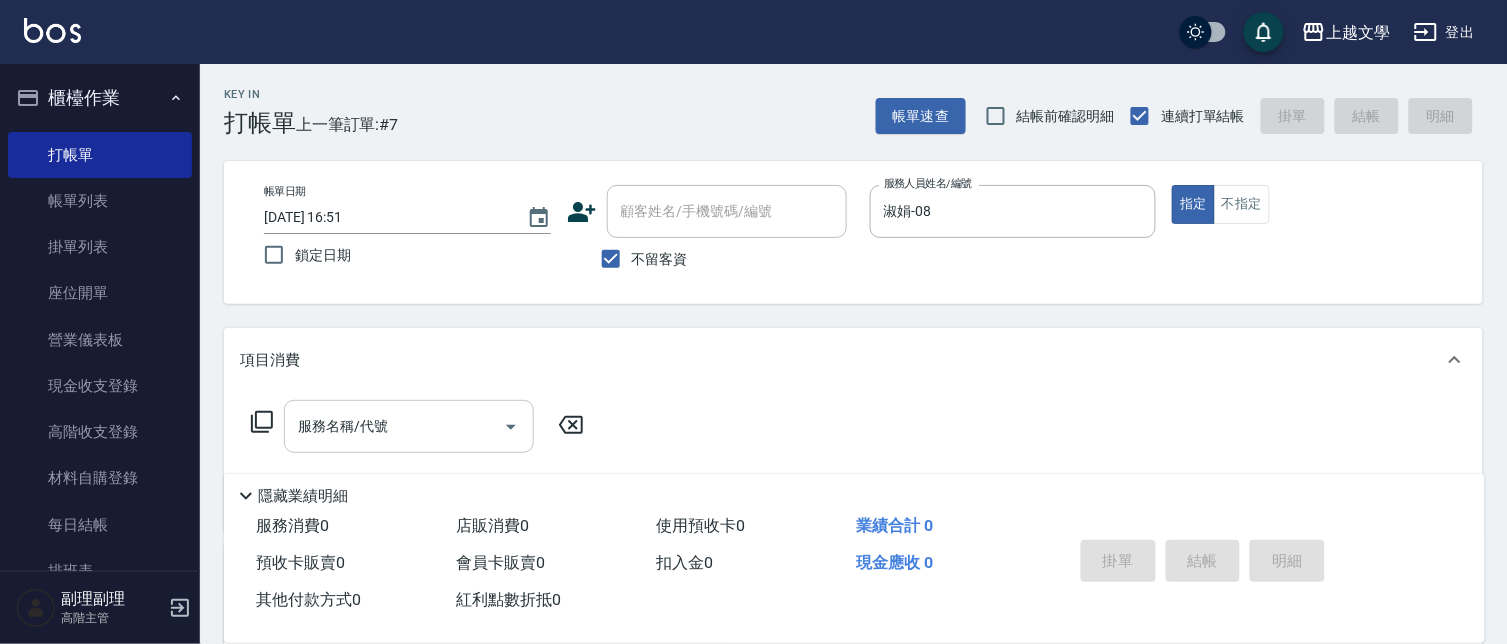 click on "服務名稱/代號" at bounding box center (394, 426) 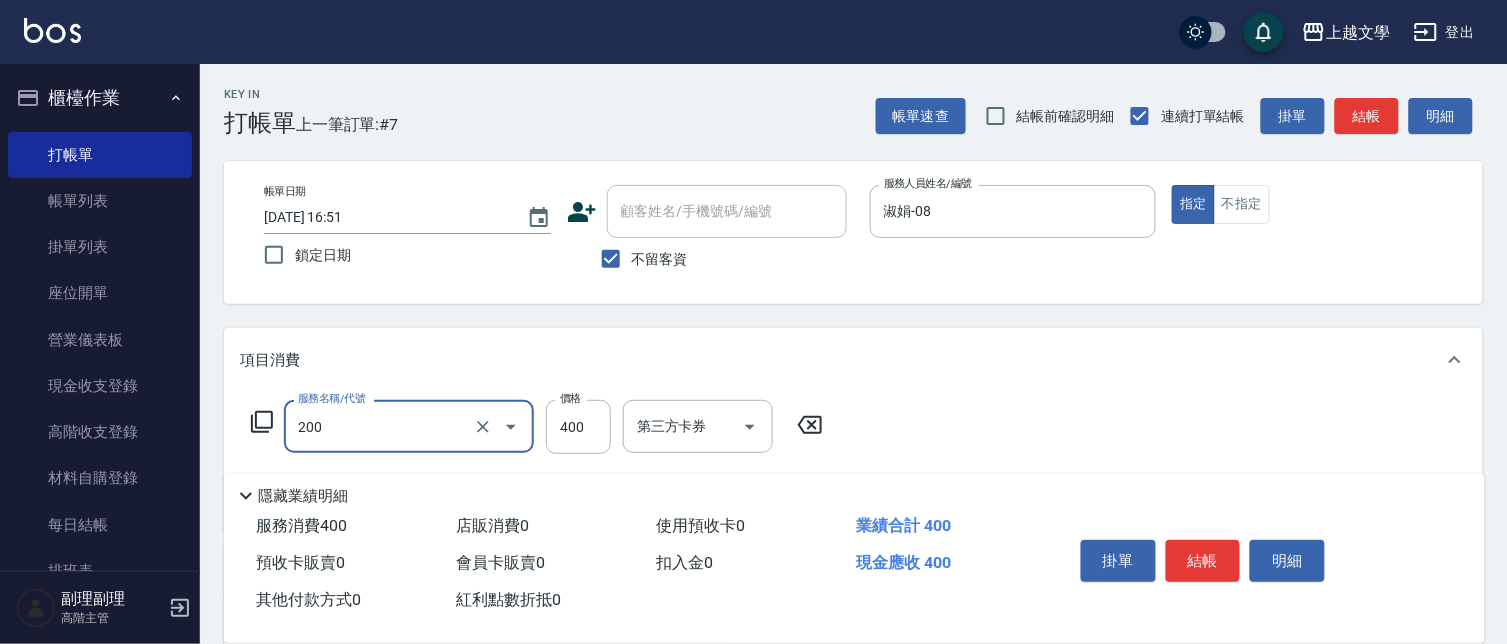 type on "剪髮(200)" 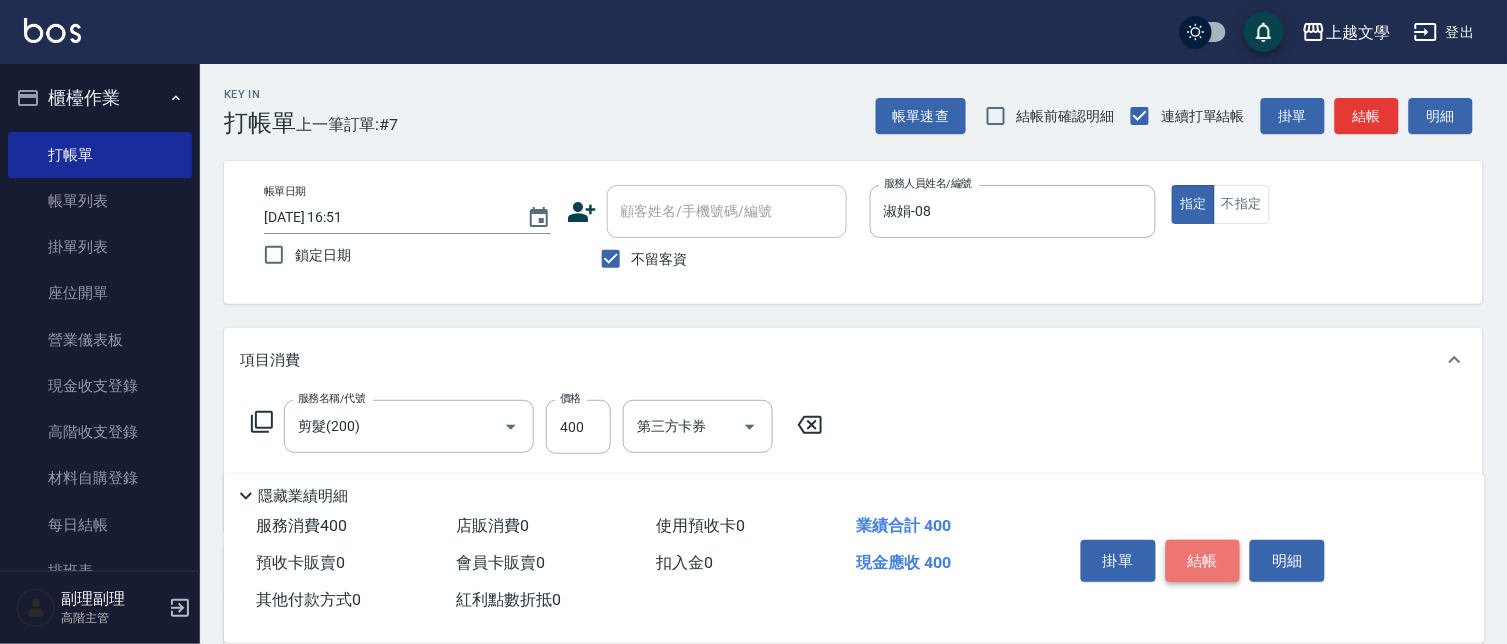 click on "結帳" at bounding box center [1203, 561] 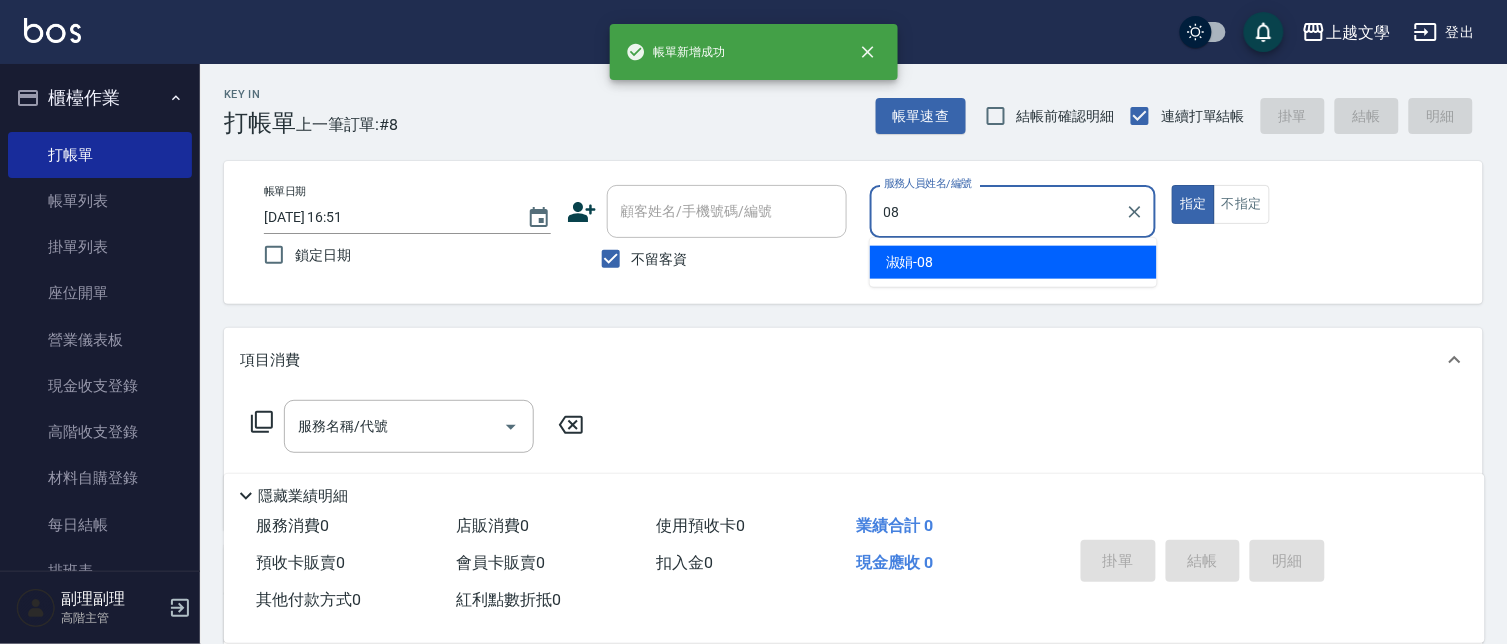type on "08" 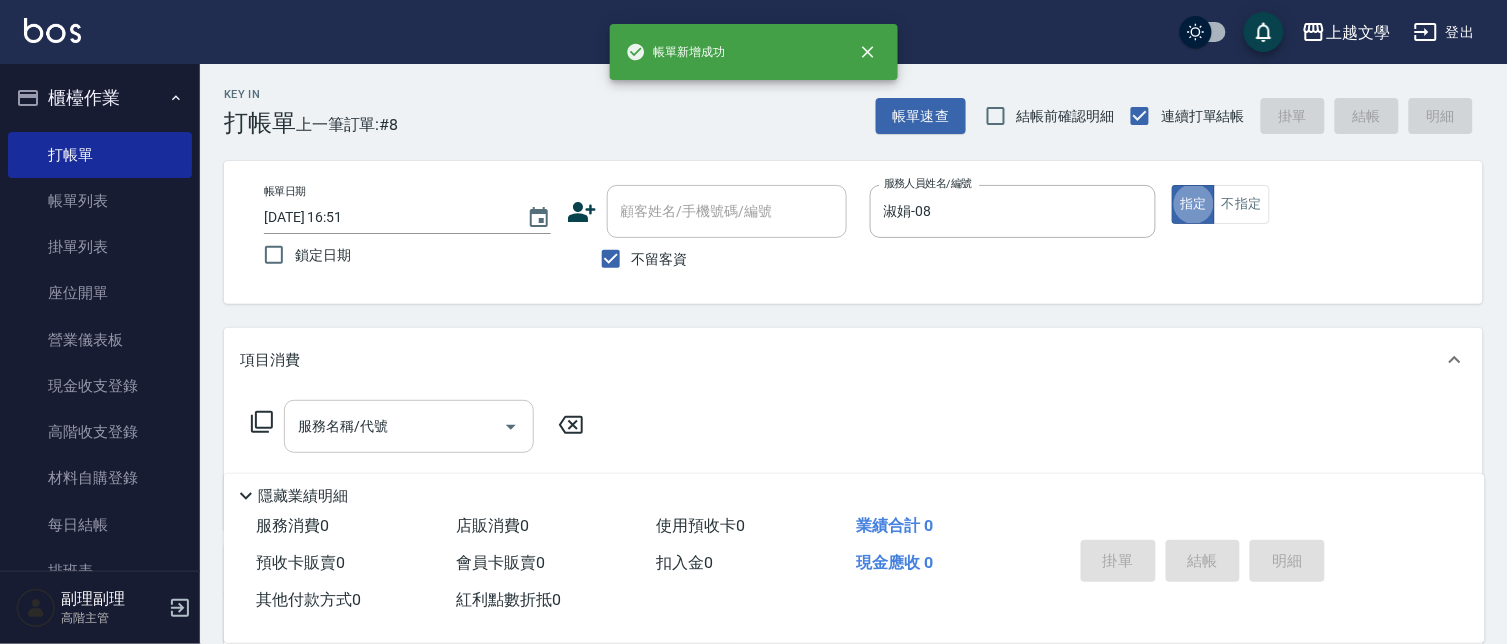 click on "服務名稱/代號 服務名稱/代號" at bounding box center (409, 426) 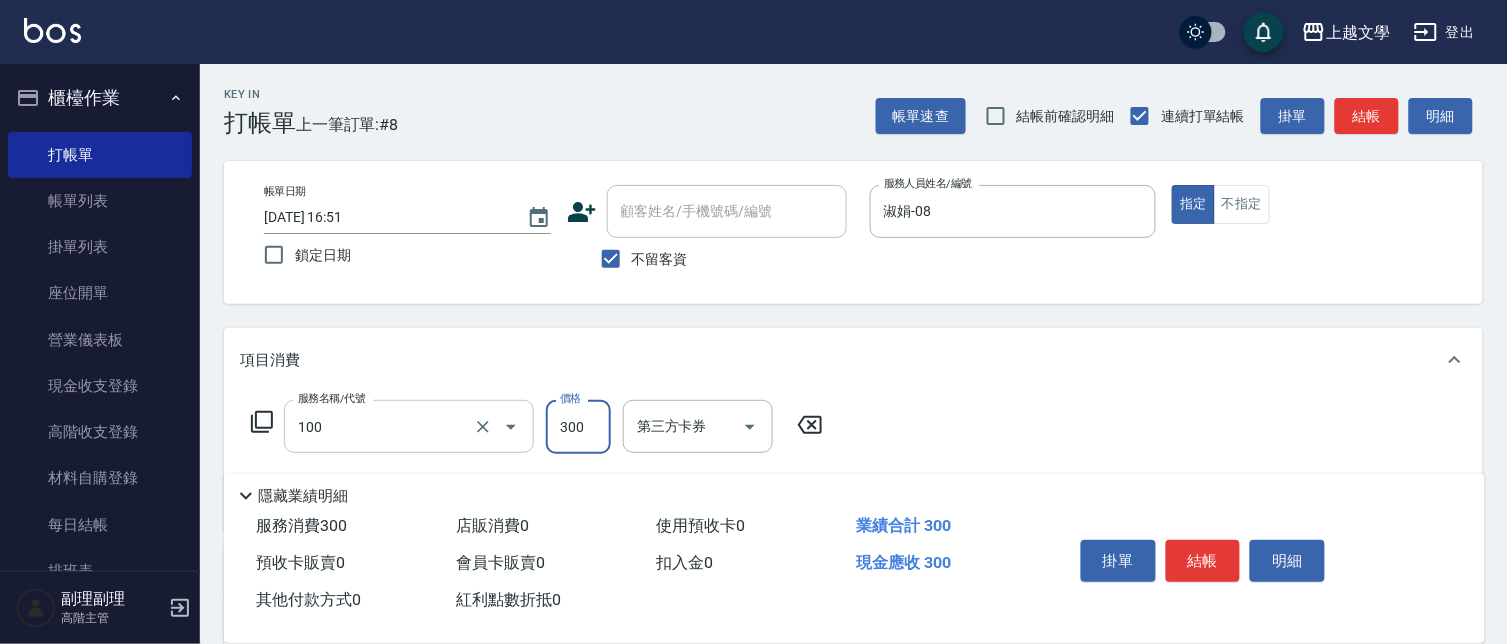 type on "洗髮(100)" 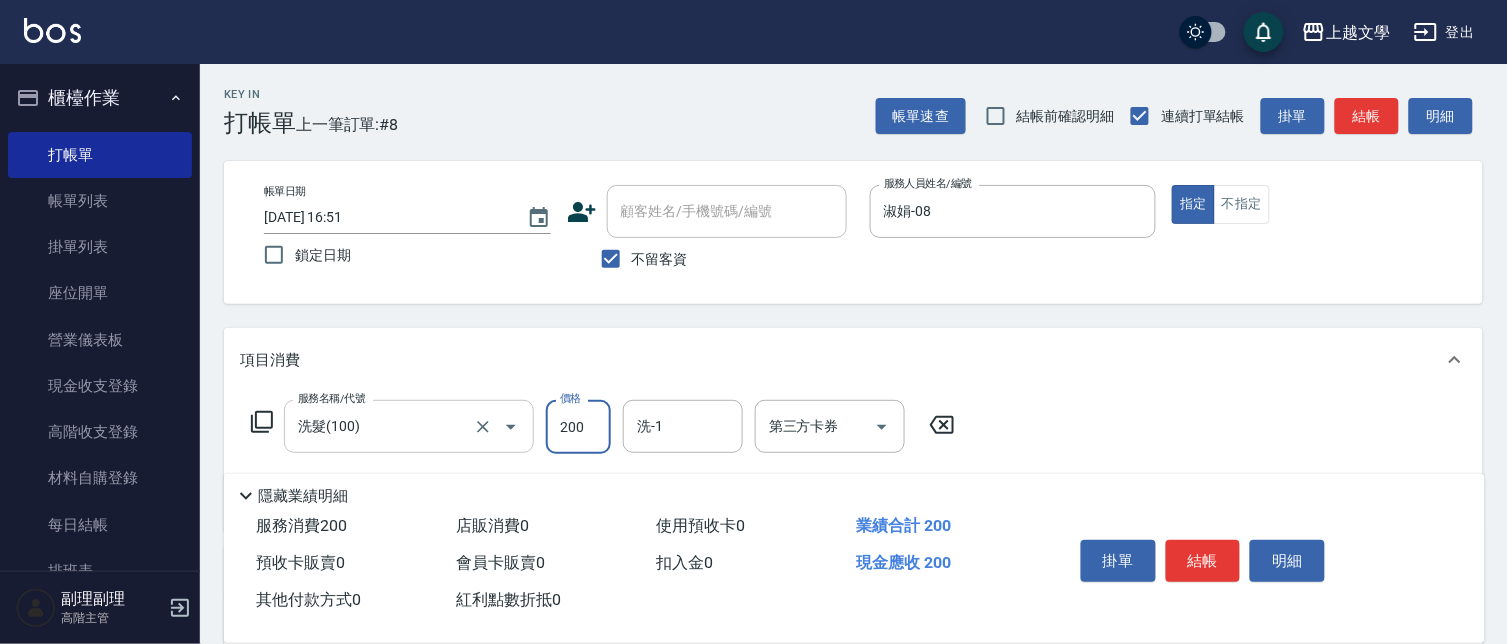 type on "200" 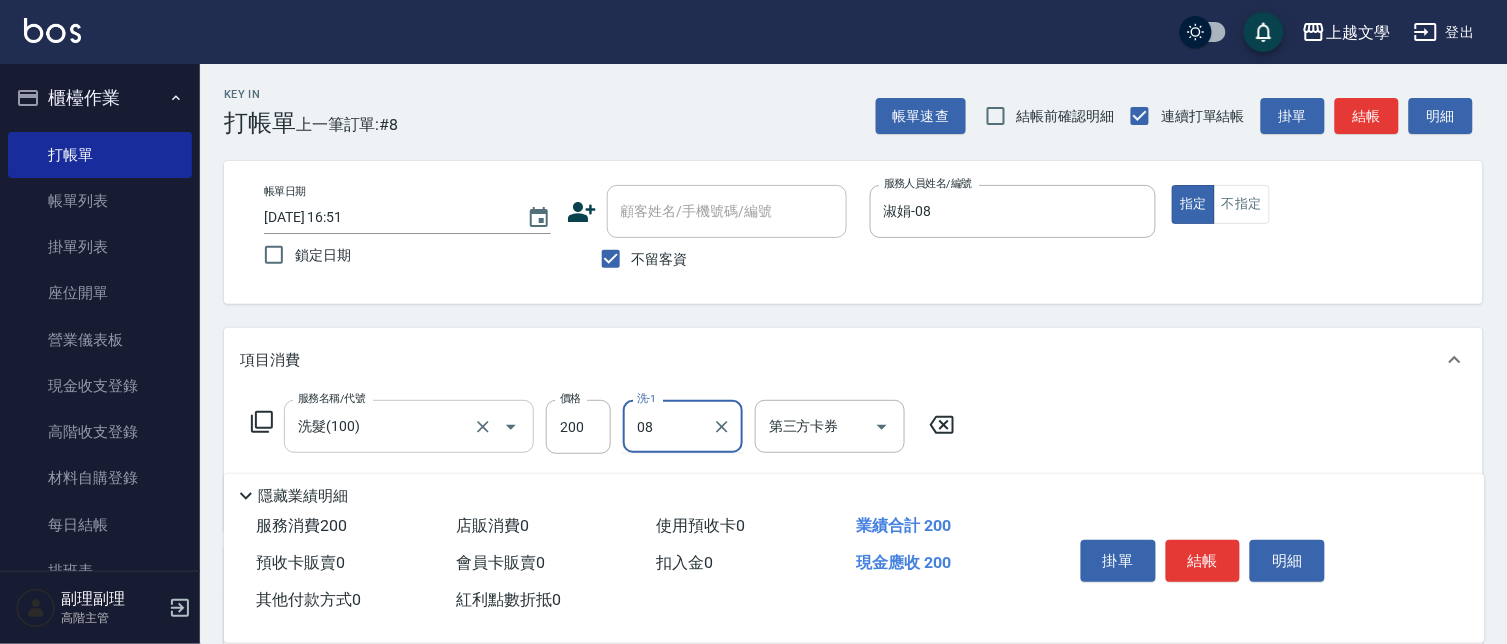 type on "淑娟-08" 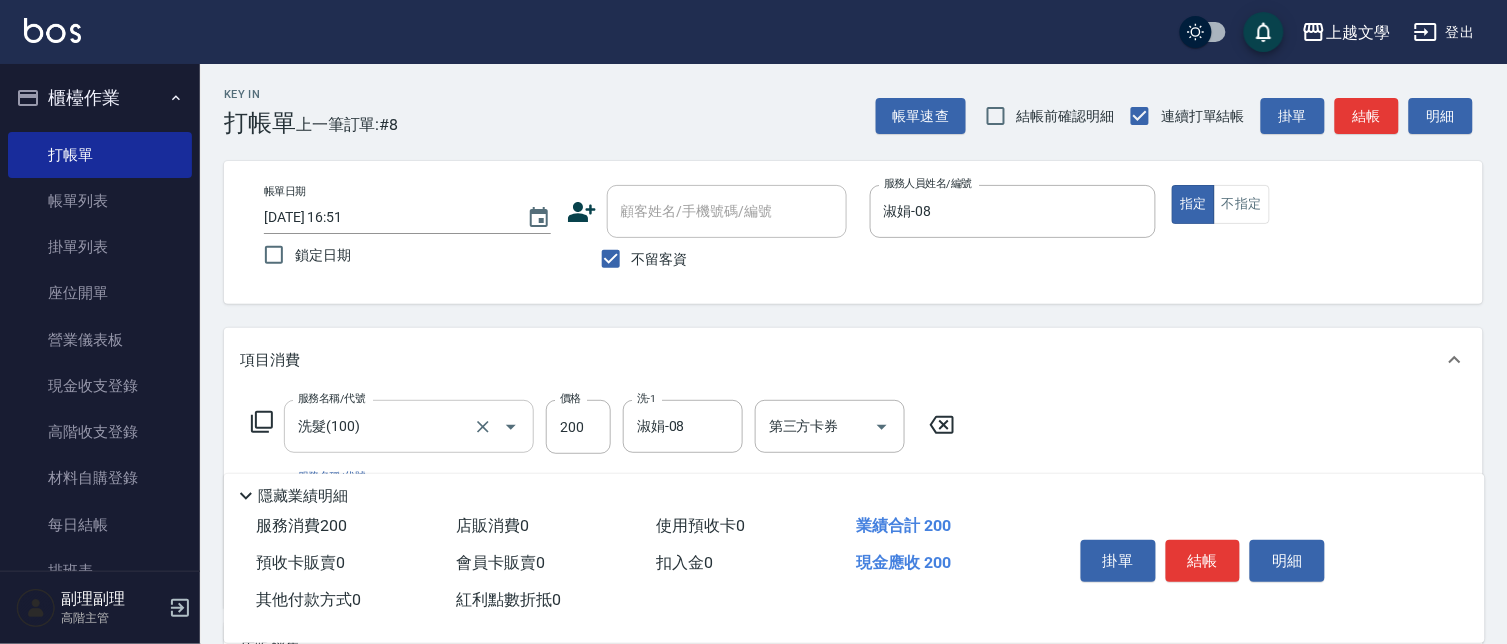scroll, scrollTop: 111, scrollLeft: 0, axis: vertical 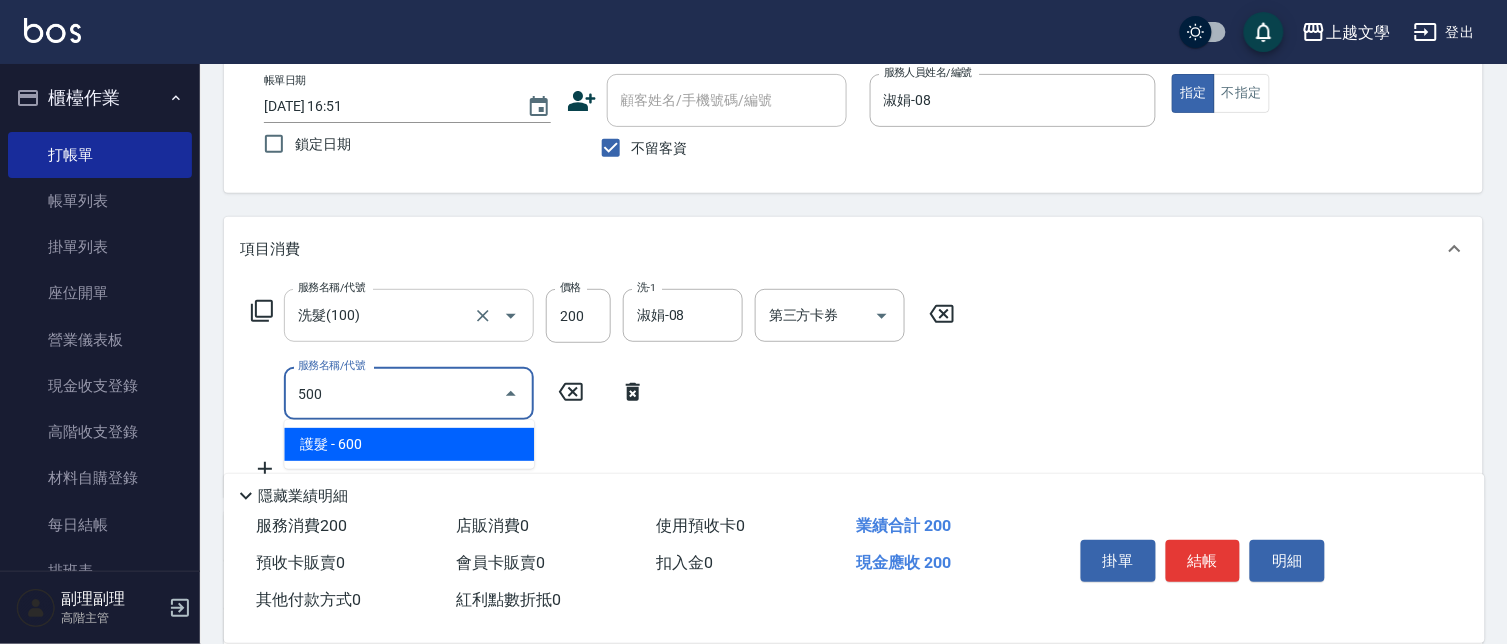 type on "護髮(500)" 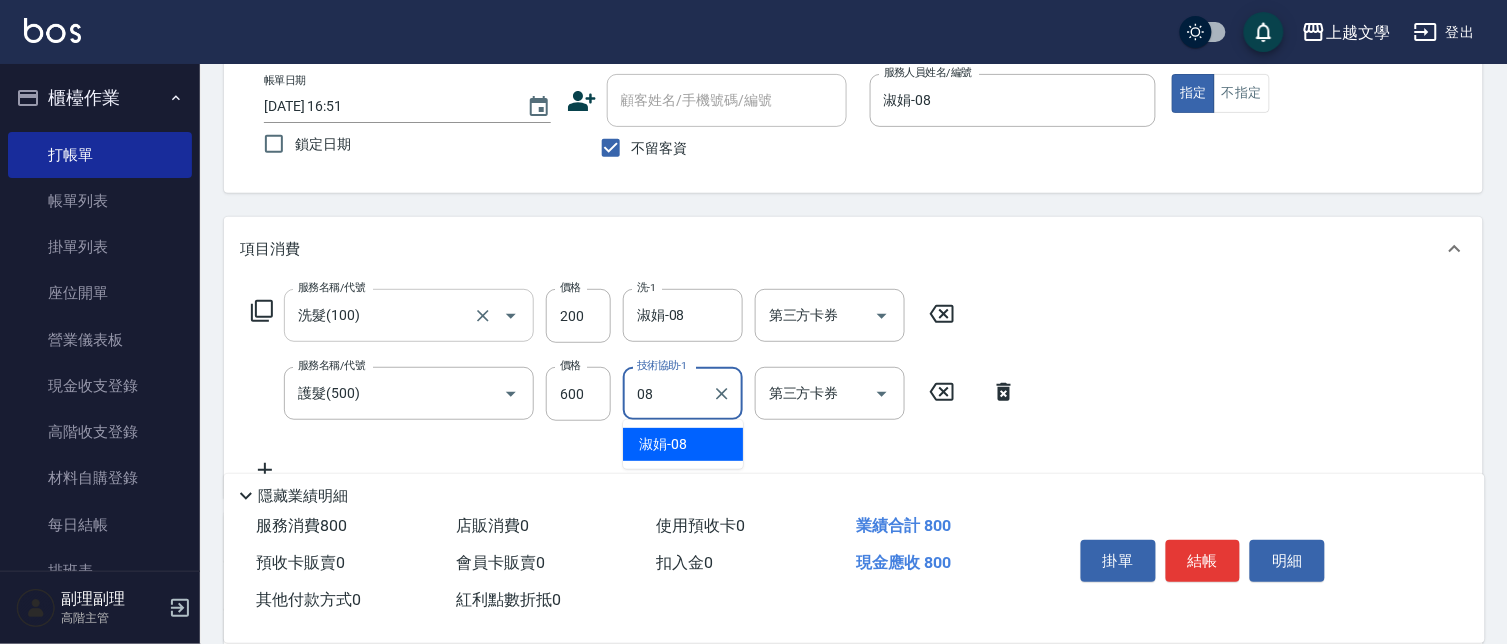 type on "淑娟-08" 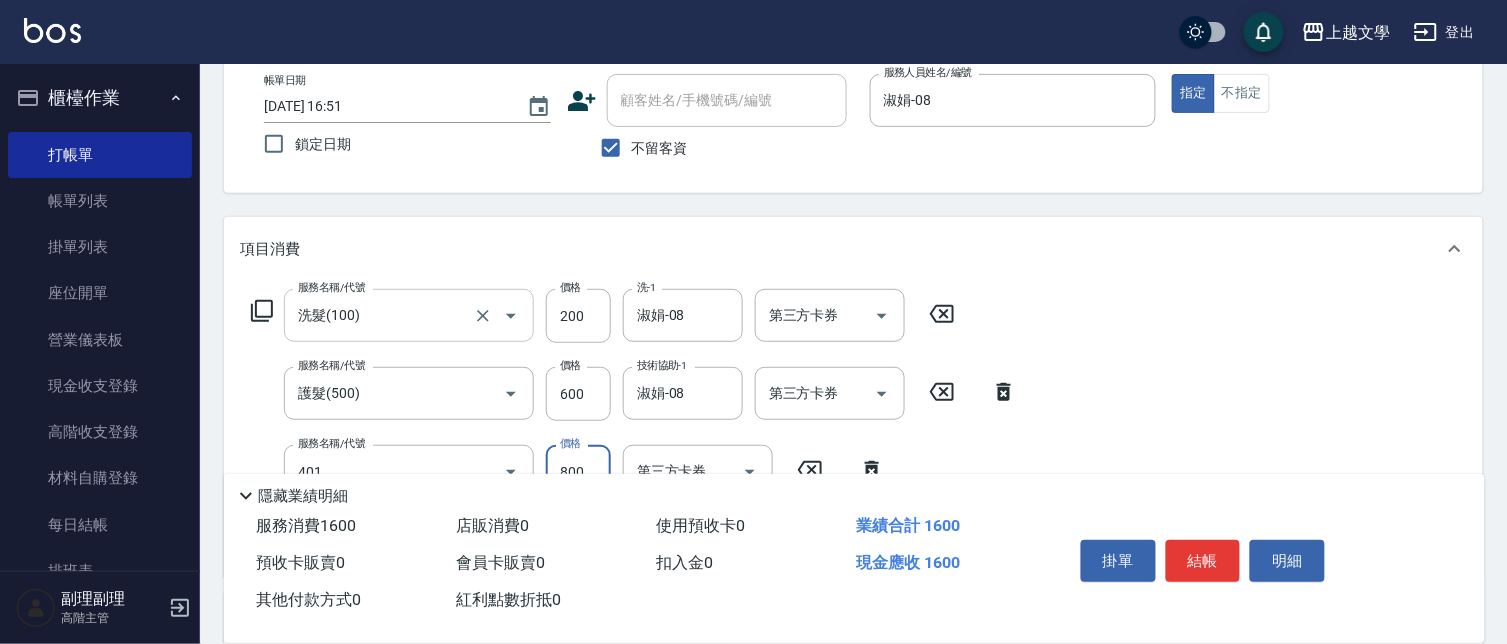 type on "補染(401)" 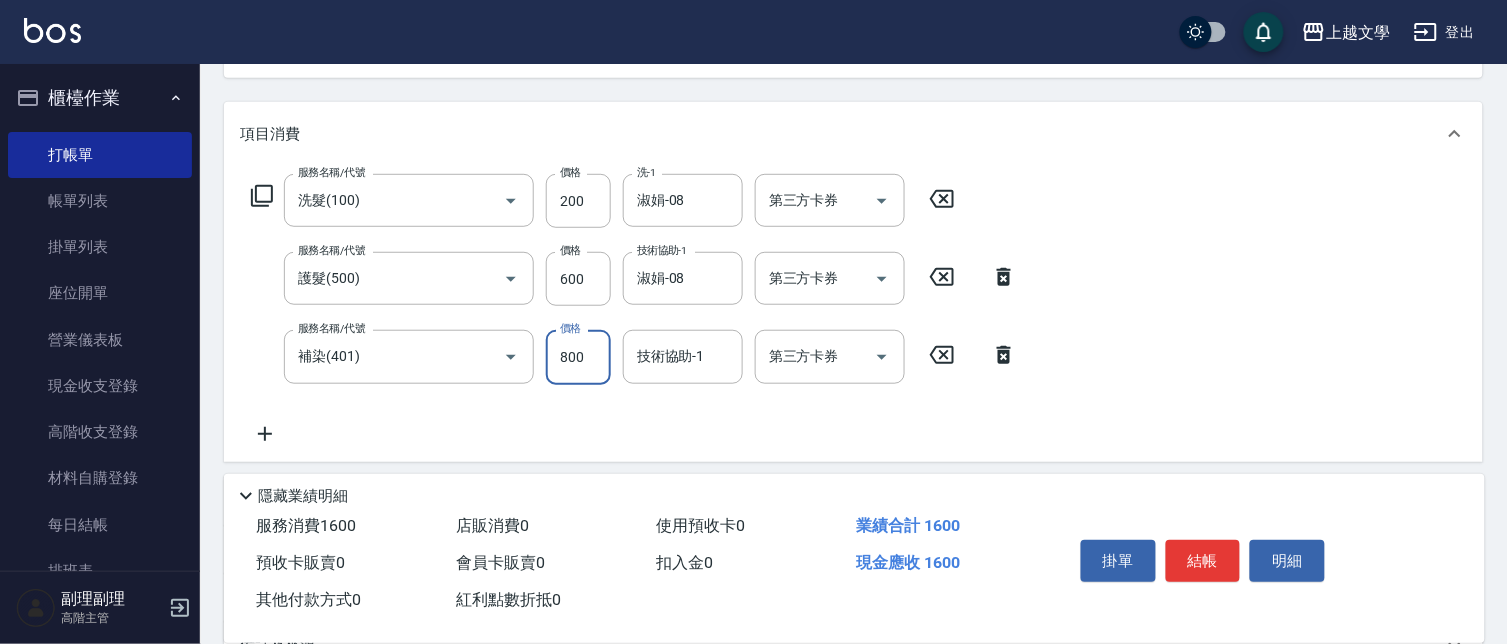 scroll, scrollTop: 333, scrollLeft: 0, axis: vertical 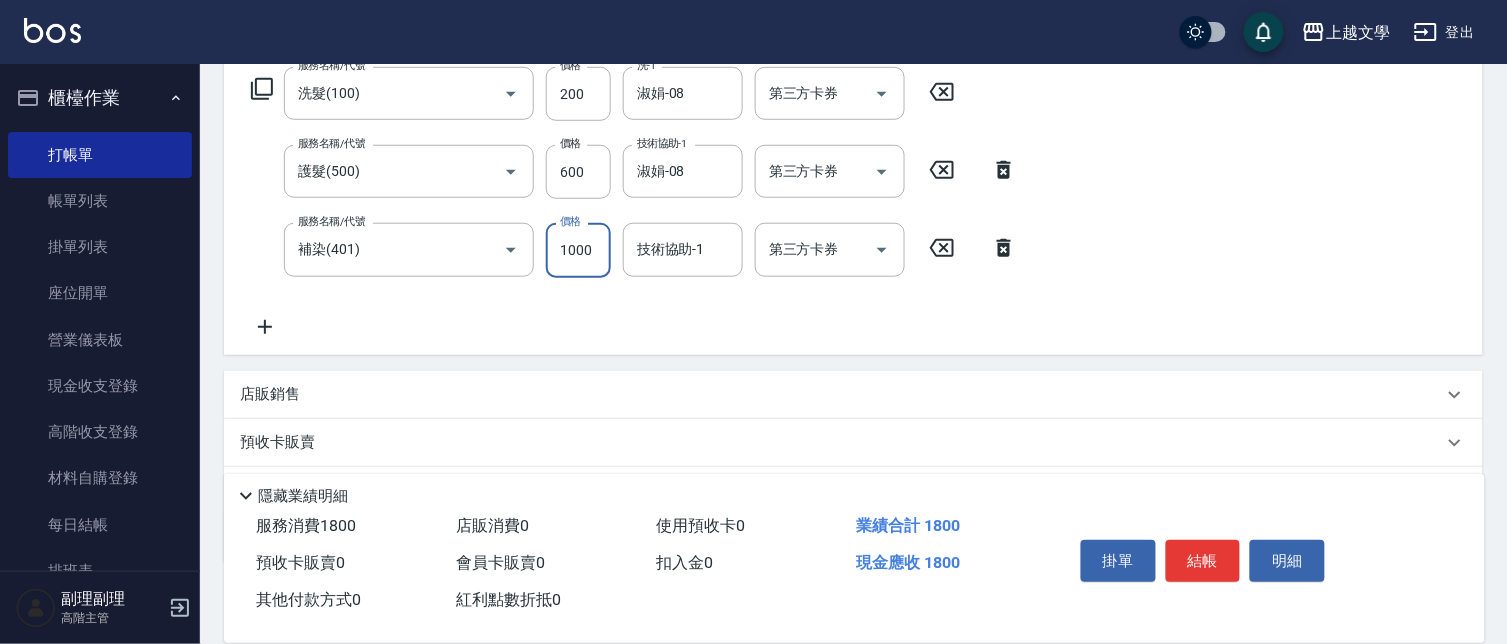 type on "1000" 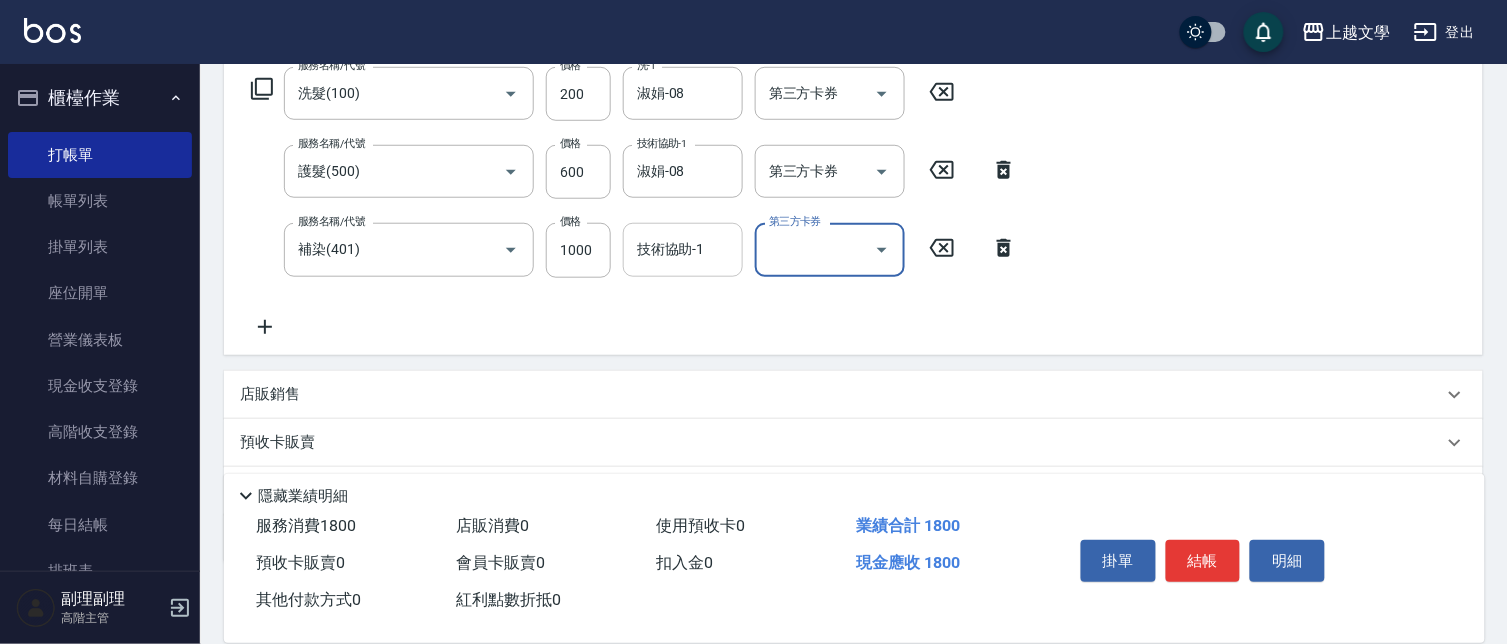 click on "技術協助-1" at bounding box center (683, 249) 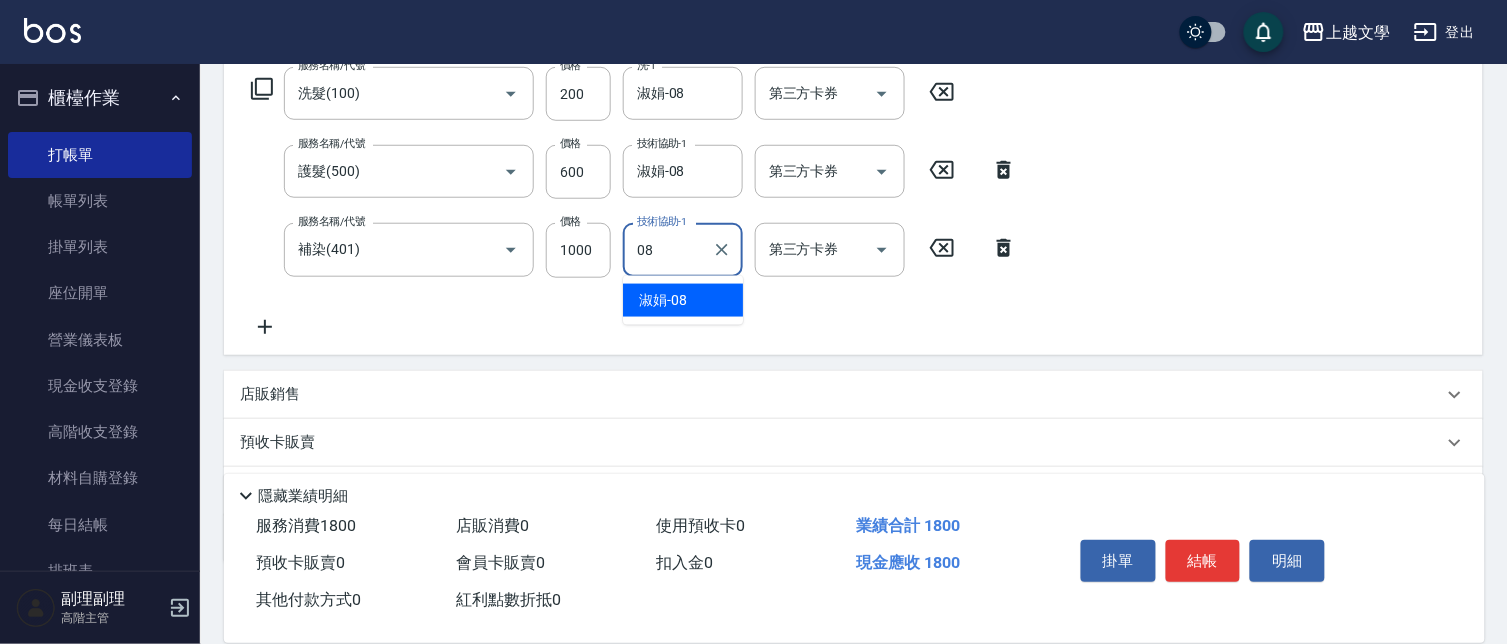 type on "淑娟-08" 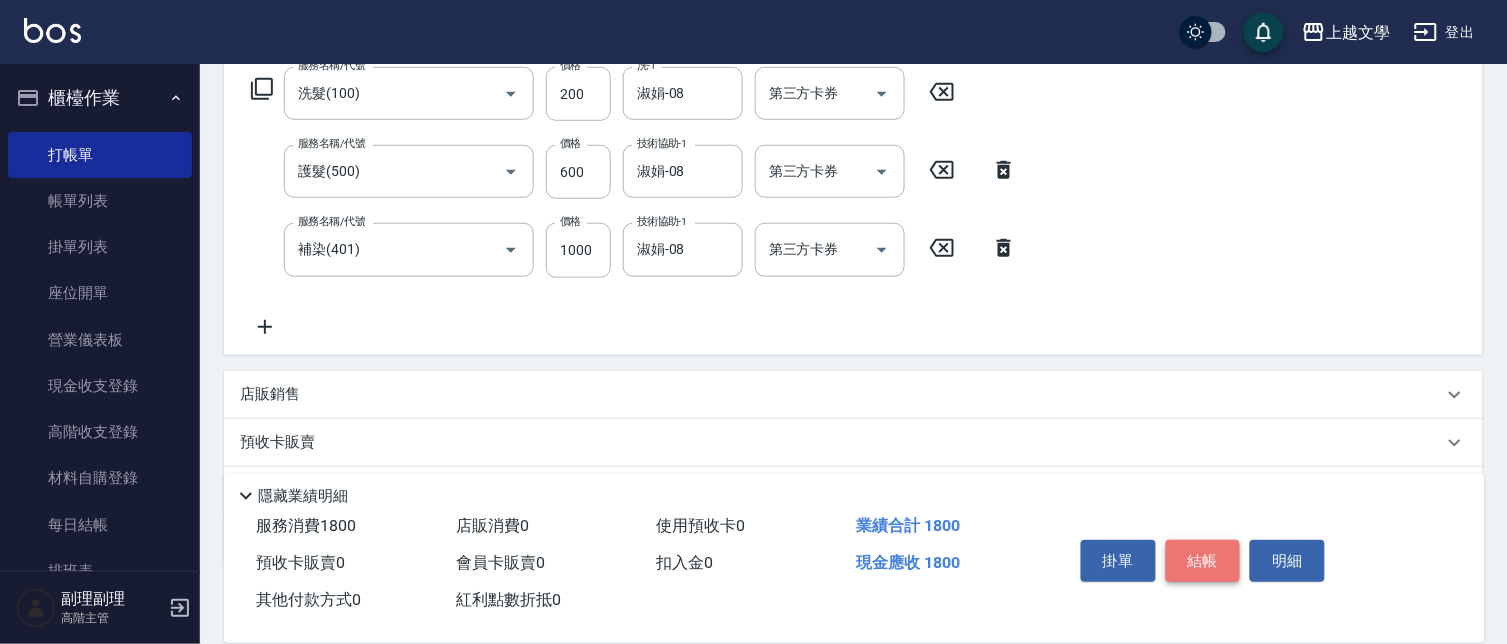 click on "結帳" at bounding box center (1203, 561) 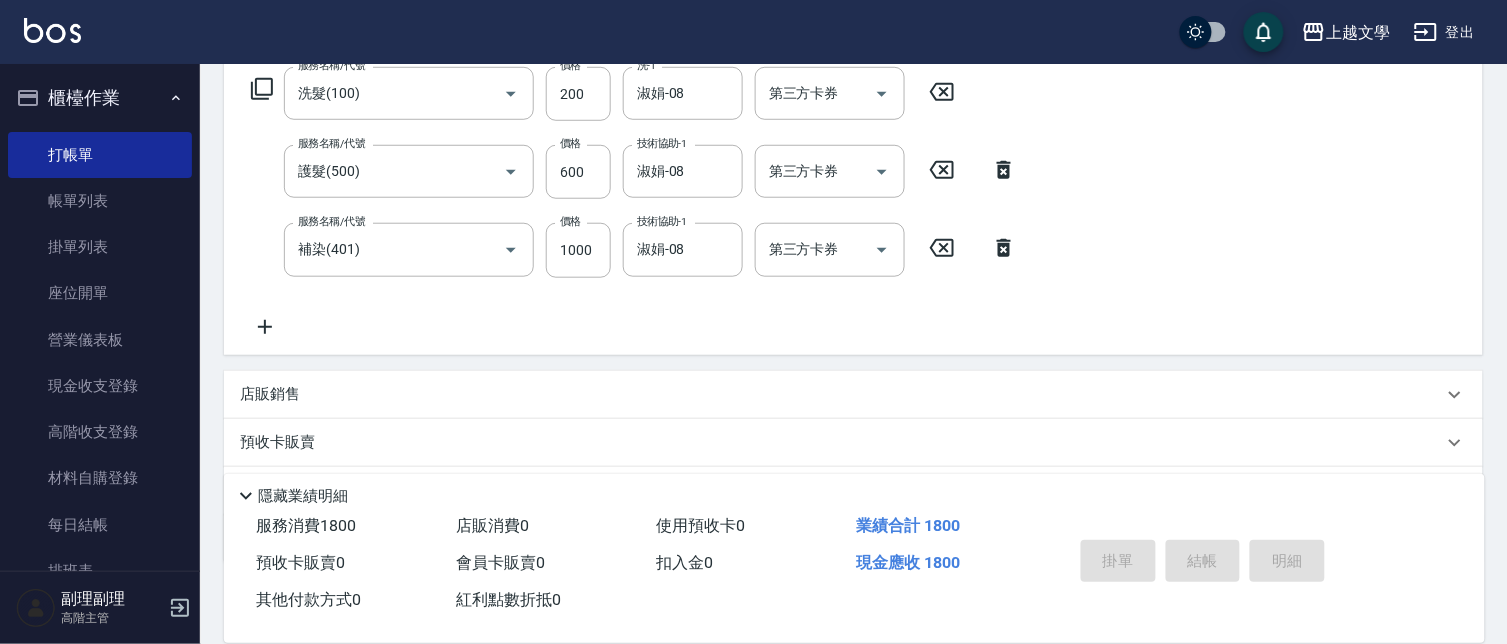 type 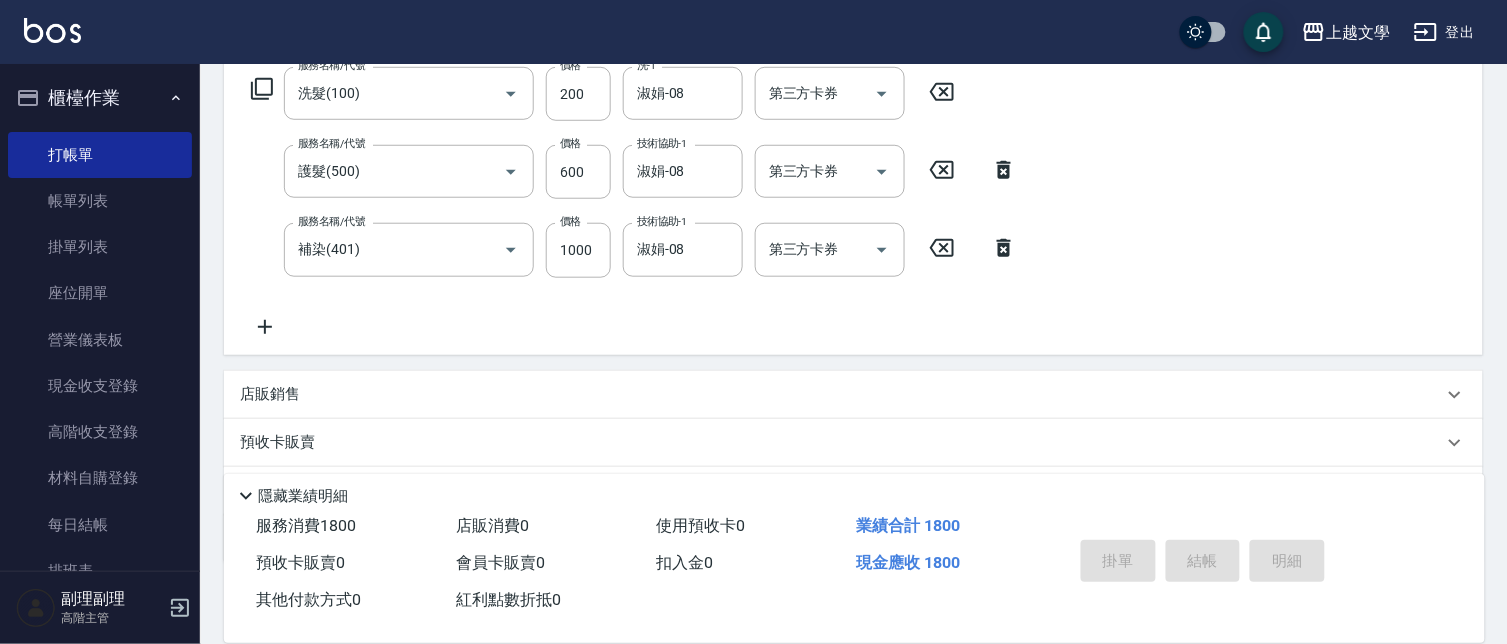 type 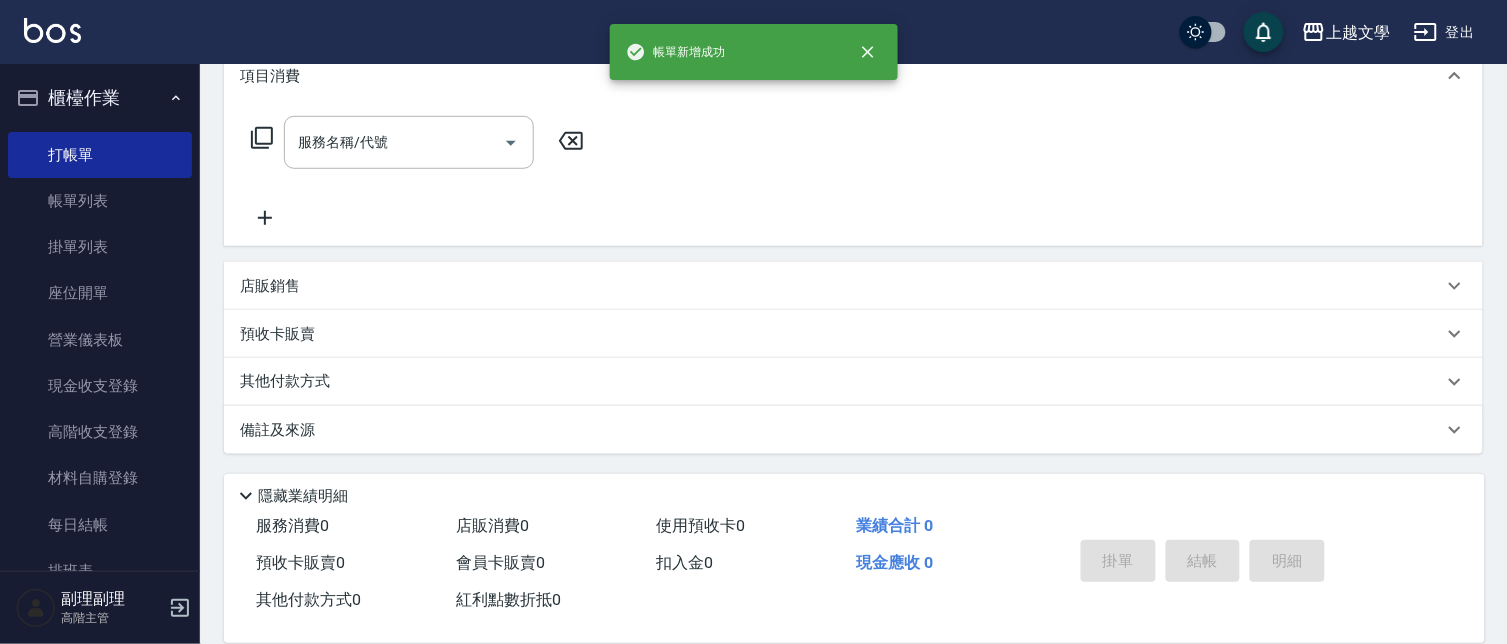scroll, scrollTop: 0, scrollLeft: 0, axis: both 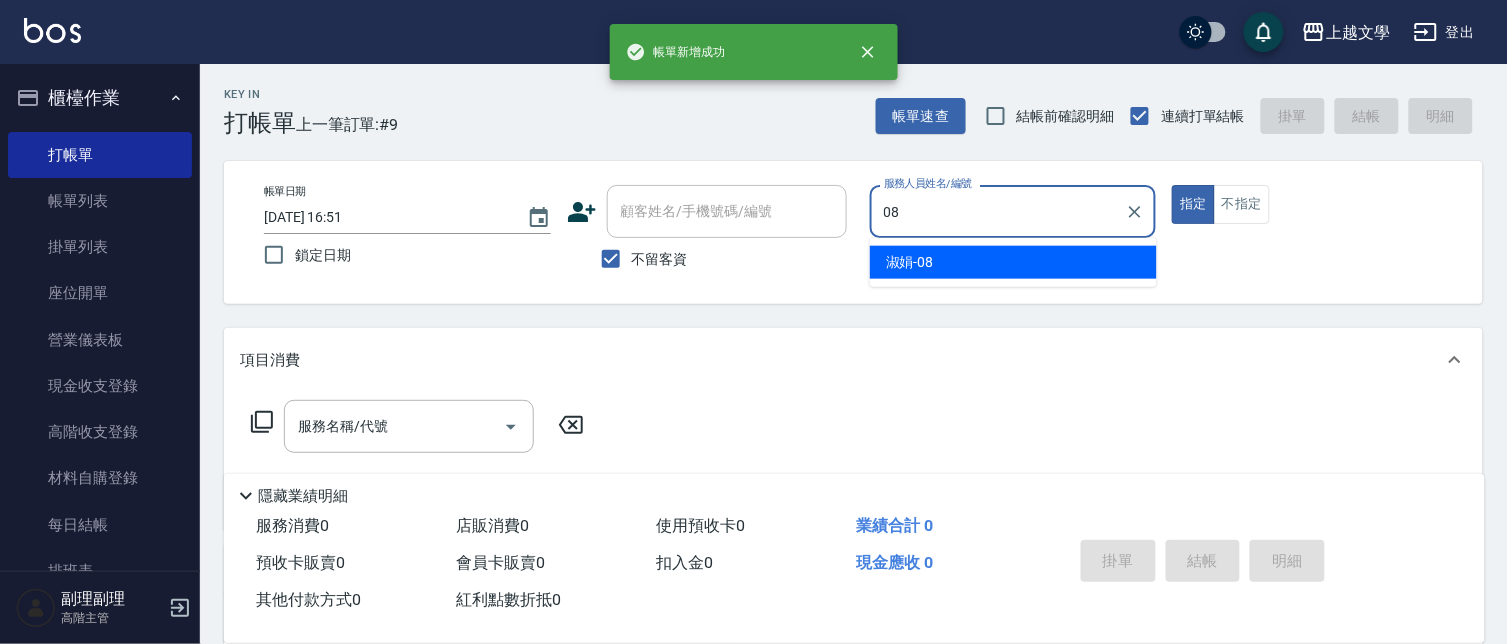 type on "淑娟-08" 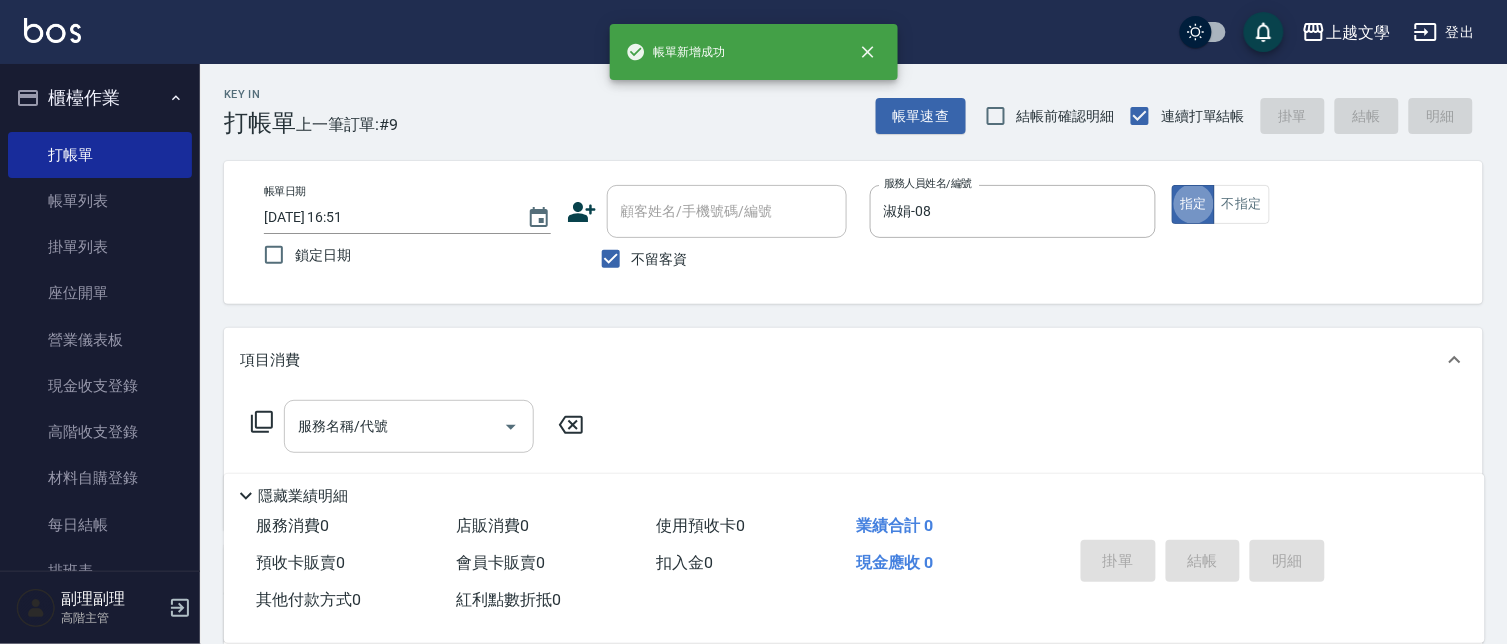 click on "服務名稱/代號" at bounding box center [394, 426] 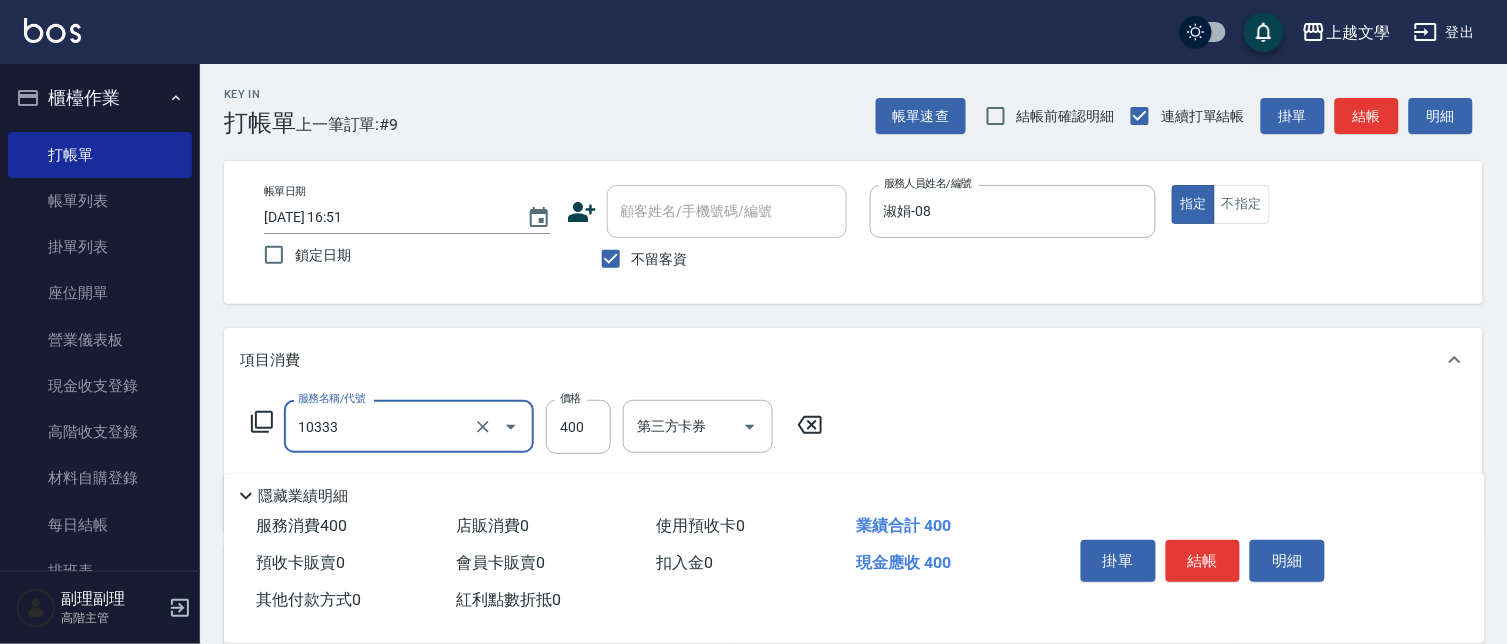 type on "舒暢洗髮(10333)" 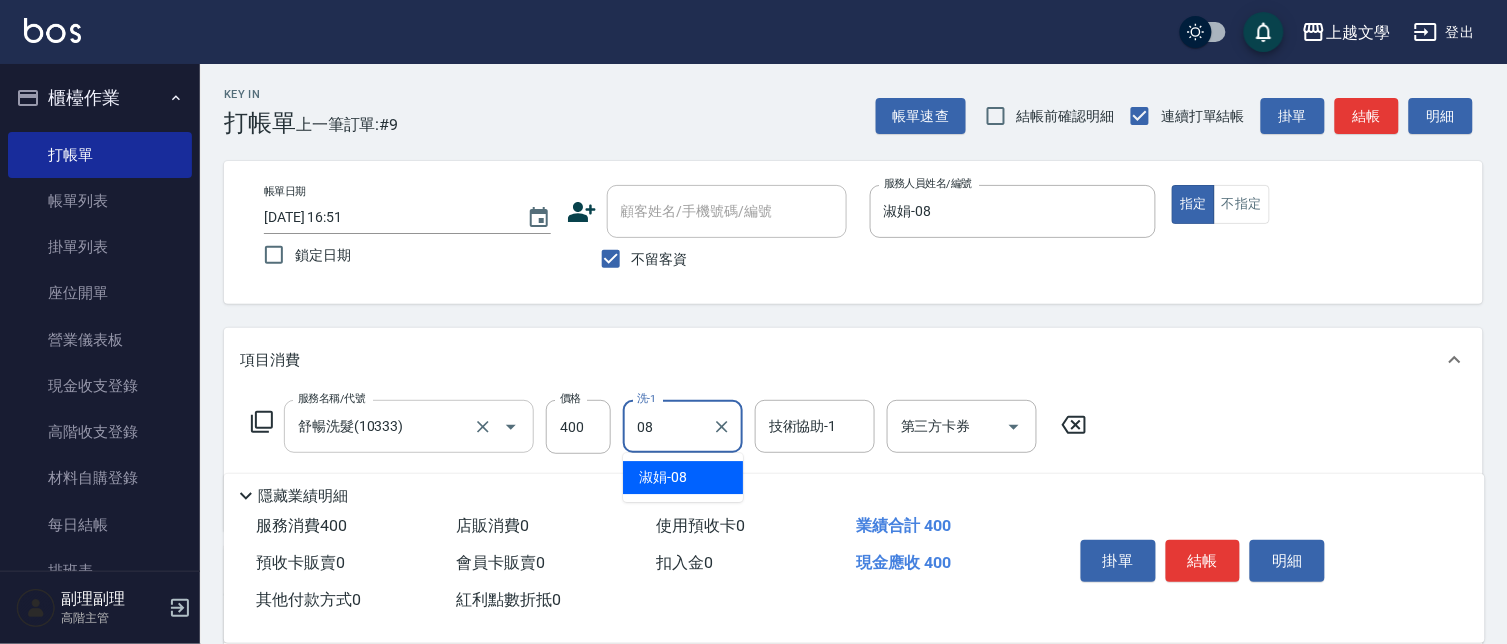 type on "淑娟-08" 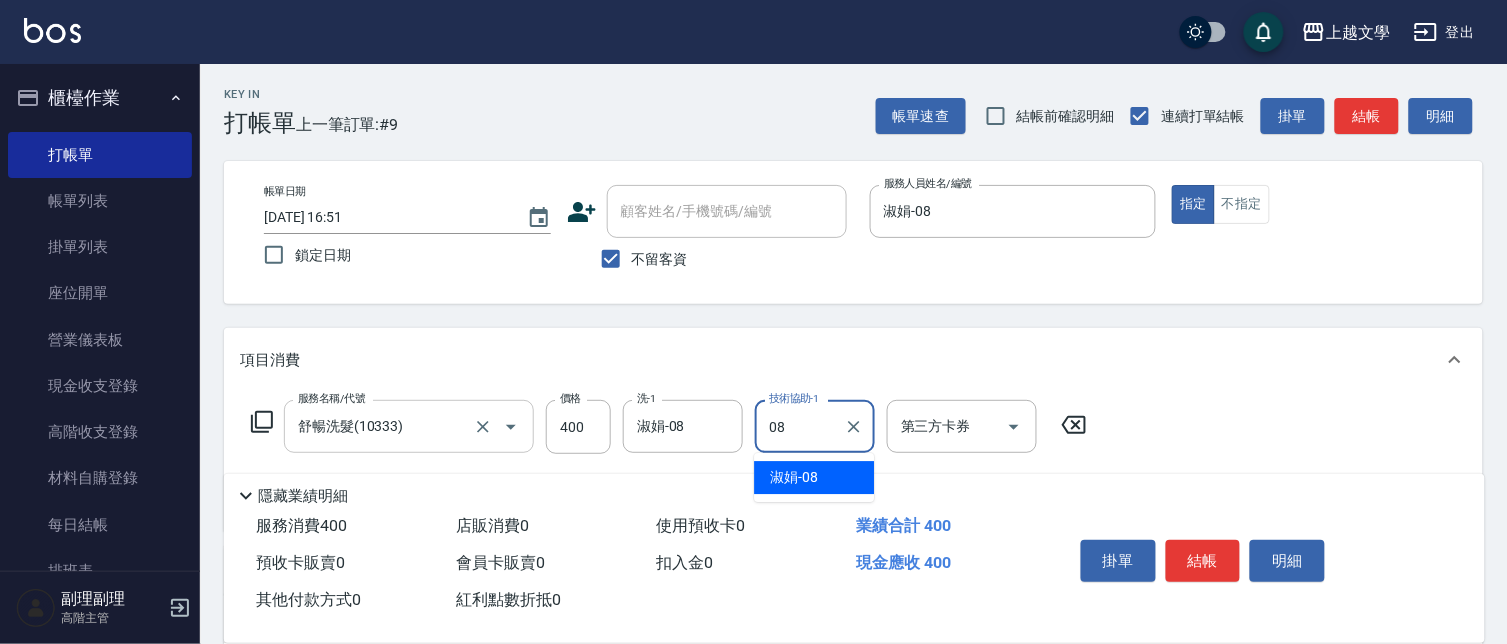 type on "淑娟-08" 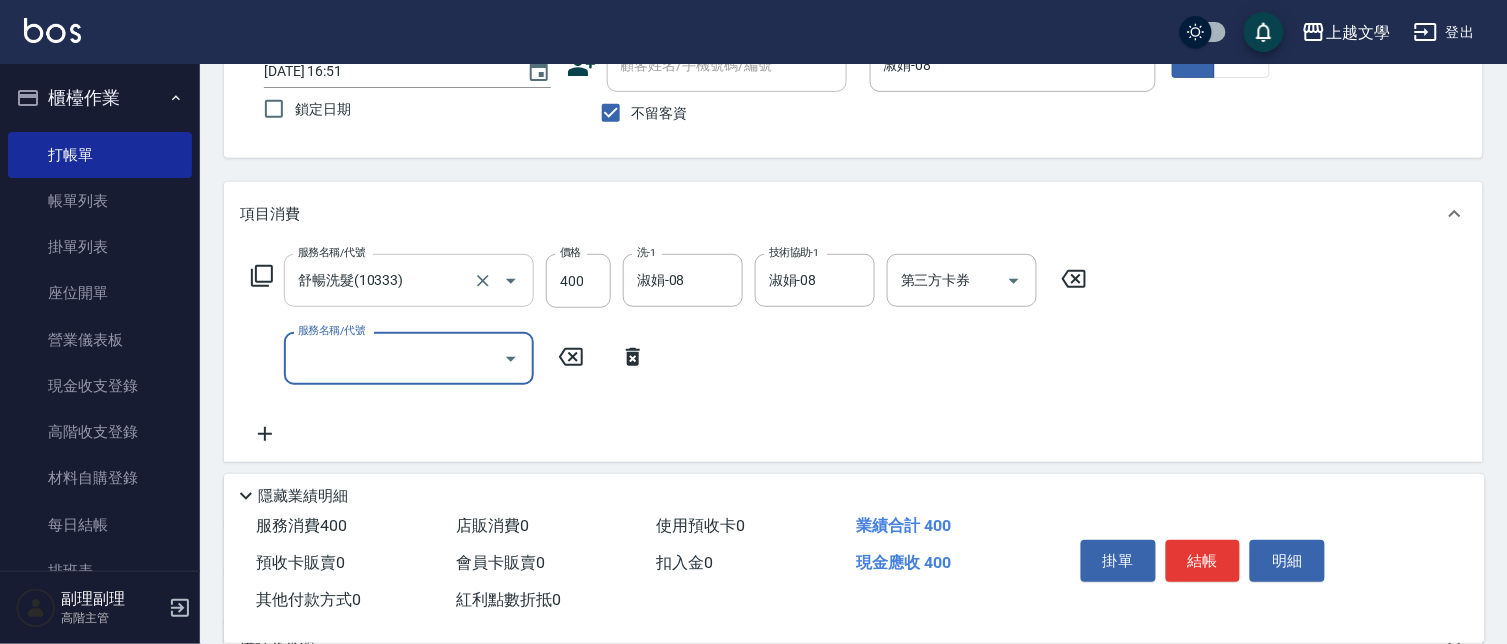 scroll, scrollTop: 222, scrollLeft: 0, axis: vertical 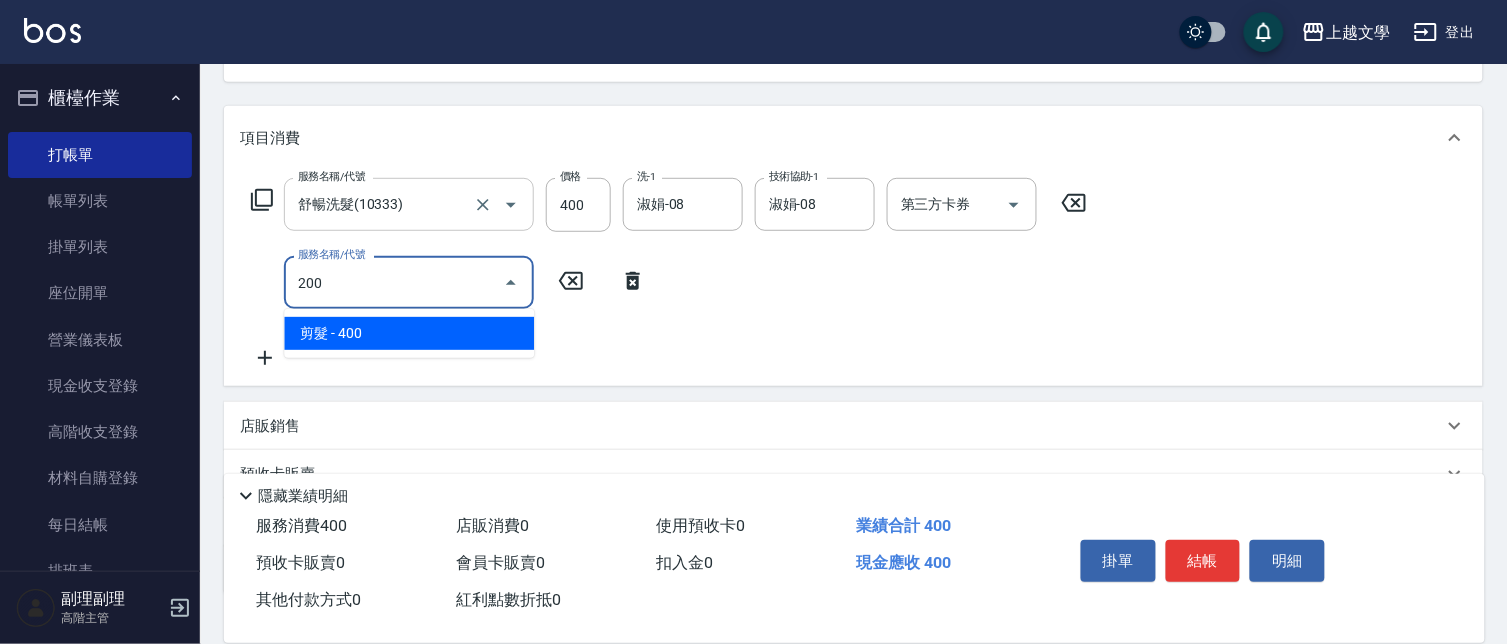 type on "剪髮(200)" 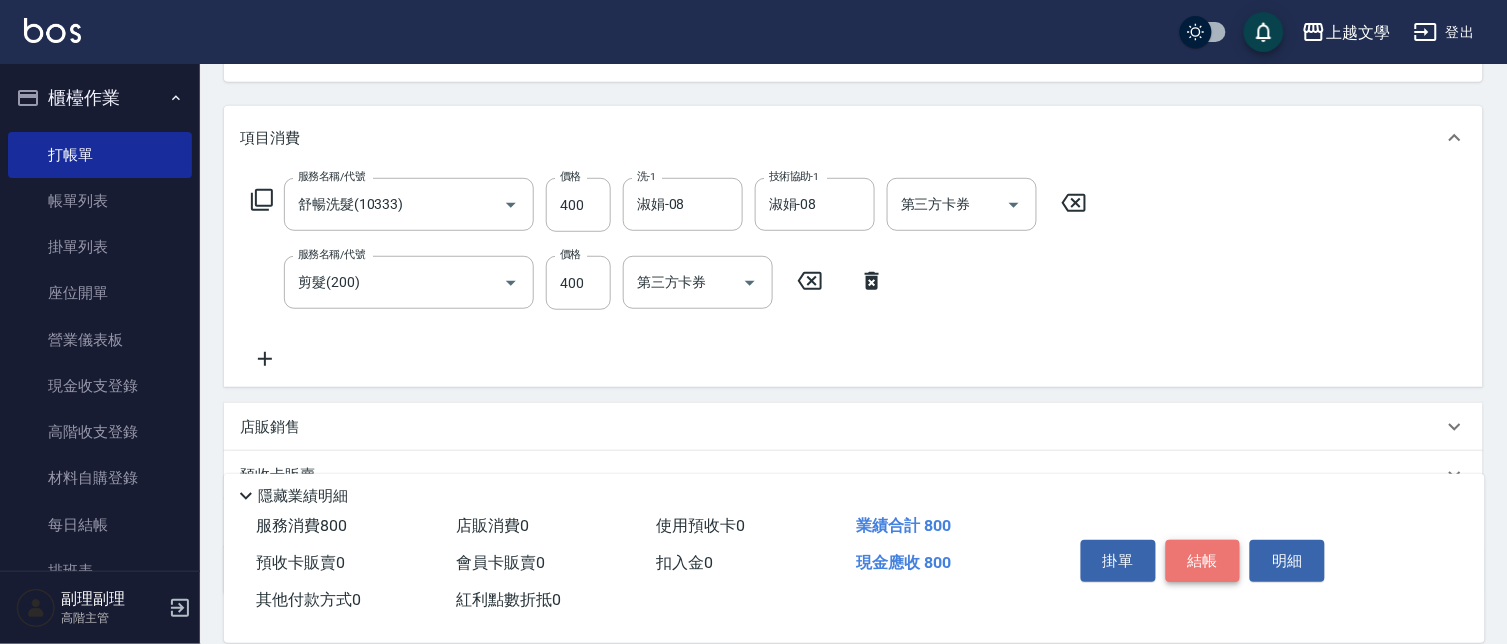 click on "結帳" at bounding box center [1203, 561] 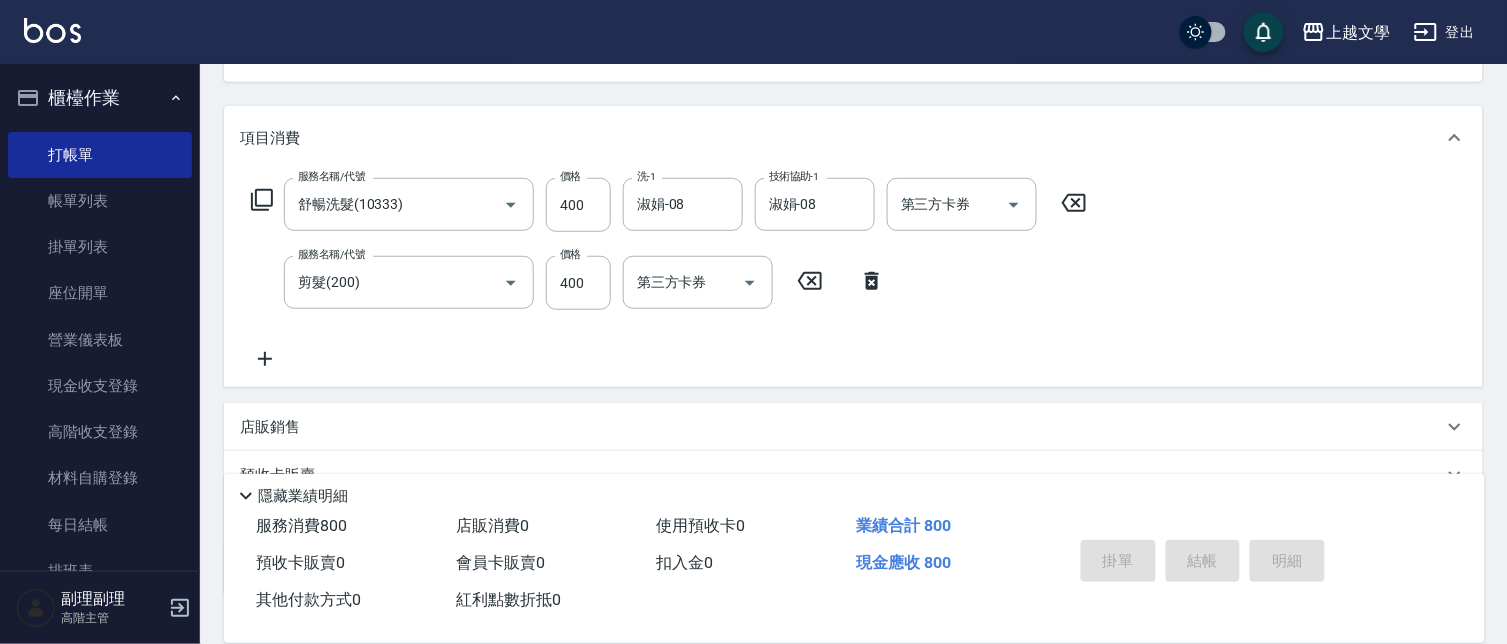 type 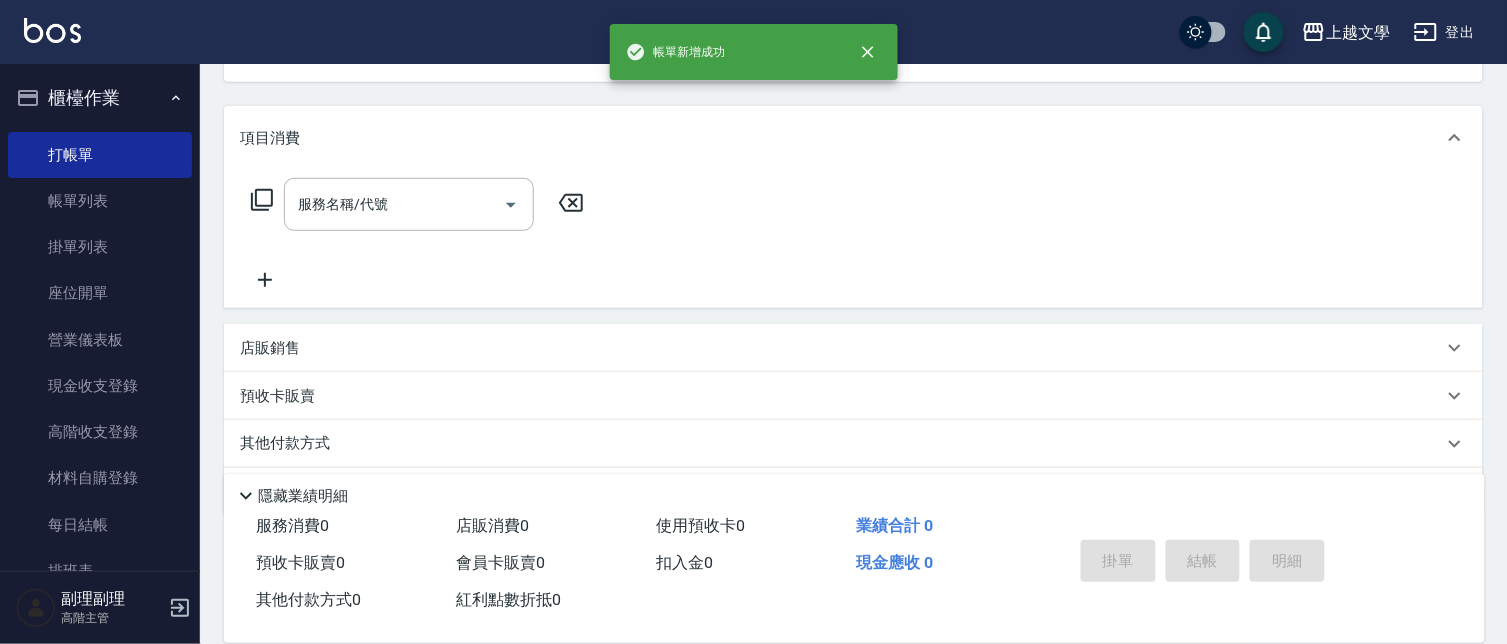 scroll, scrollTop: 193, scrollLeft: 0, axis: vertical 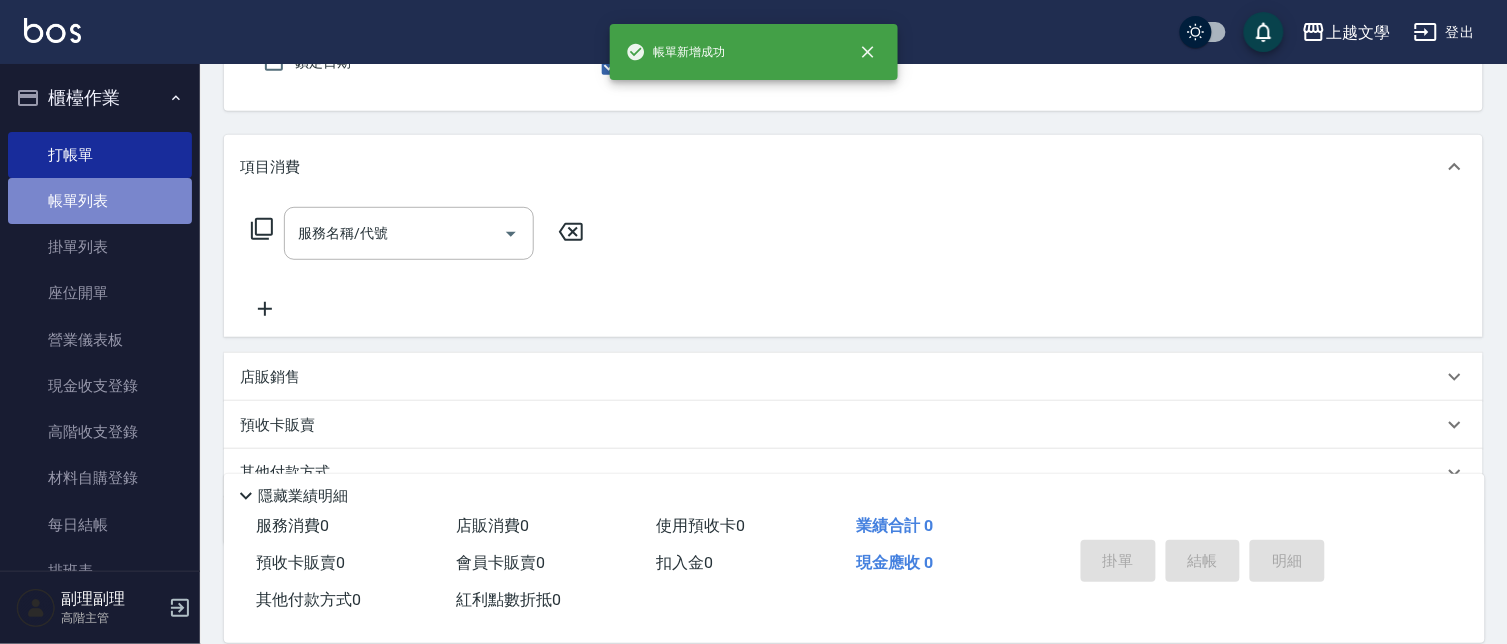 click on "帳單列表" at bounding box center (100, 201) 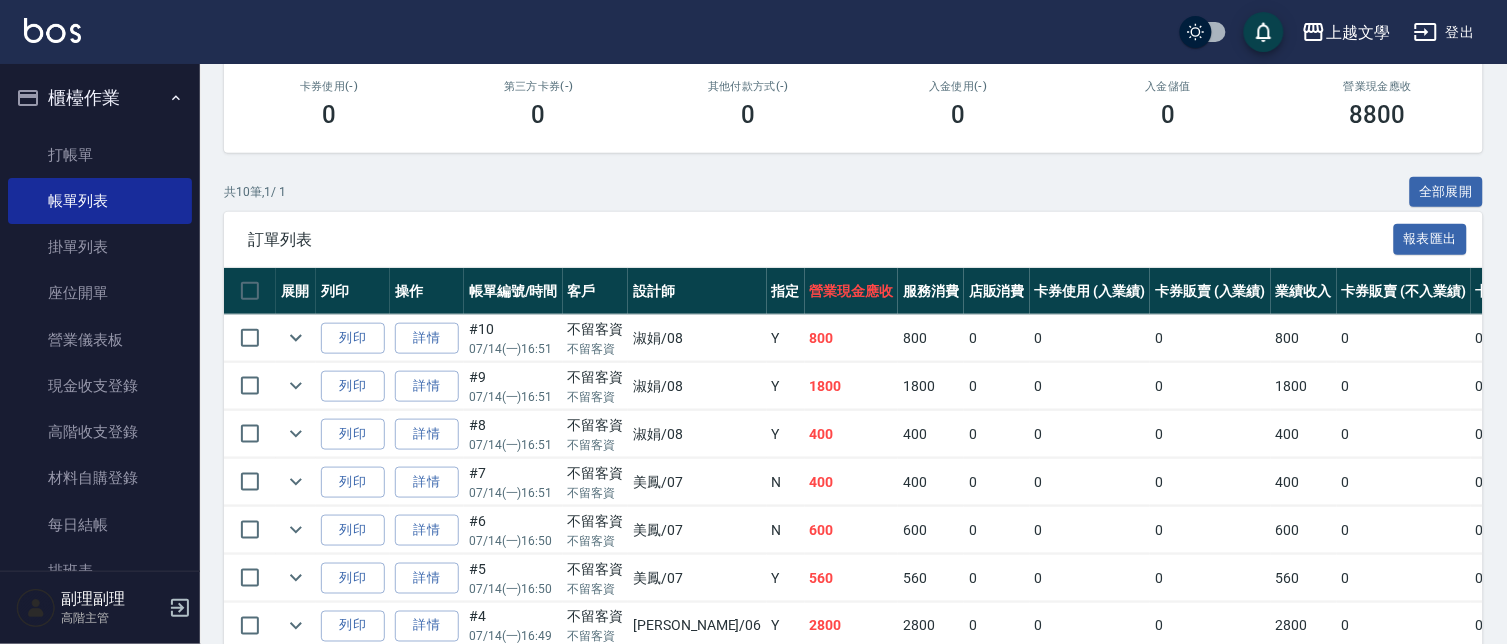 scroll, scrollTop: 600, scrollLeft: 0, axis: vertical 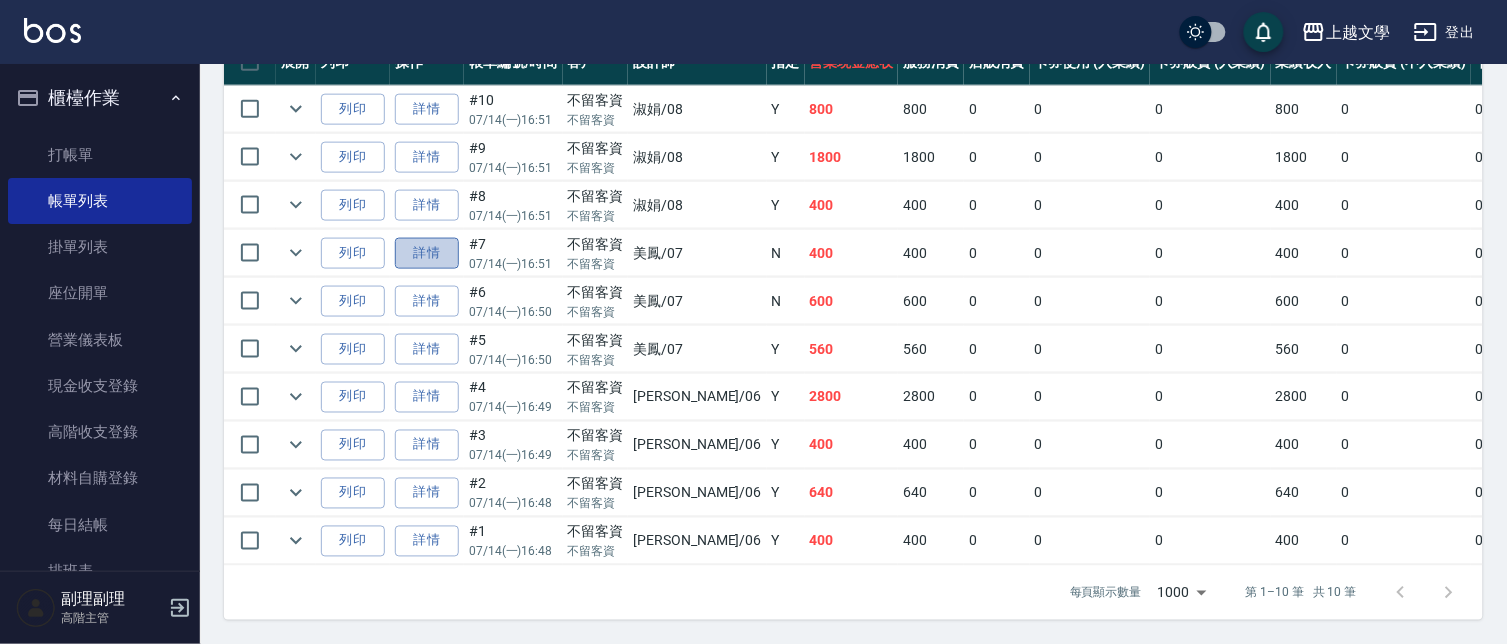 click on "詳情" at bounding box center (427, 253) 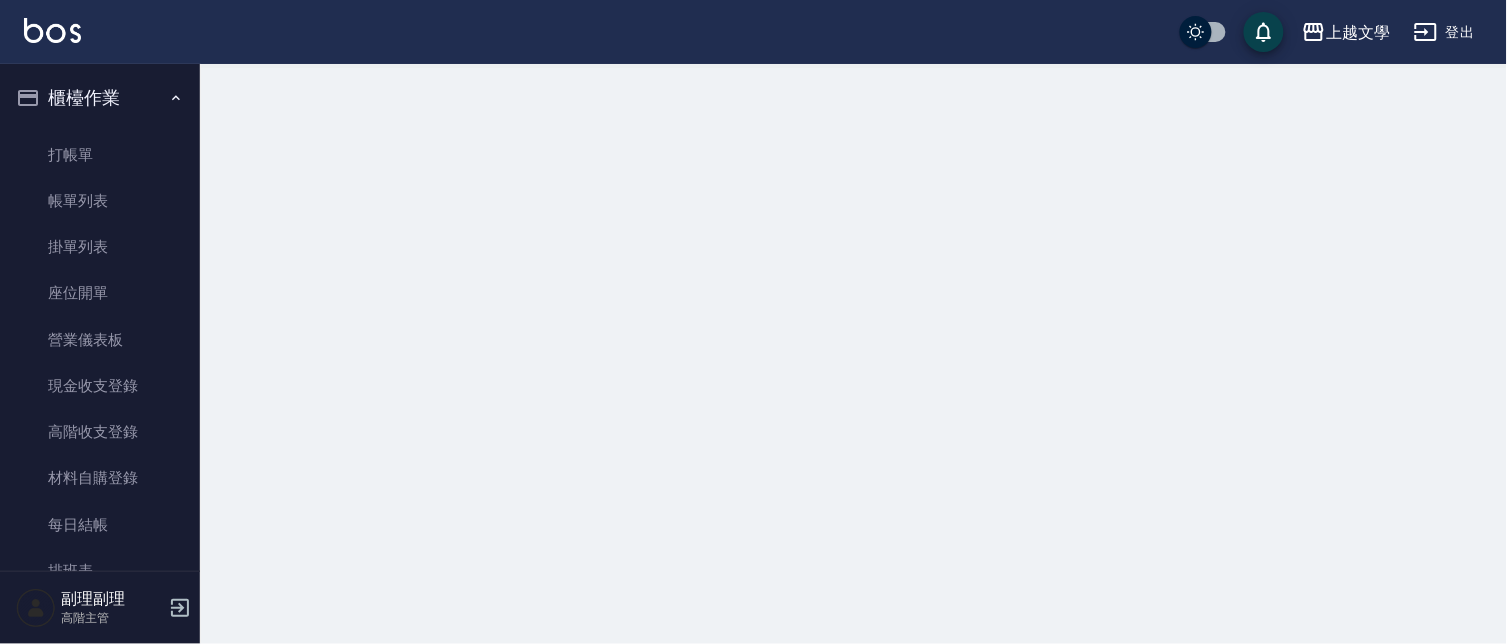 scroll, scrollTop: 0, scrollLeft: 0, axis: both 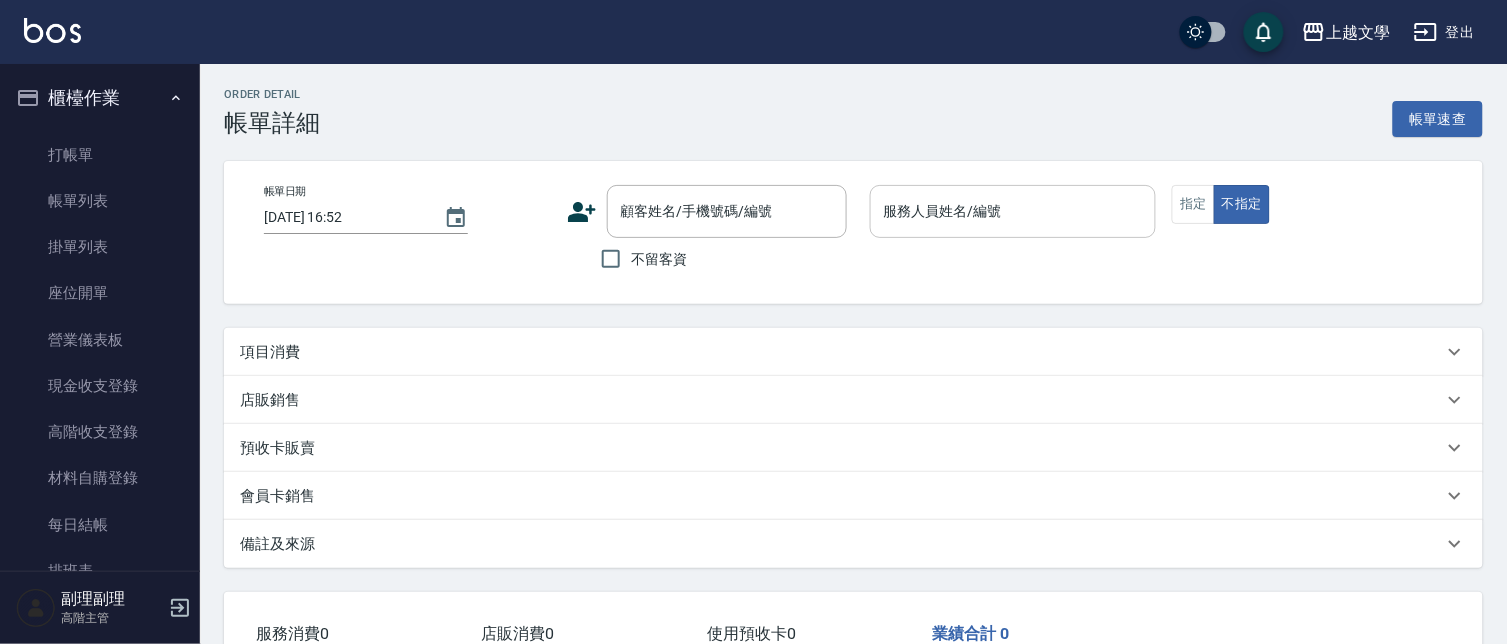 type on "[DATE] 16:51" 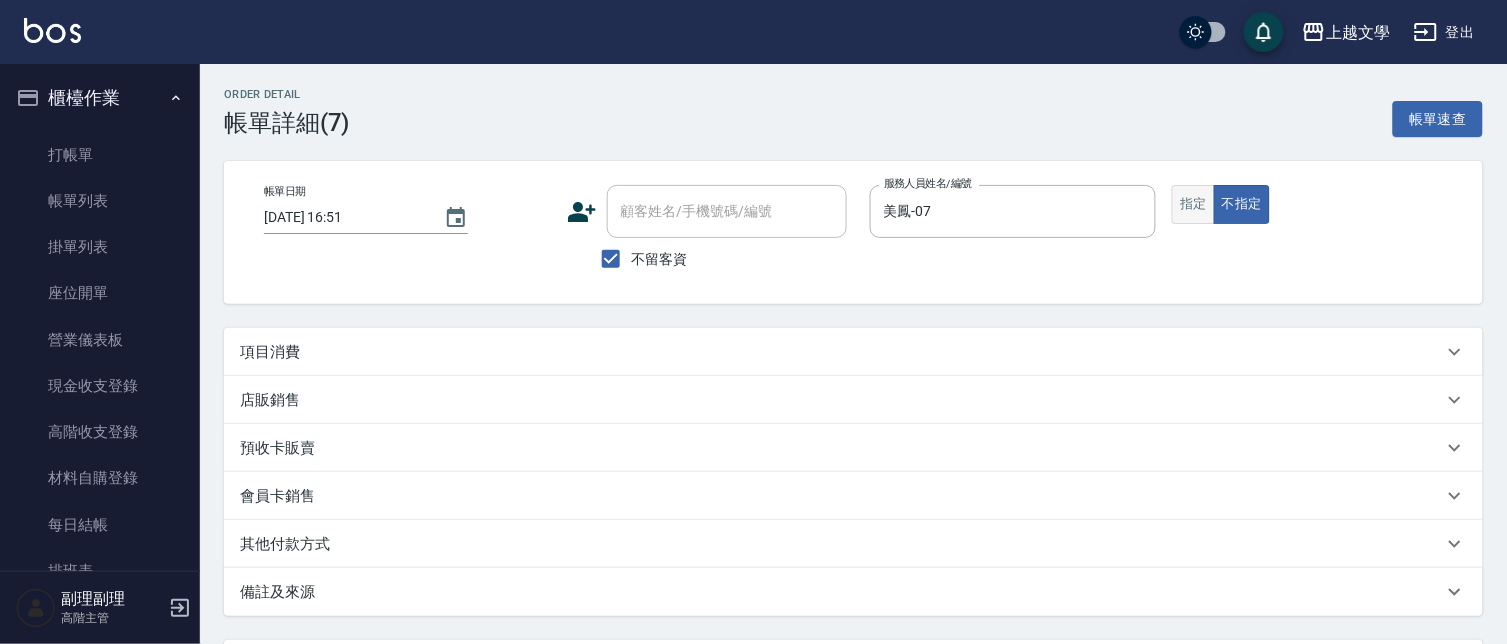 click on "指定" at bounding box center (1193, 204) 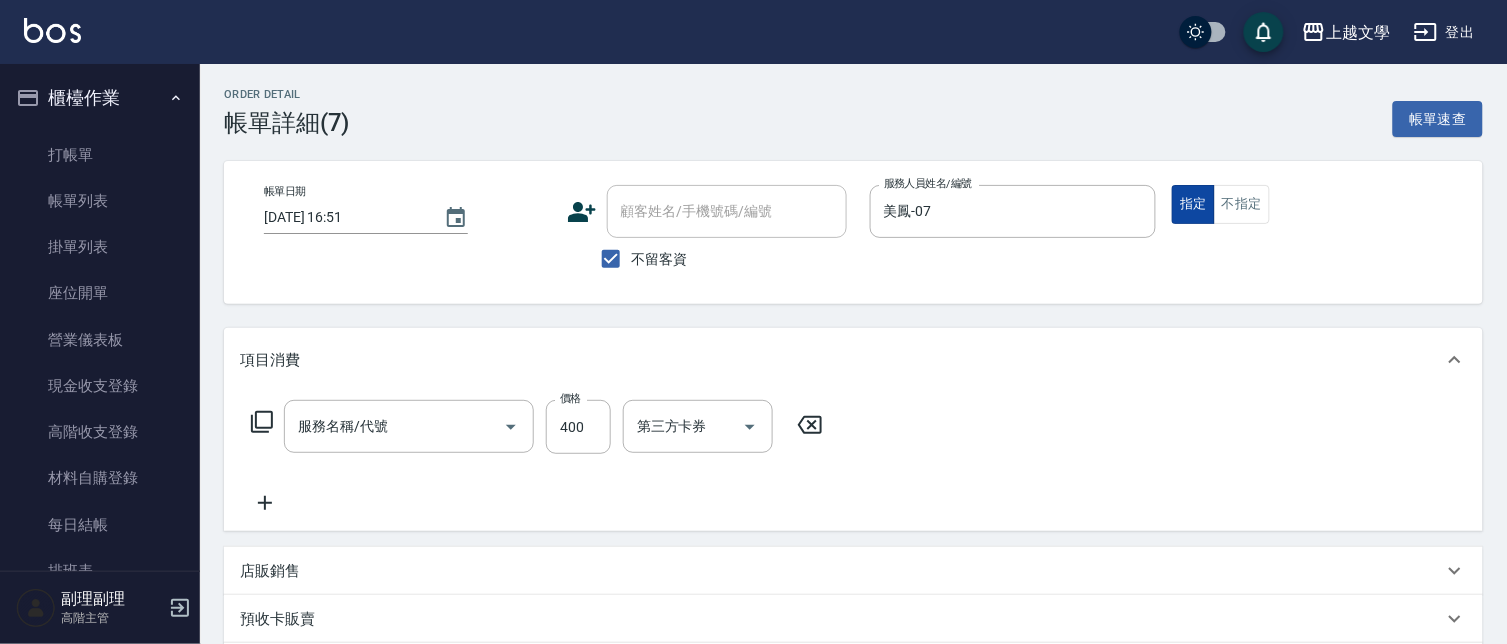 type on "剪髮(200)" 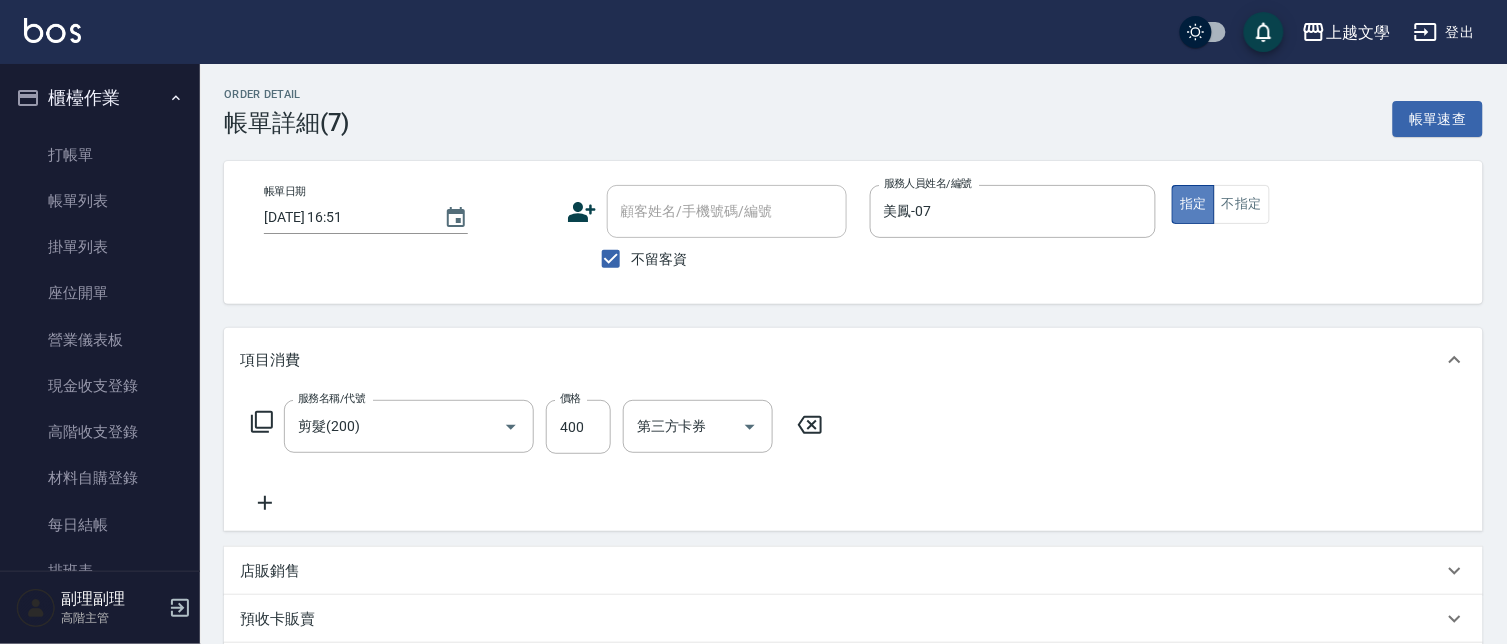 click on "指定" at bounding box center [1193, 204] 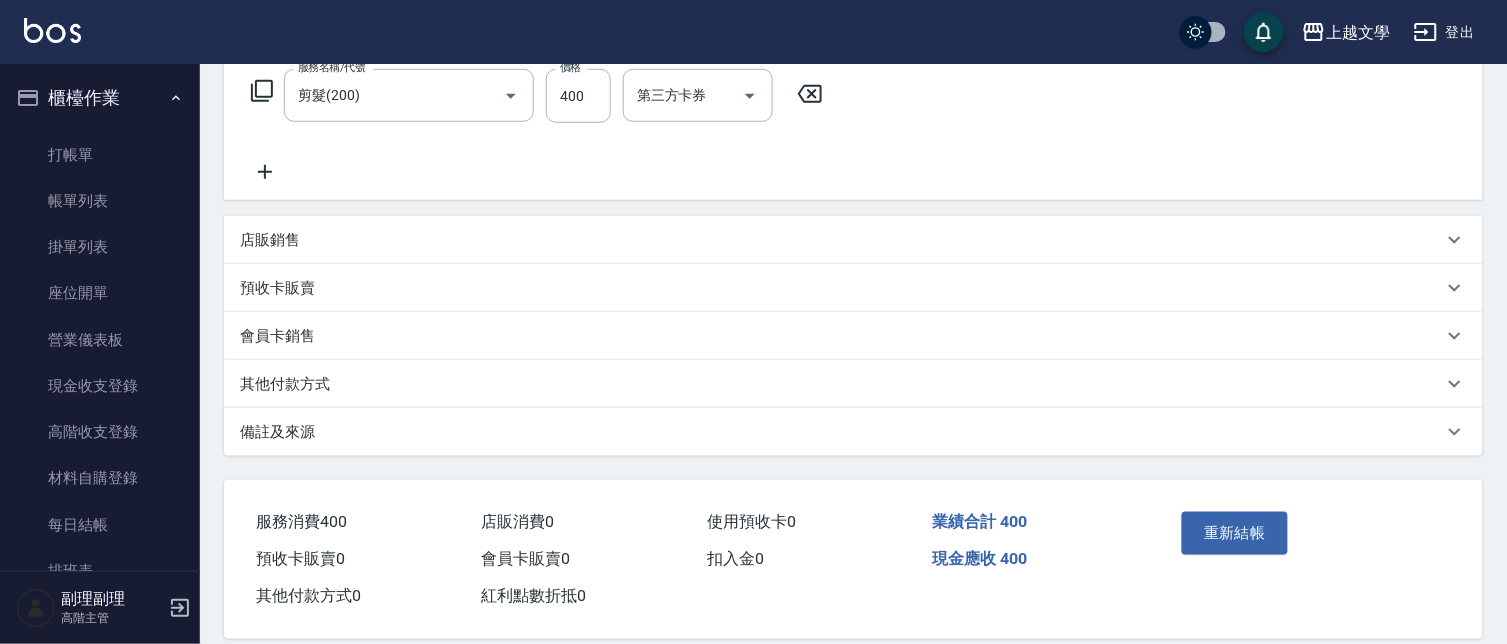 scroll, scrollTop: 356, scrollLeft: 0, axis: vertical 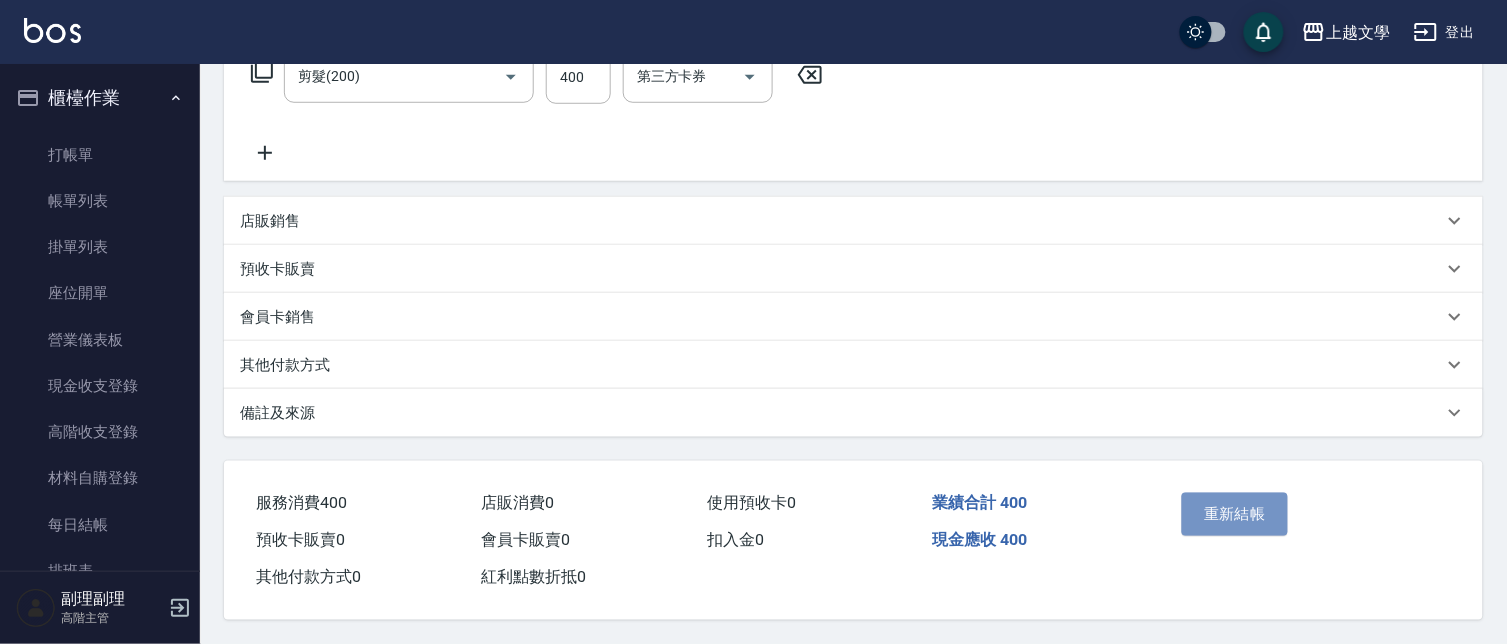 click on "重新結帳" at bounding box center [1235, 514] 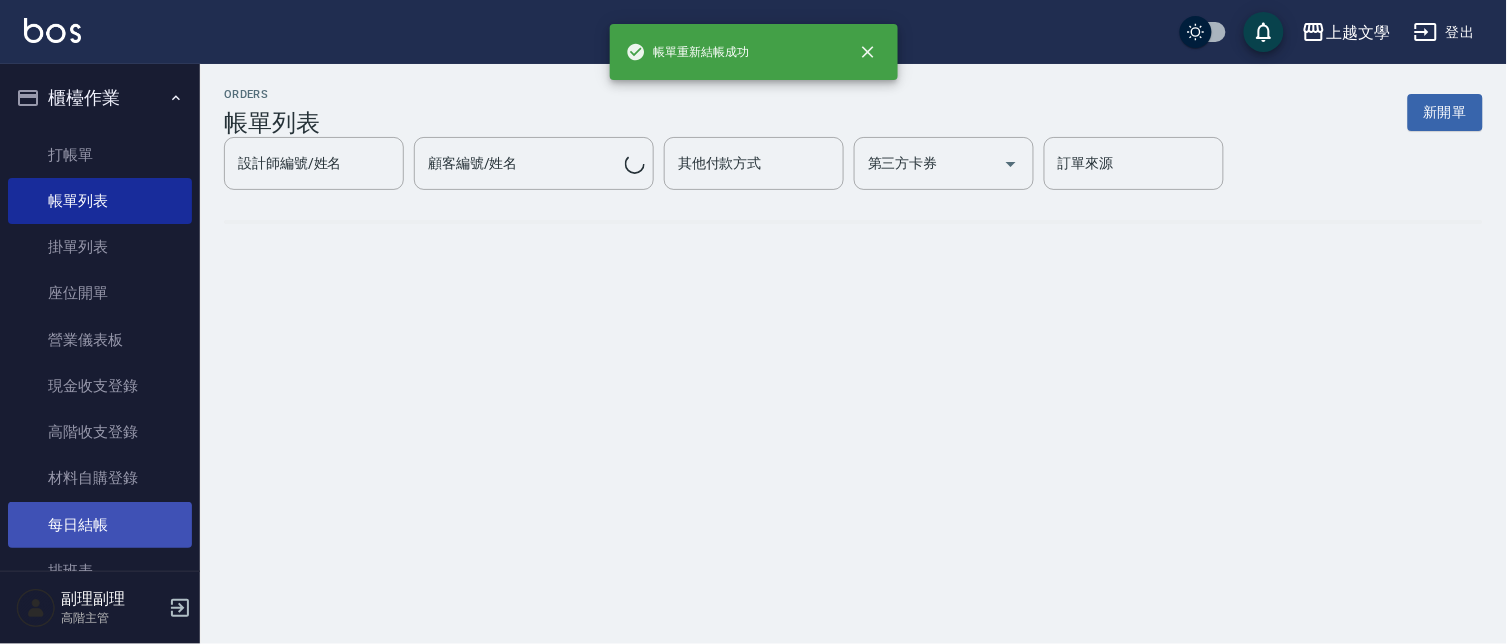 scroll, scrollTop: 0, scrollLeft: 0, axis: both 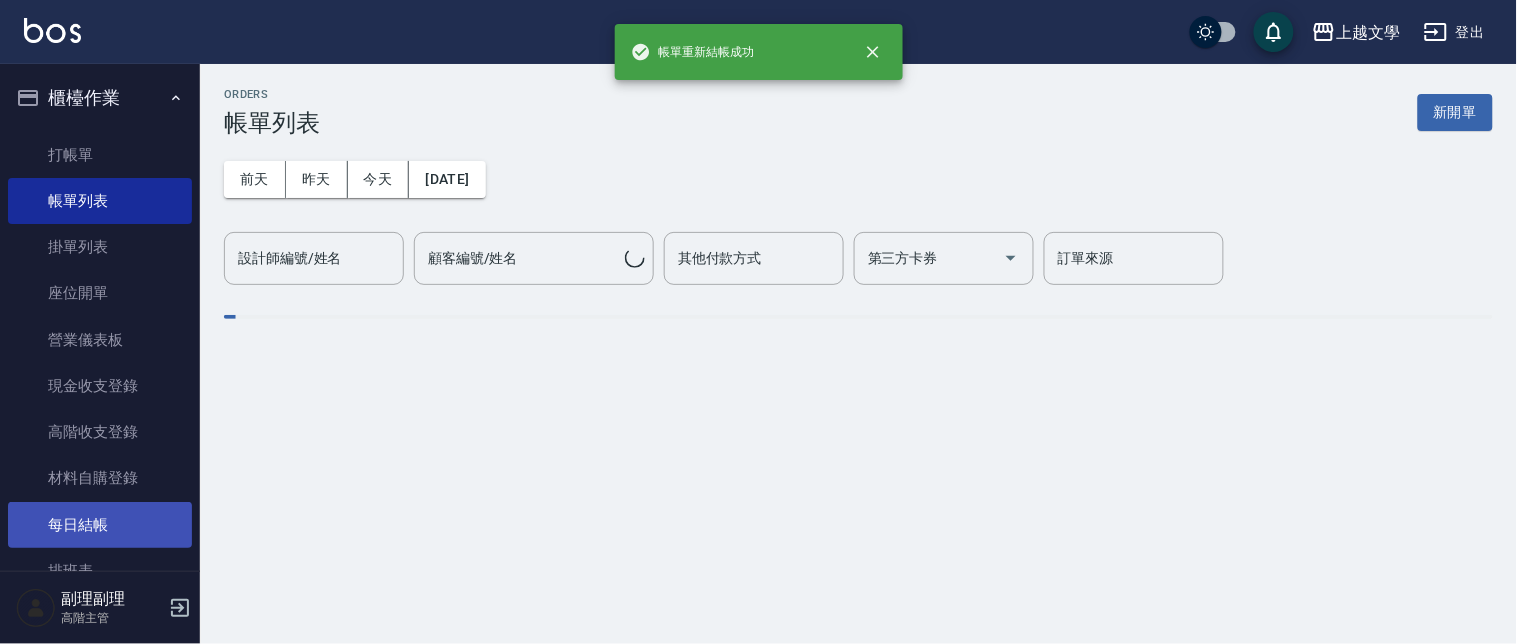 click on "每日結帳" at bounding box center [100, 525] 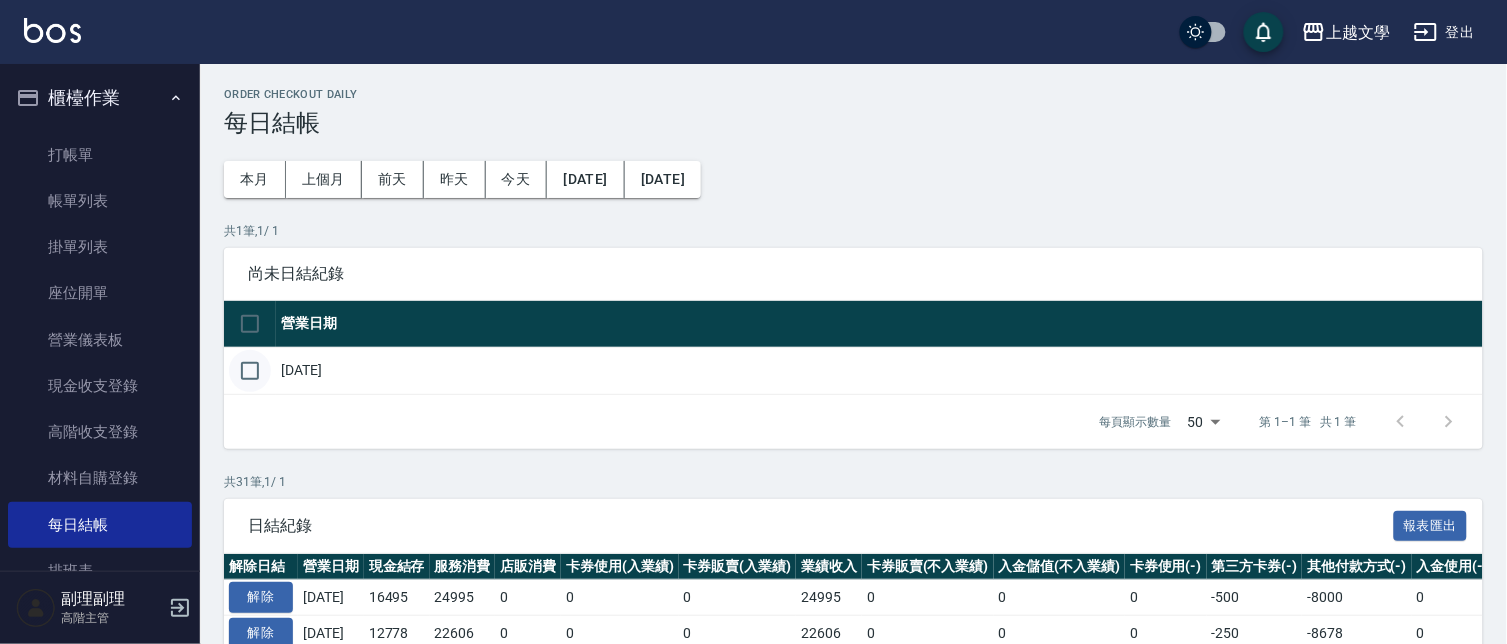 click at bounding box center [250, 371] 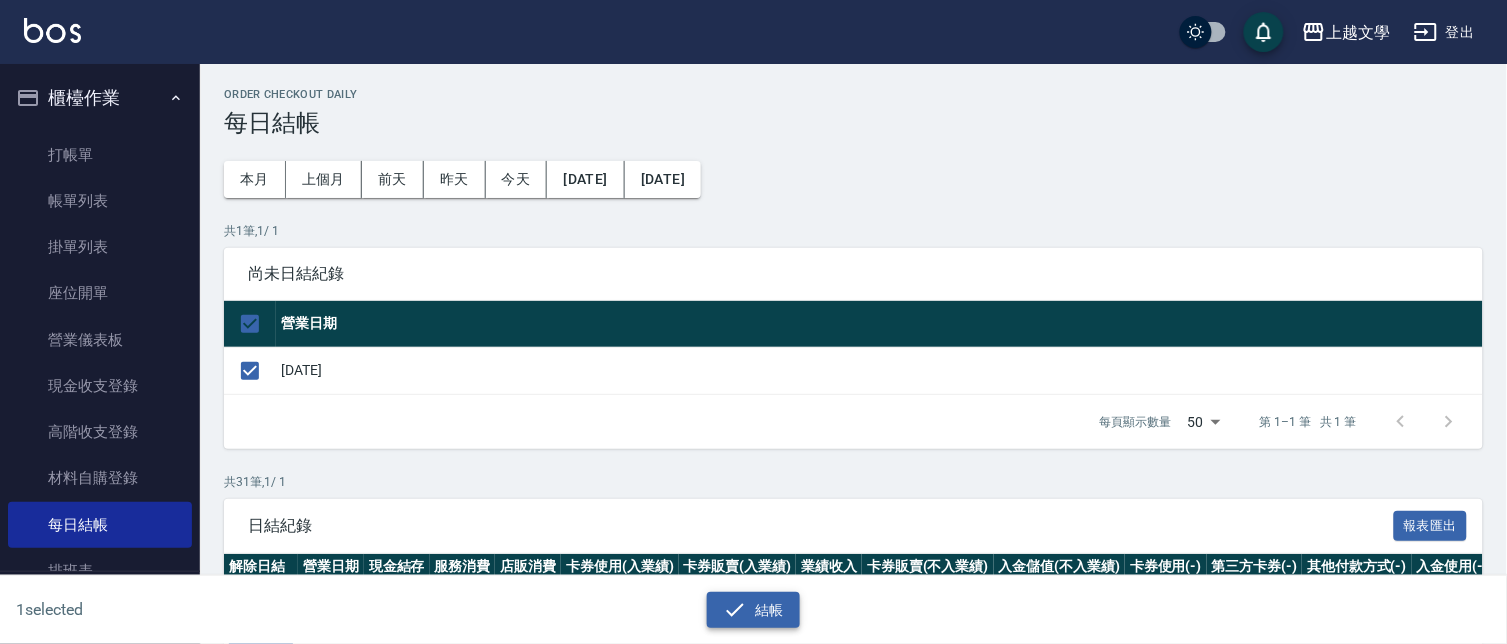 click 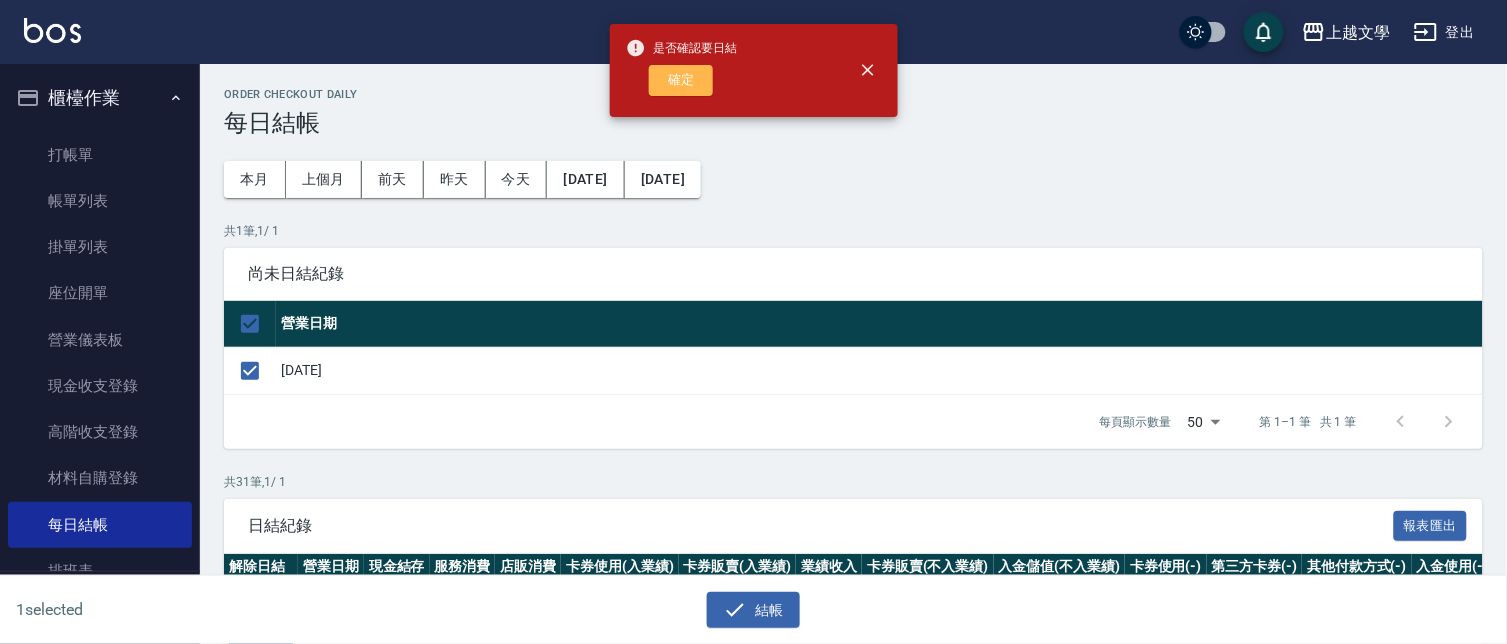click on "確定" at bounding box center [681, 80] 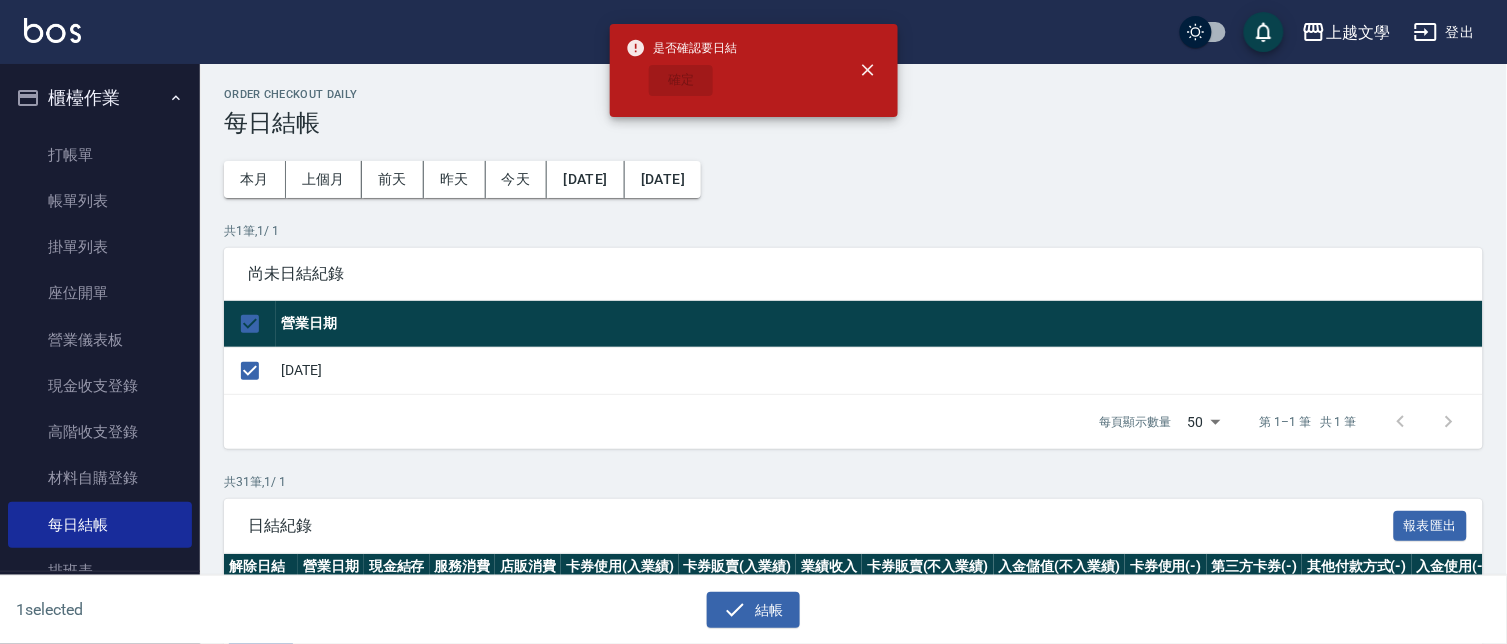 checkbox on "false" 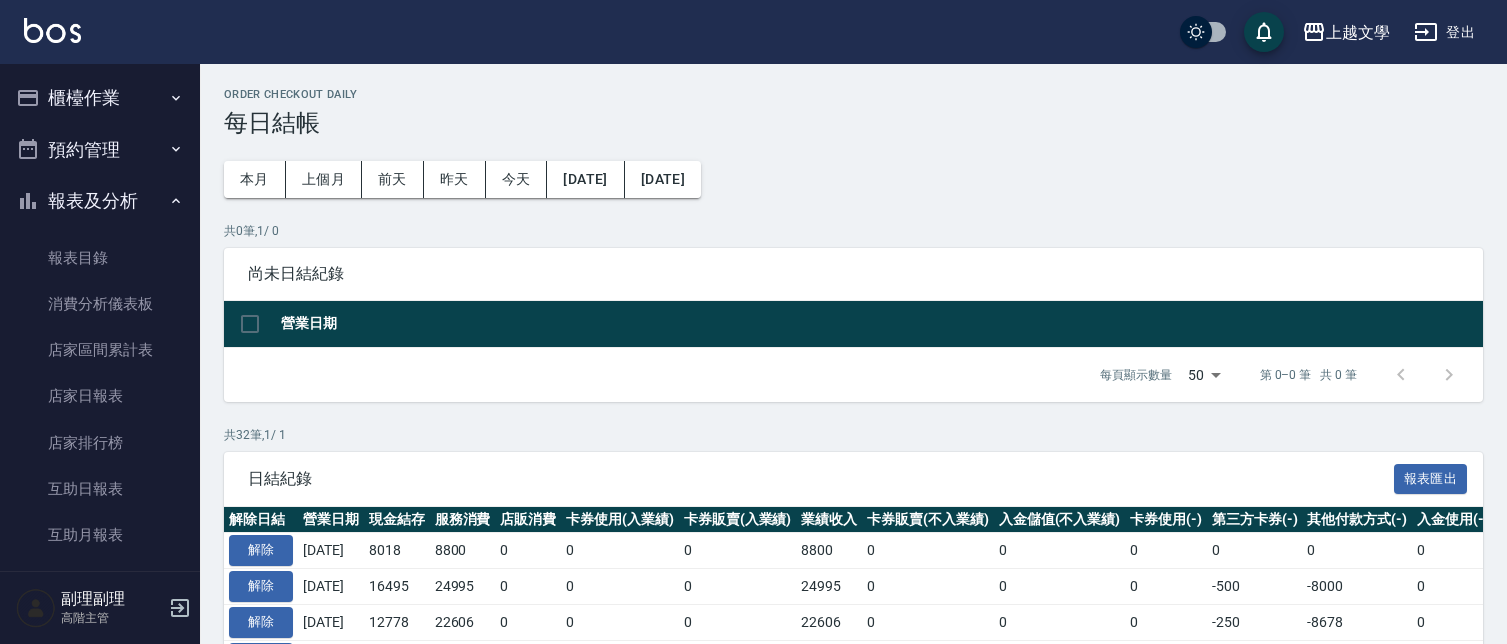 scroll, scrollTop: 0, scrollLeft: 0, axis: both 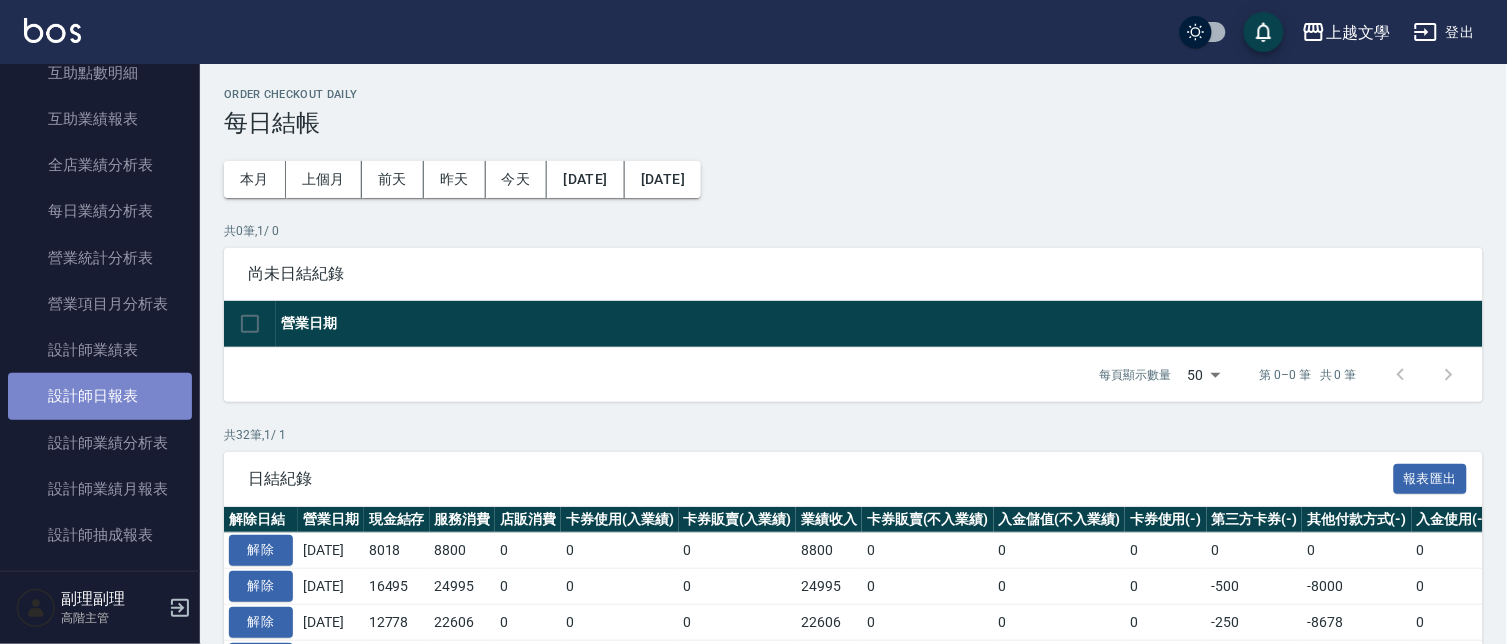 click on "設計師日報表" at bounding box center [100, 396] 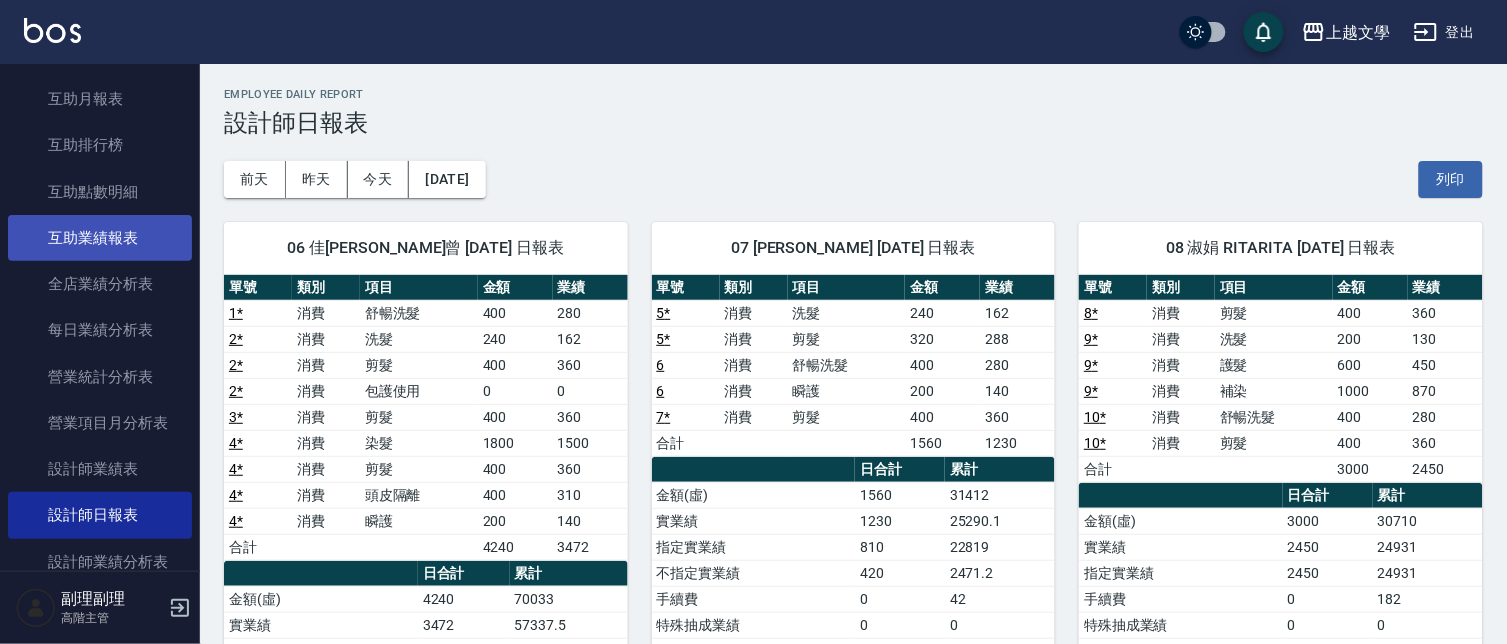 scroll, scrollTop: 333, scrollLeft: 0, axis: vertical 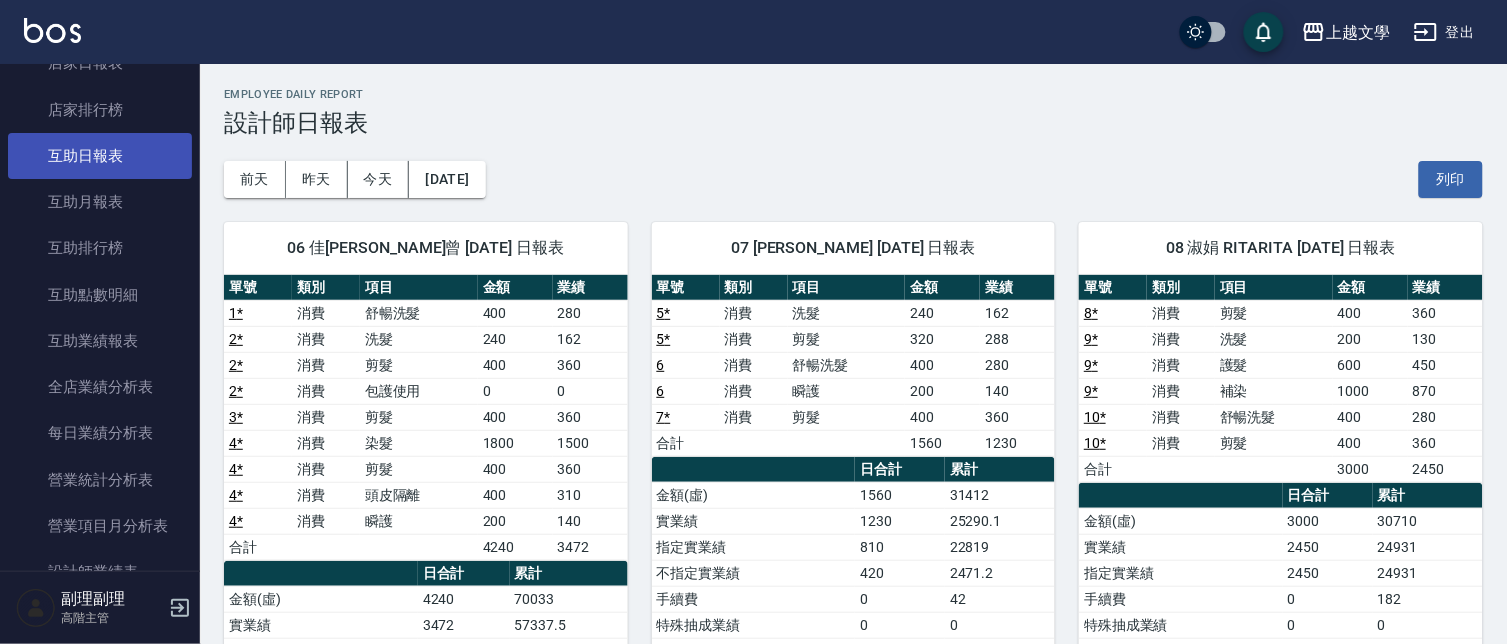 click on "互助日報表" at bounding box center (100, 156) 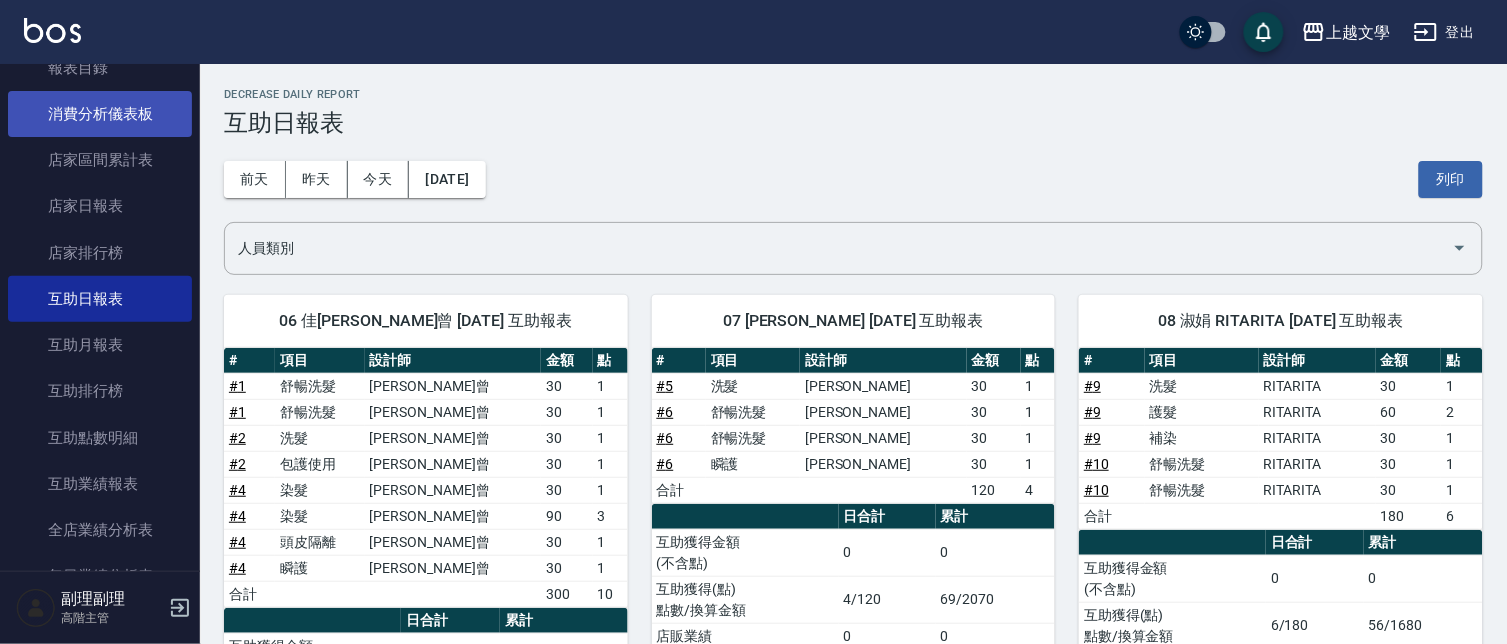 scroll, scrollTop: 111, scrollLeft: 0, axis: vertical 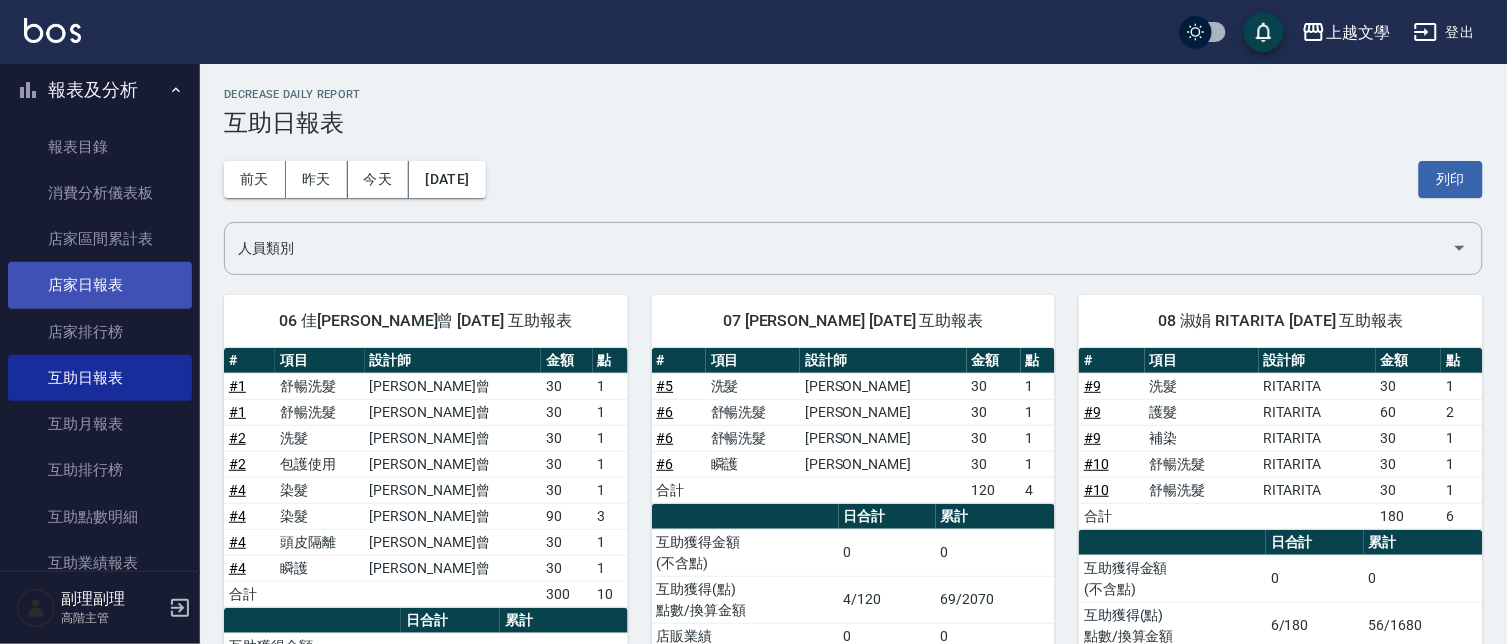 click on "店家日報表" at bounding box center (100, 285) 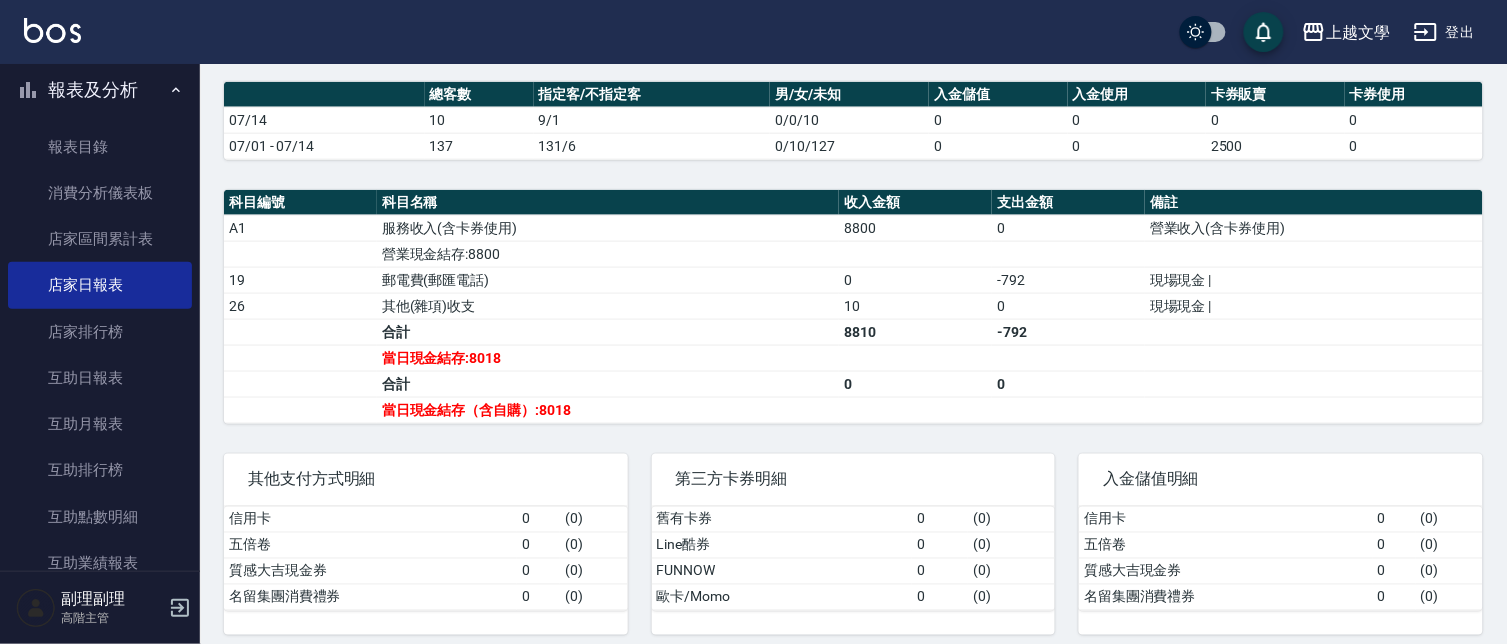 scroll, scrollTop: 542, scrollLeft: 0, axis: vertical 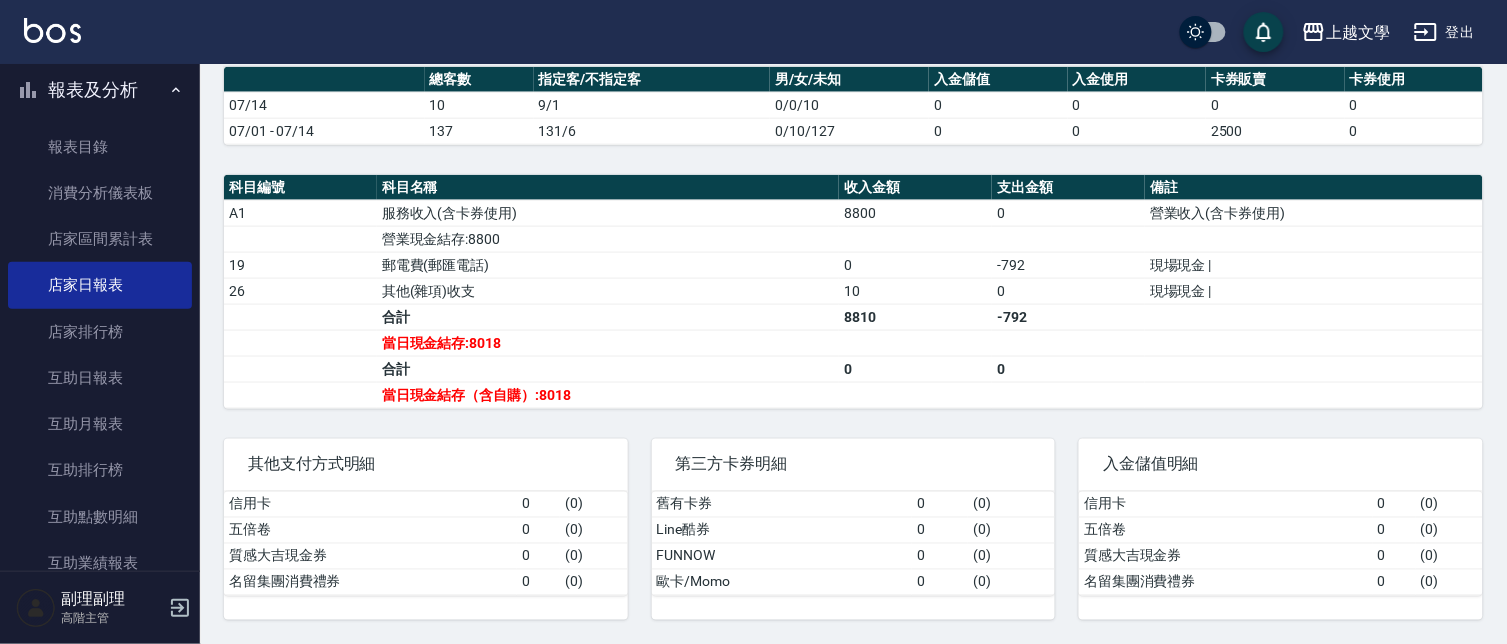 click on "登出" at bounding box center (1444, 32) 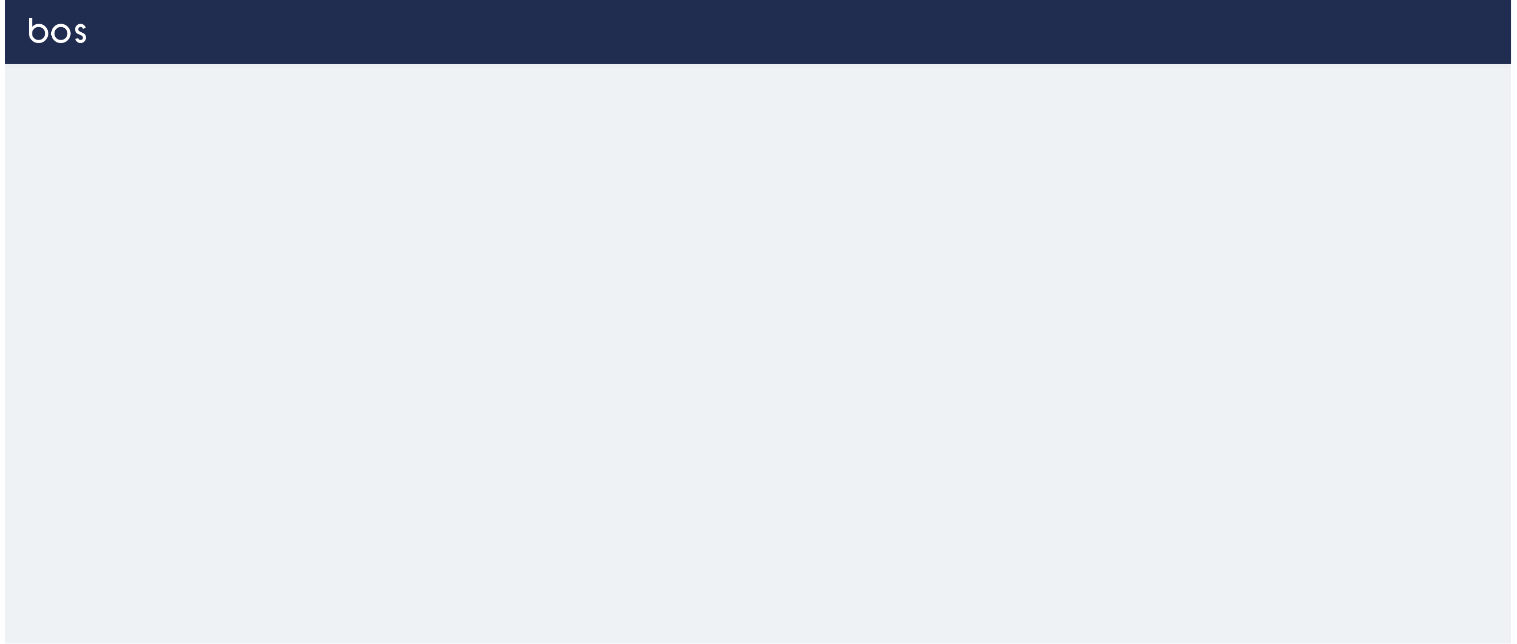 scroll, scrollTop: 0, scrollLeft: 0, axis: both 